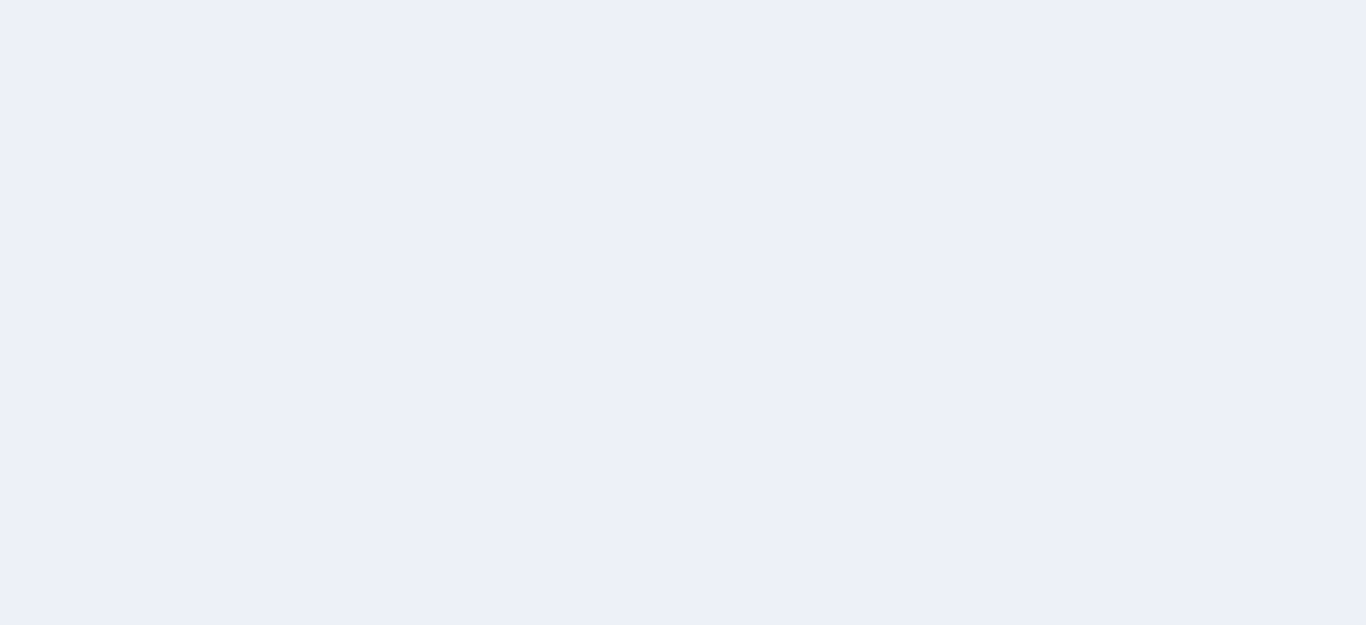 scroll, scrollTop: 0, scrollLeft: 0, axis: both 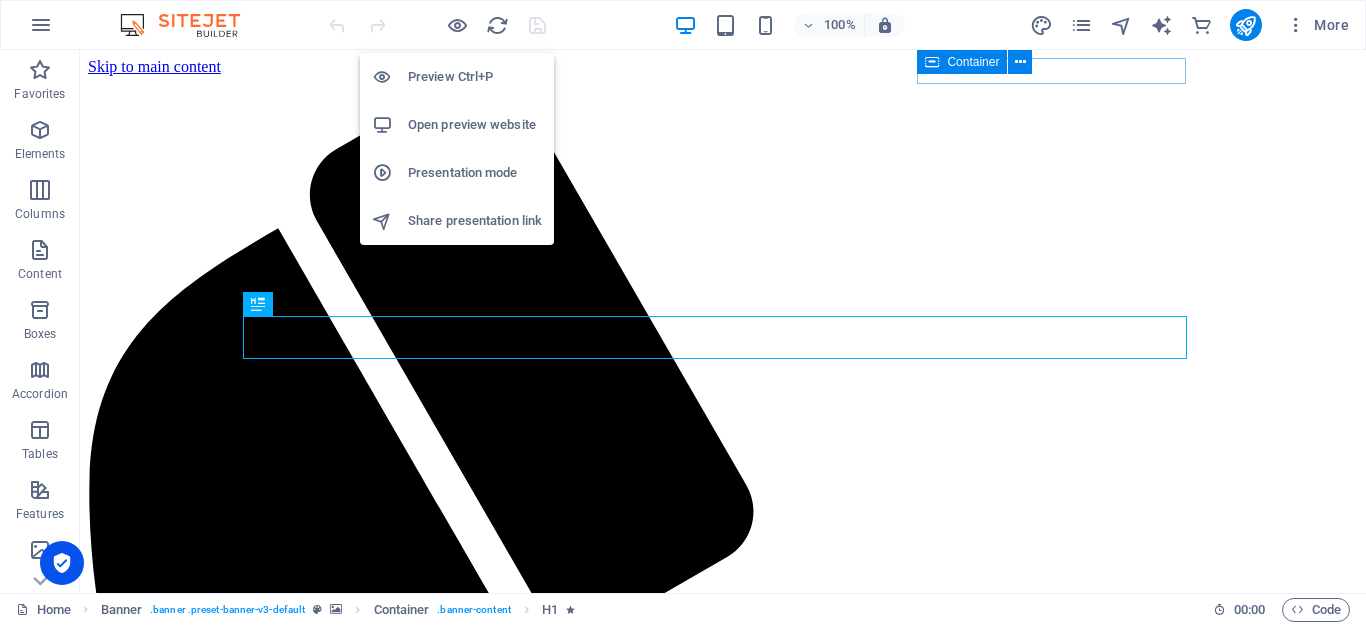 drag, startPoint x: 443, startPoint y: 28, endPoint x: 449, endPoint y: 46, distance: 18.973665 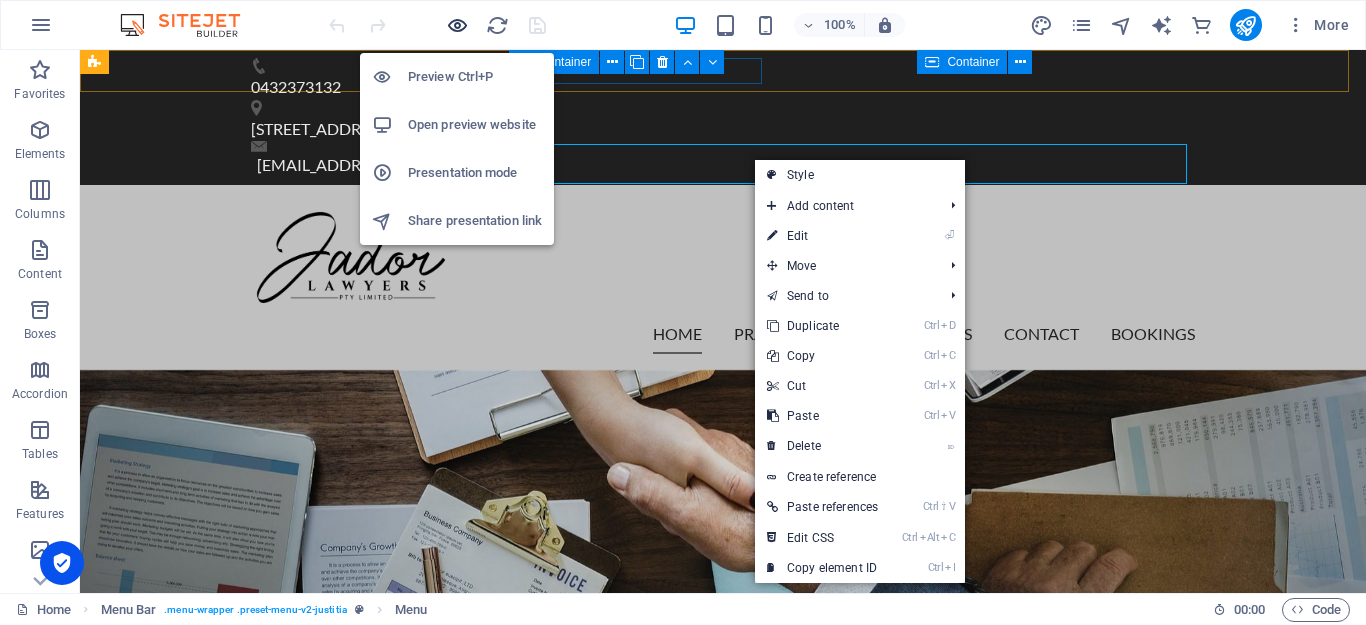 click at bounding box center [457, 25] 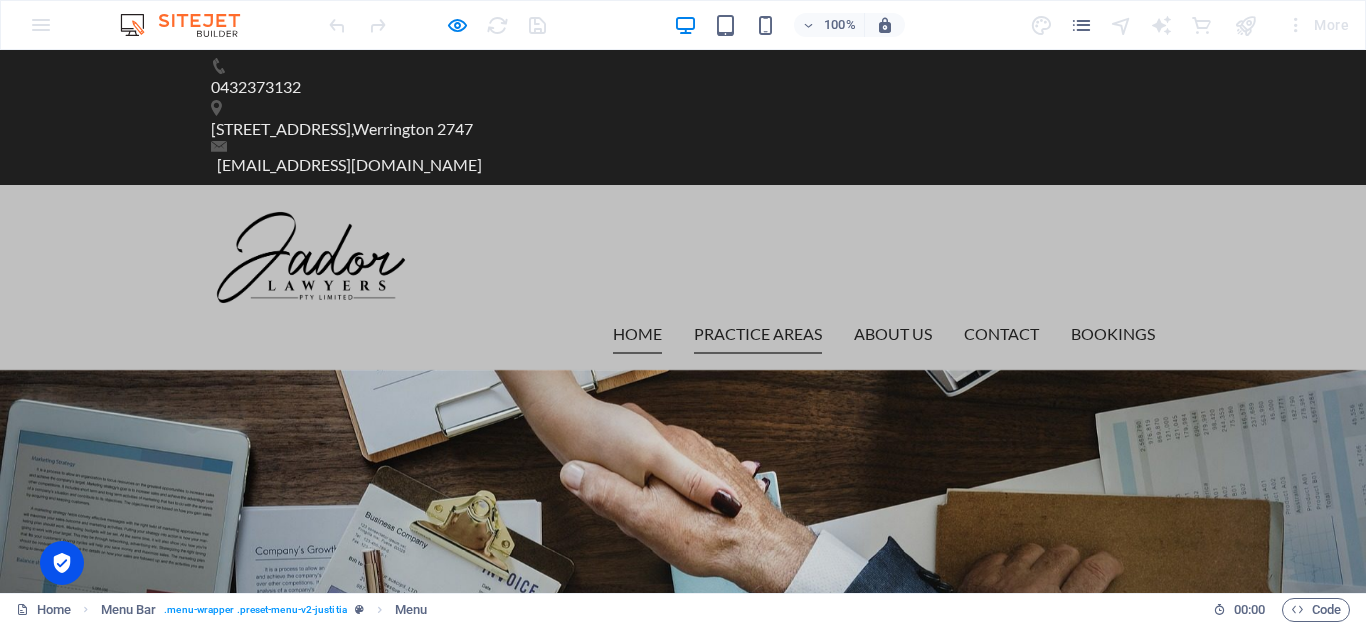 click on "Practice Areas" at bounding box center (758, 334) 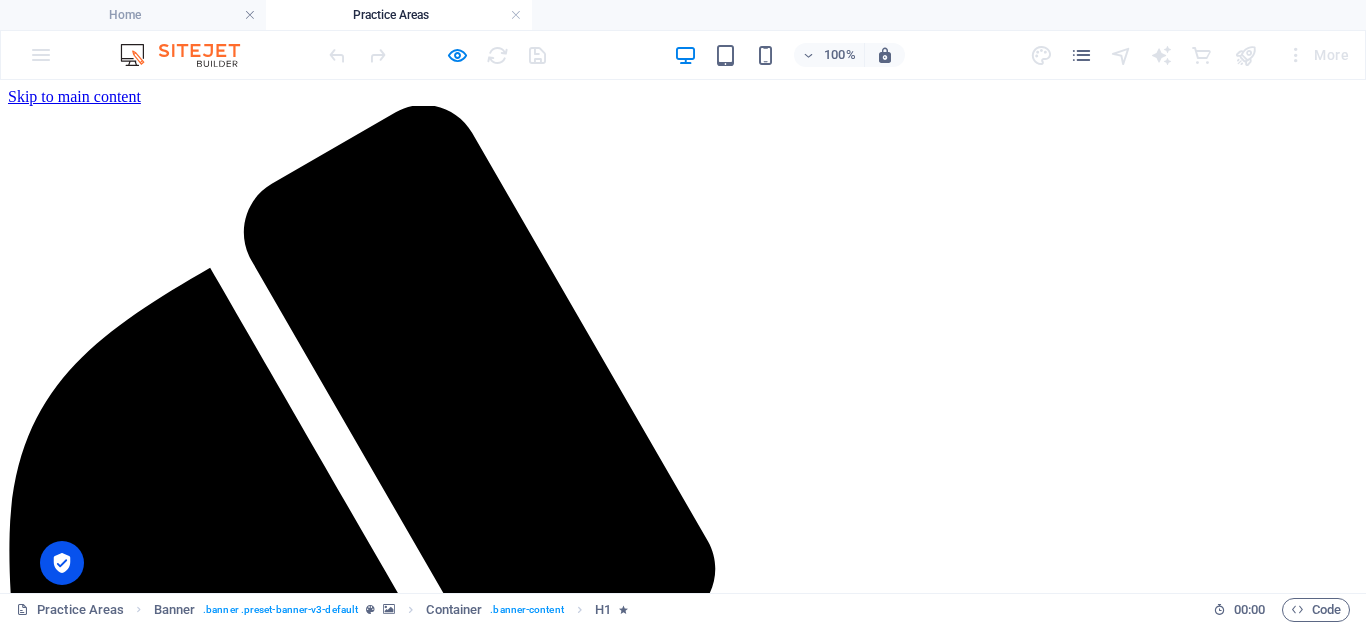 scroll, scrollTop: 0, scrollLeft: 0, axis: both 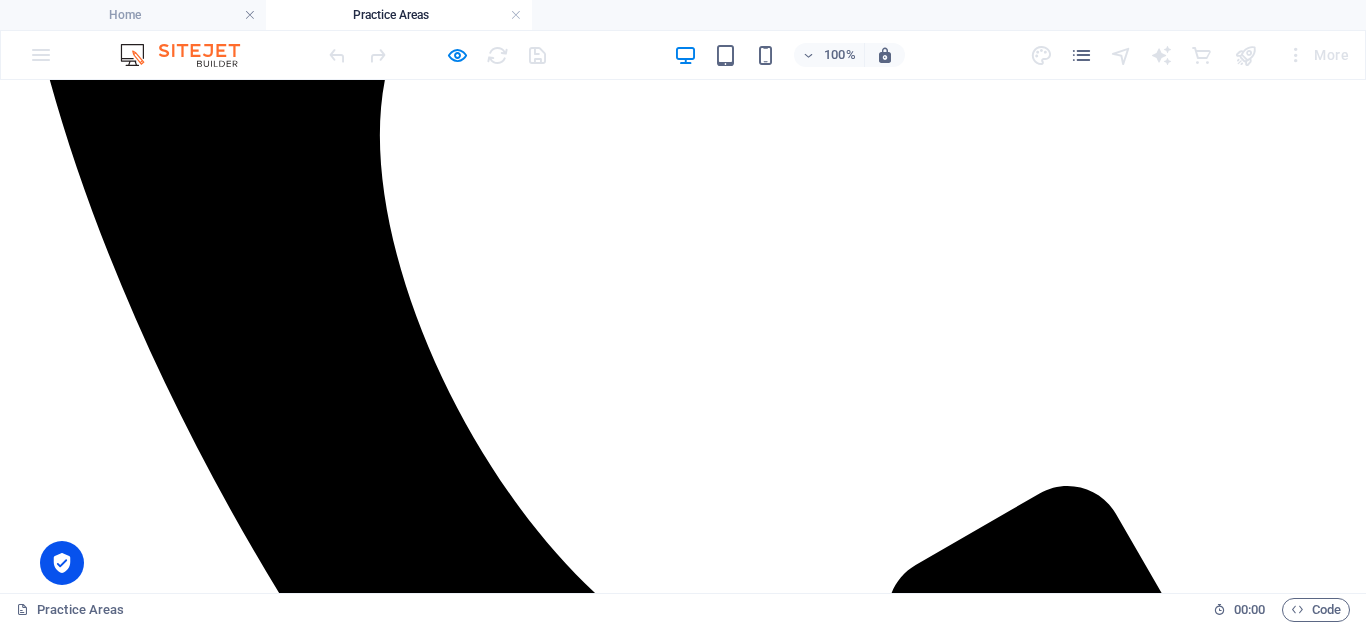 click on "WE ARE HERE AND READY TO ASSIST YOU Personal Injury Personal Injury At Jador Lawyers, we specialise in guiding everyday Australians through the intricate landscape of personal injury law with clarity, compassion, and confidence. If you’ve sustained injuries due to someone else's negligence—whether in a motor vehicle accident, workplace incident, or while in a public place—you may be entitled to substantial compensation. With a solid reputation founded on trust, results, and tailored service, Arvind Jador and his committed firm have proudly advocated for injury victims across New South Wales and beyond. We fight for what’s right—and we never back down. **Why Choose Jador Lawyers?** ✅ **Personalised Legal Support:** You’ll have direct access to your lawyer, not just their assistant. ✅ **Proven Results:** We have secured fair and just outcomes for countless clients. ✅ **No Win, No Fee:** You pay no legal fees unless we win your case. **Our Personal Injury Services Include:** Contact us now ." at bounding box center (683, 9956) 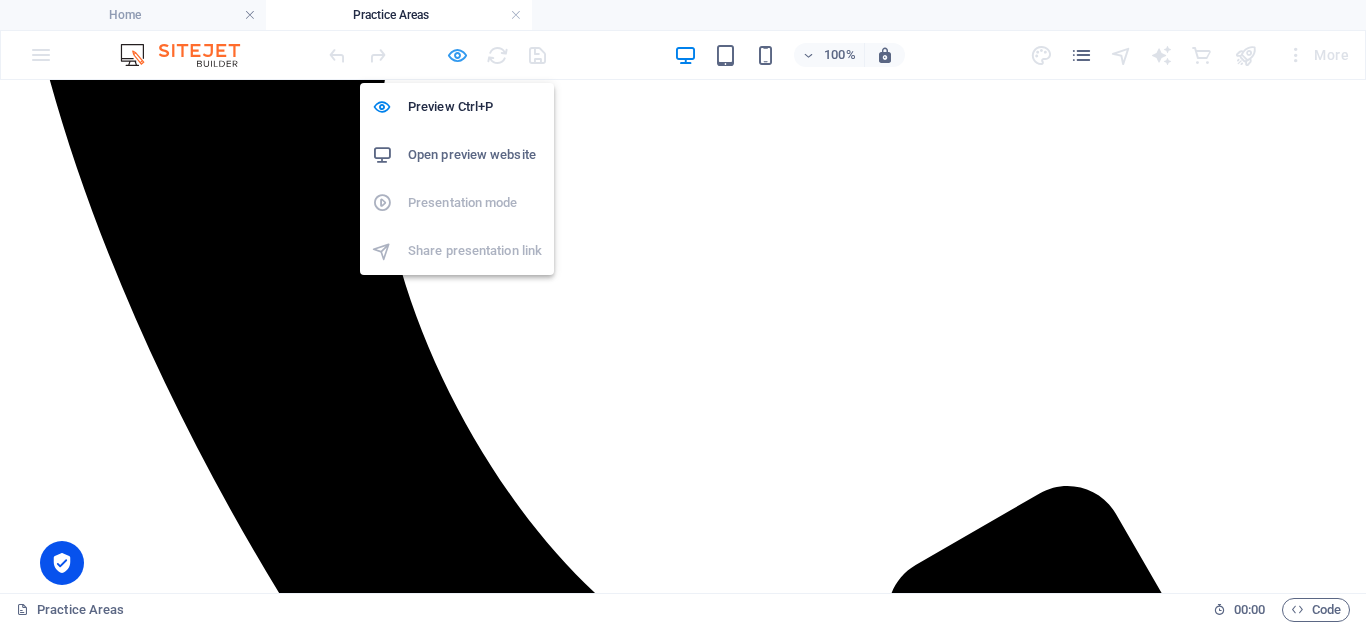 click at bounding box center [457, 55] 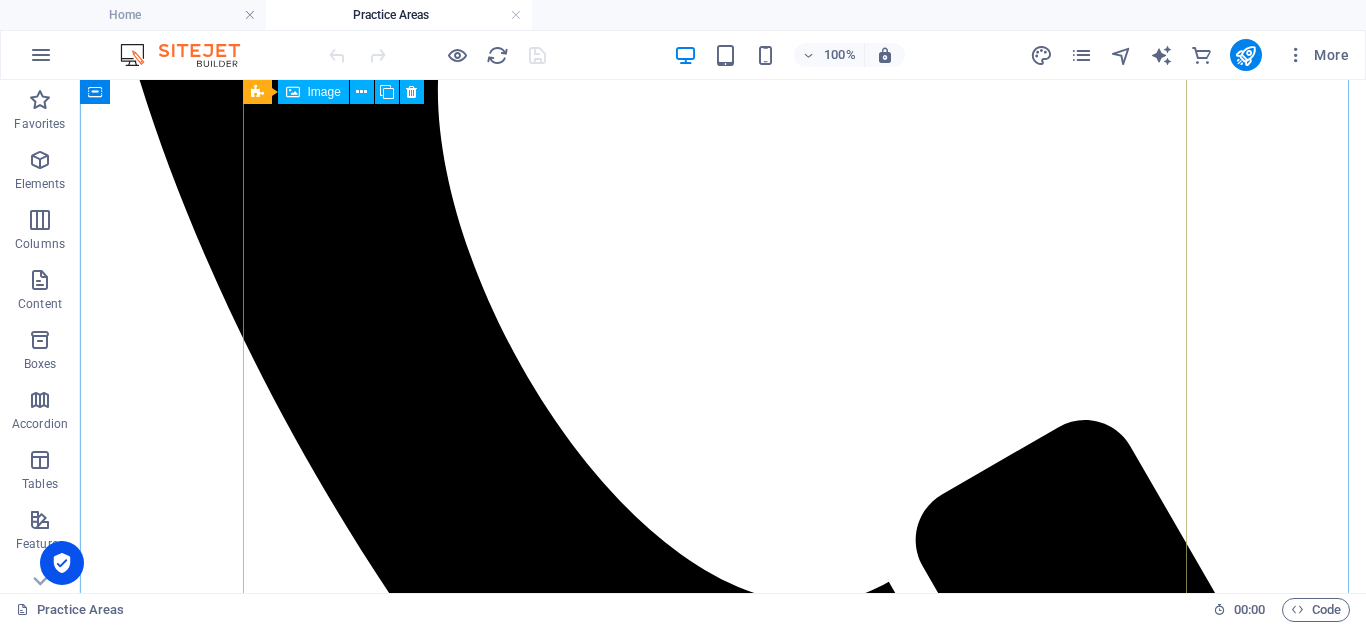 click on "Personal Injury" at bounding box center [723, 6801] 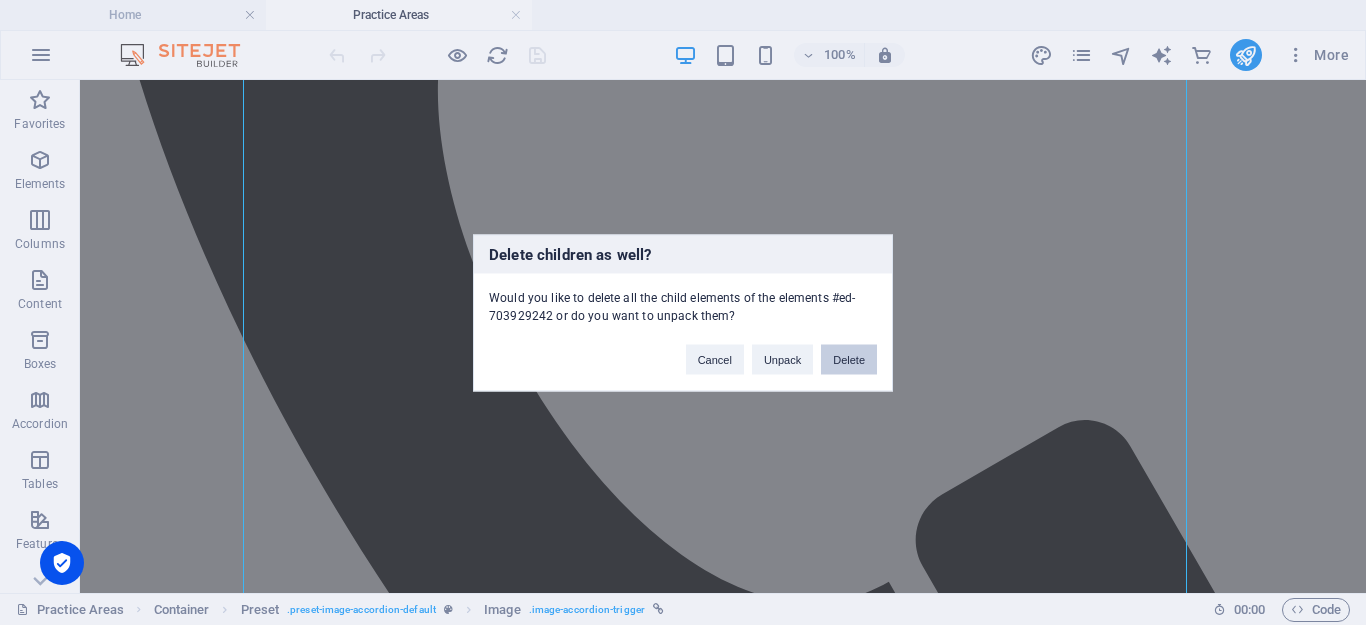 click on "Delete" at bounding box center [849, 359] 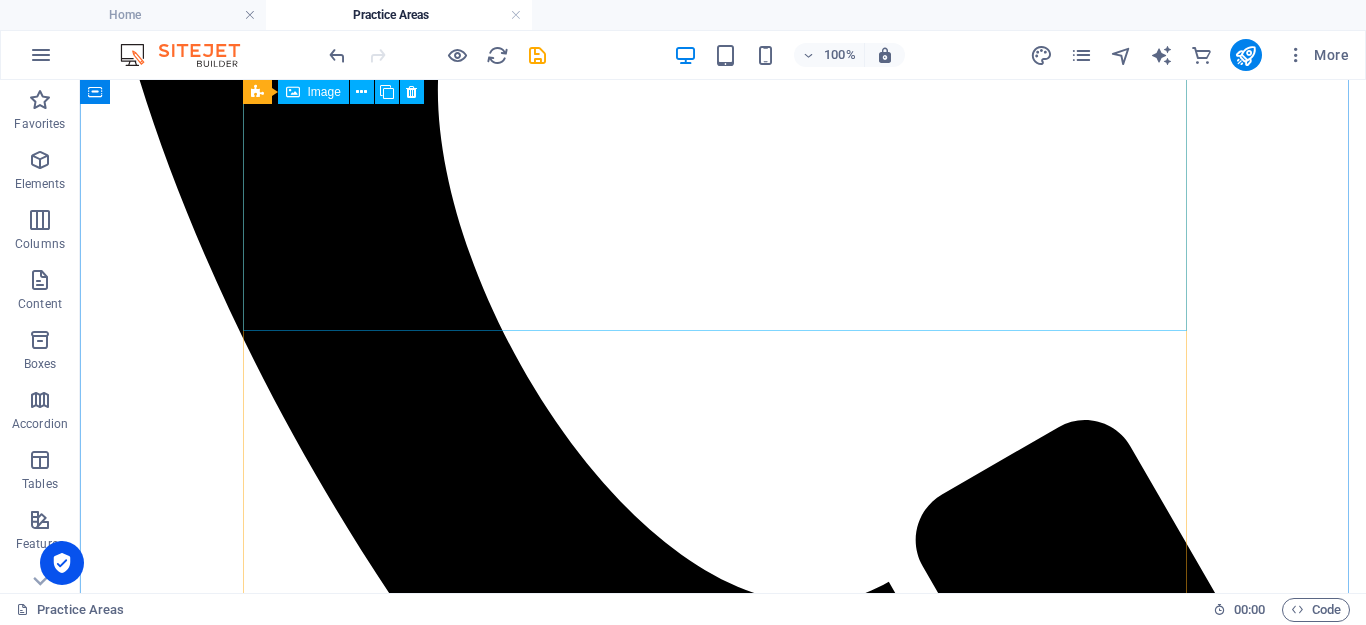 click on "Employment Law" at bounding box center (723, 6560) 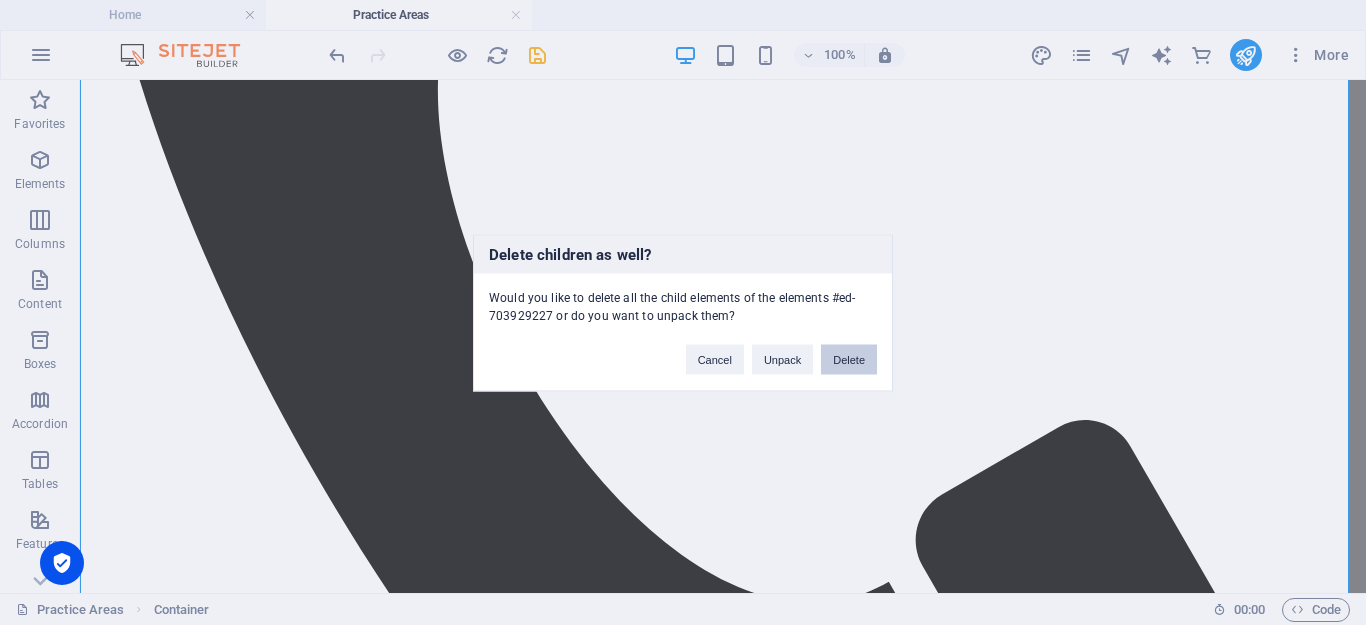 drag, startPoint x: 840, startPoint y: 351, endPoint x: 763, endPoint y: 272, distance: 110.317726 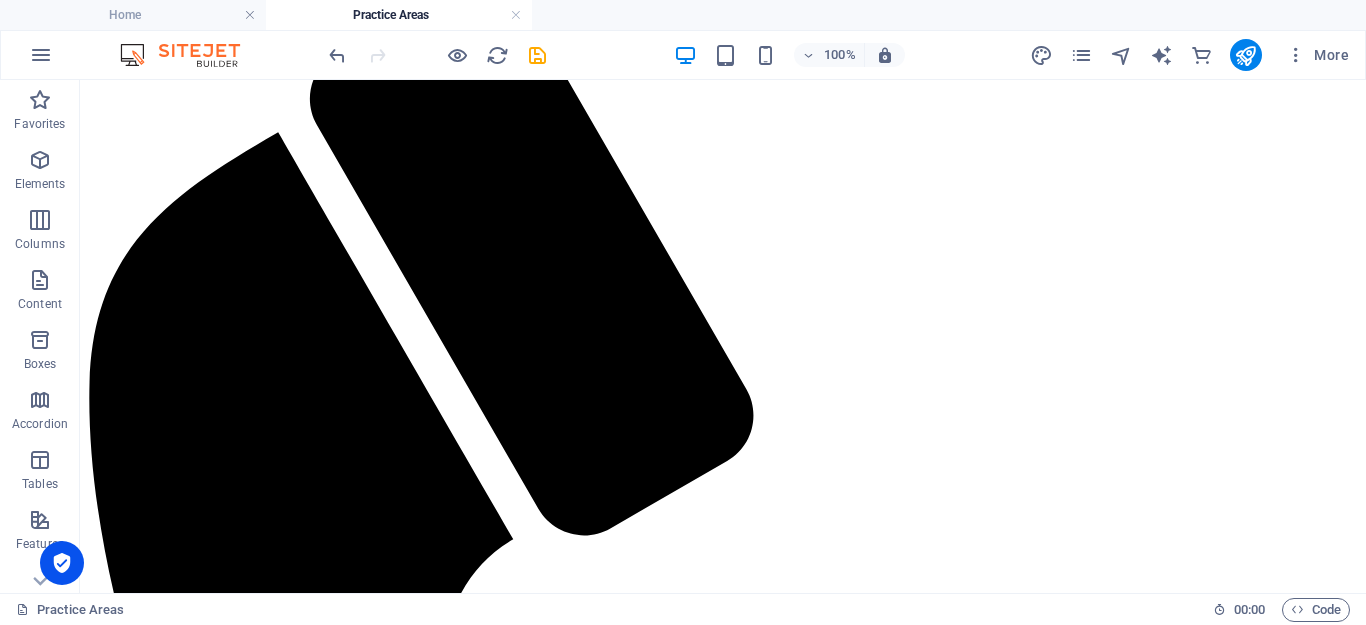 scroll, scrollTop: 122, scrollLeft: 0, axis: vertical 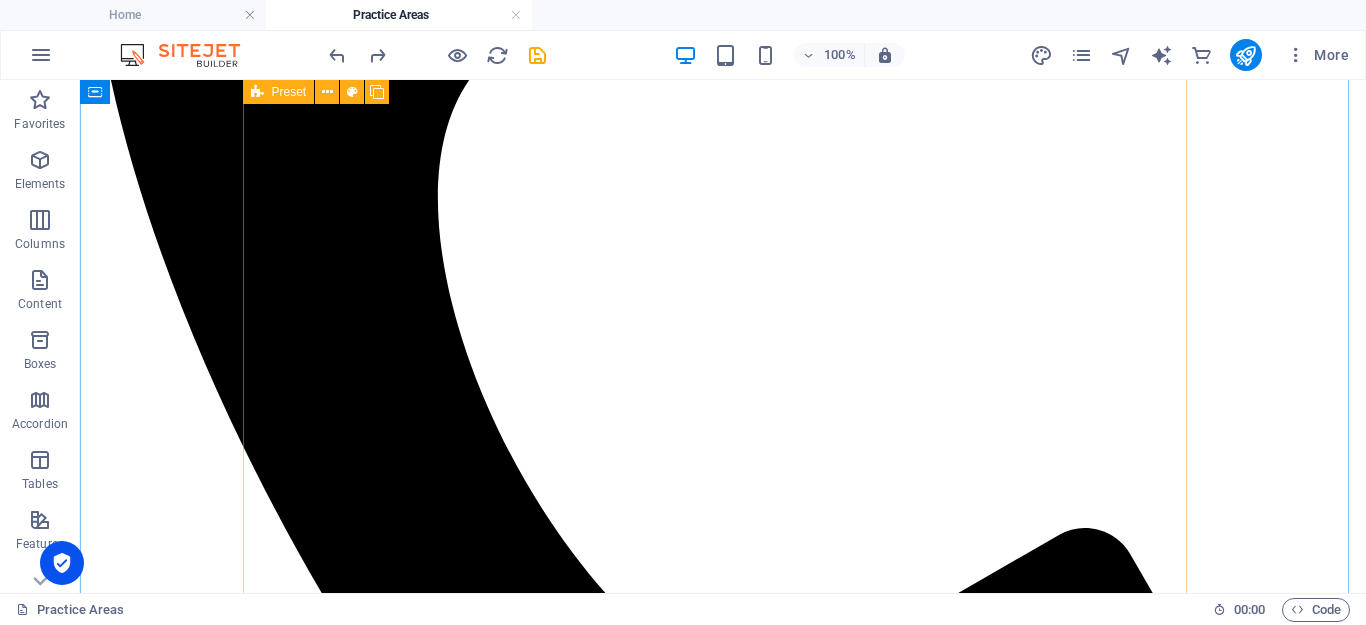 click on "Employment Law Employment Law At Jador Lawyers, we provide expert legal representation for both employees and employers in a broad spectrum of employment law matters. Under the leadership of Principal Lawyer Arvind Jador, our firm delivers strategic advice and robust advocacy to help clients navigate the complexities of the workplace. **Our Employment Law Services** We assist clients with a variety of employment-related issues, including: - **Unfair Dismissal:** Challenging terminations that are harsh, unjust, or unreasonable. - **General Protections Claims:** Addressing adverse actions taken against employees for exercising their workplace rights. - **Discrimination and Harassment:** Offering legal support for claims related to workplace discrimination and harassment. - **Employment Contracts:** Drafting, reviewing, and negotiating employment agreements to ensure fair terms. - **Workplace Bullying:** Providing guidance on how to address and resolve workplace bullying issues. **Why Choose Jador Lawyers?** ." at bounding box center (723, 12827) 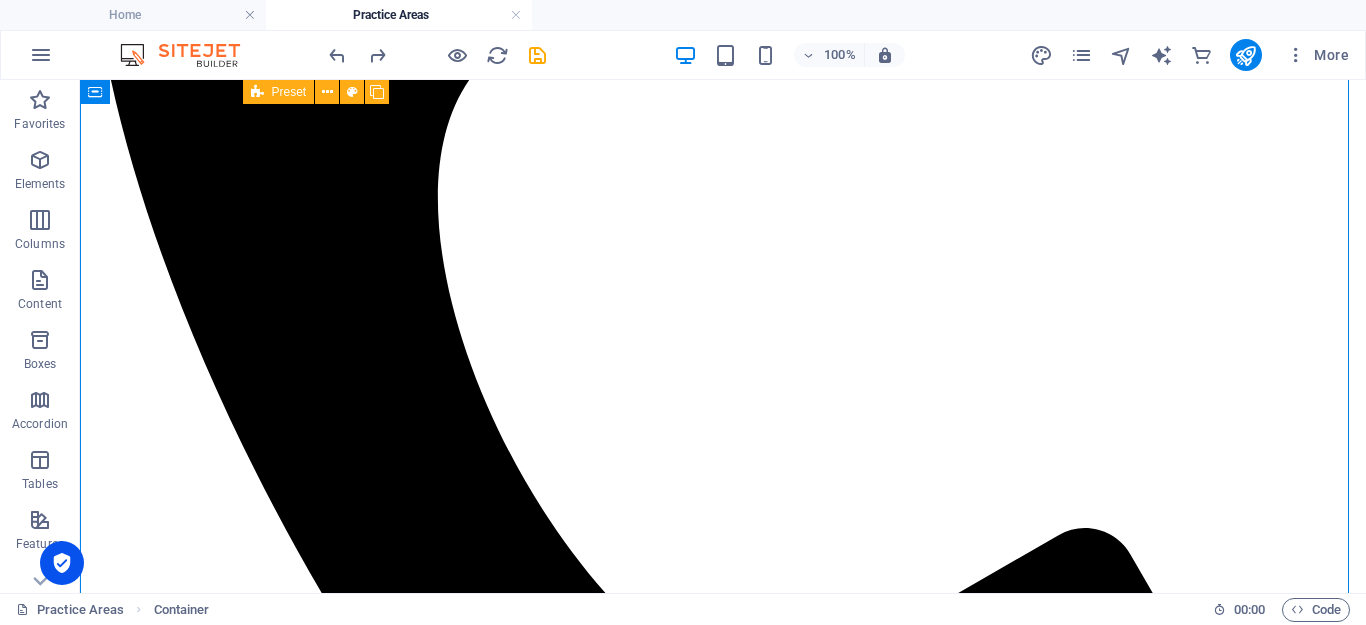 click on "Employment Law" at bounding box center (723, 6668) 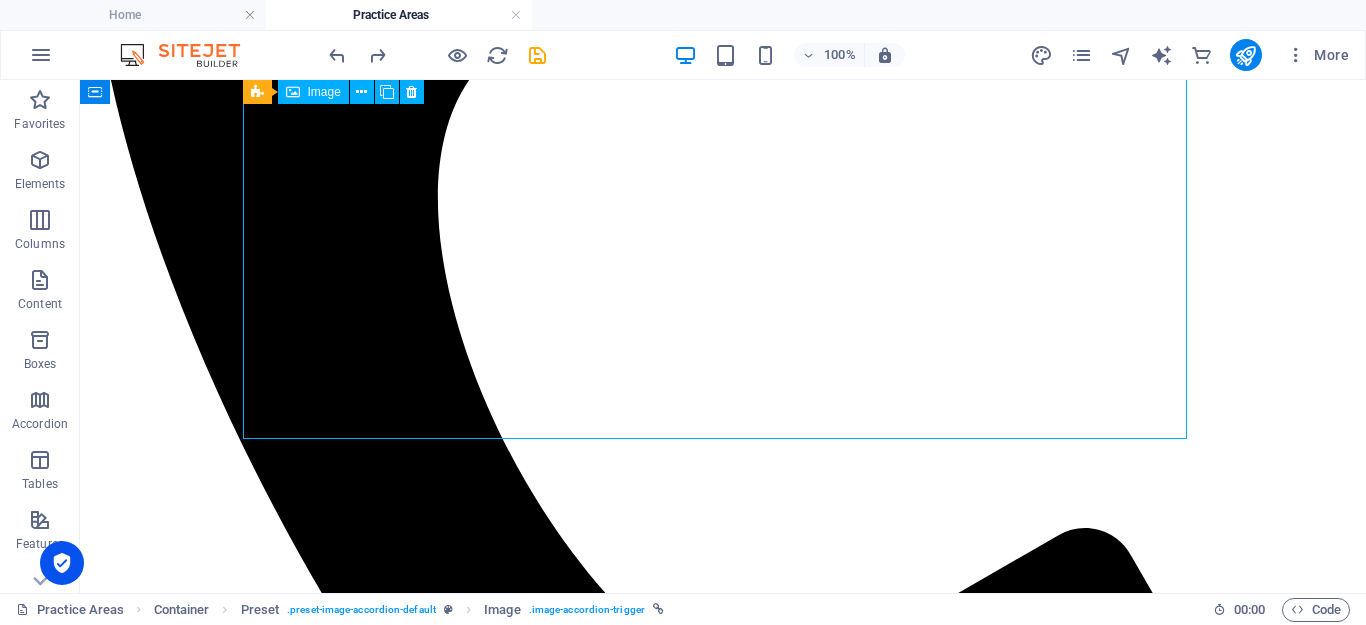 click on "Employment Law" at bounding box center (723, 6668) 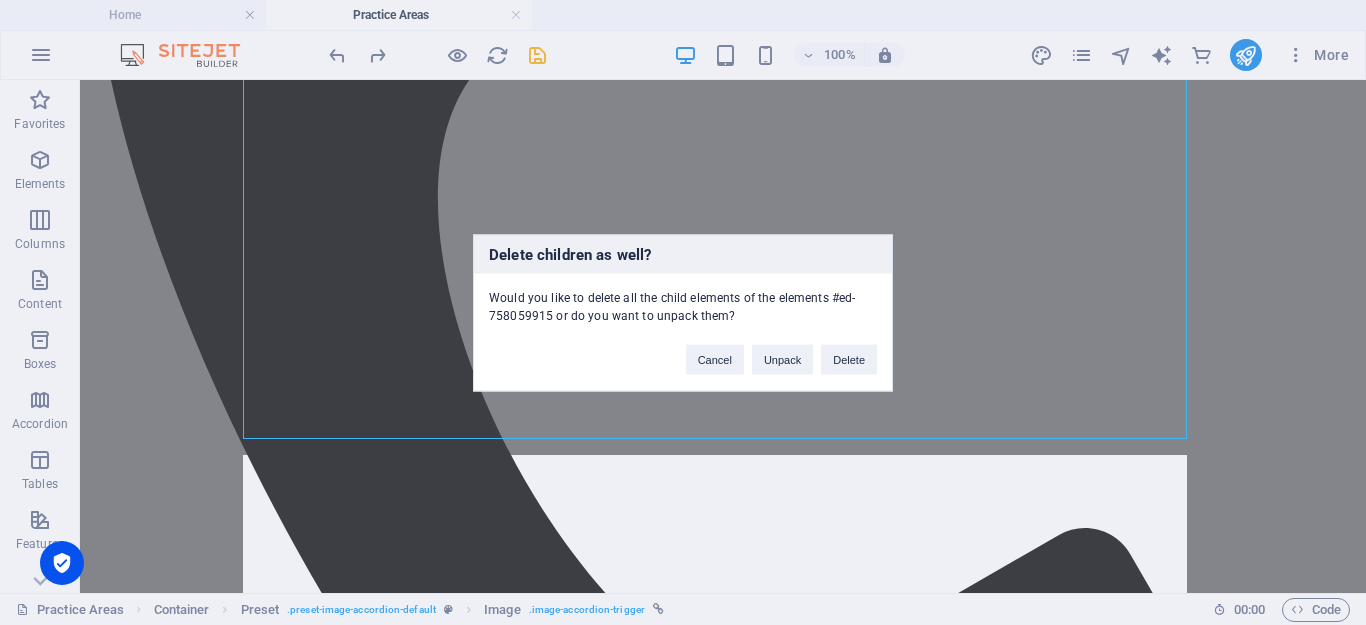 type 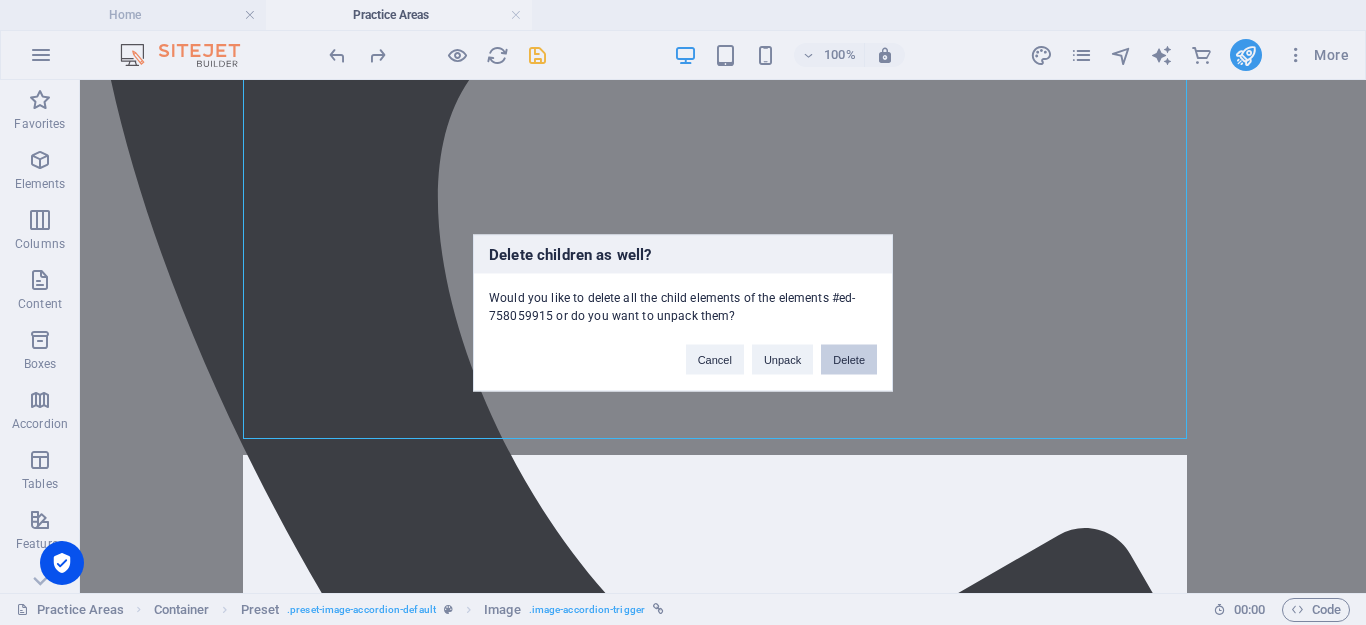 click on "Delete" at bounding box center [849, 359] 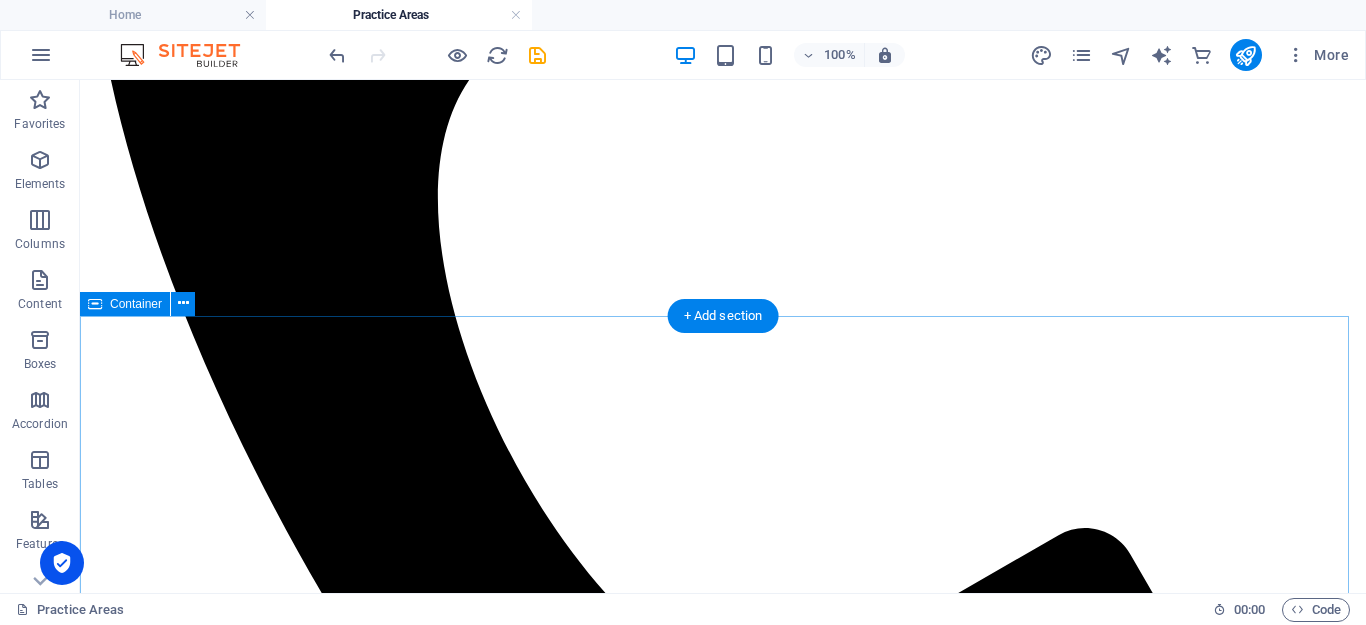 scroll, scrollTop: 202, scrollLeft: 0, axis: vertical 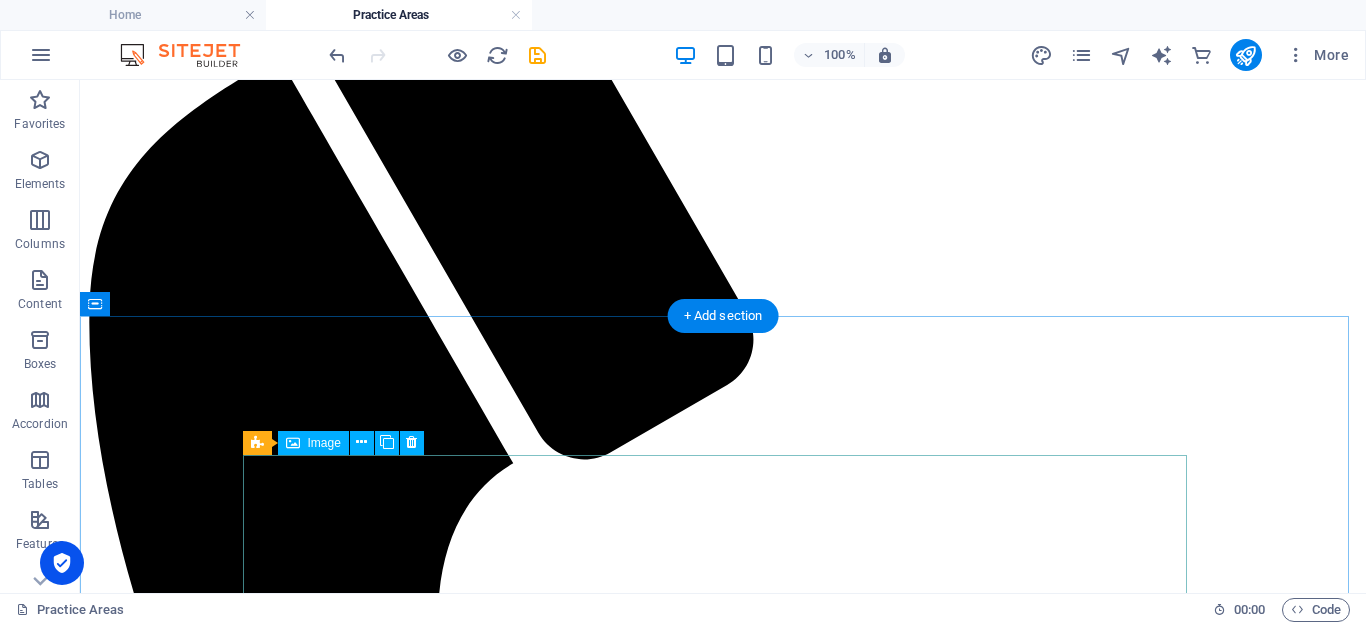 click on "Commercial Law" at bounding box center (723, 7092) 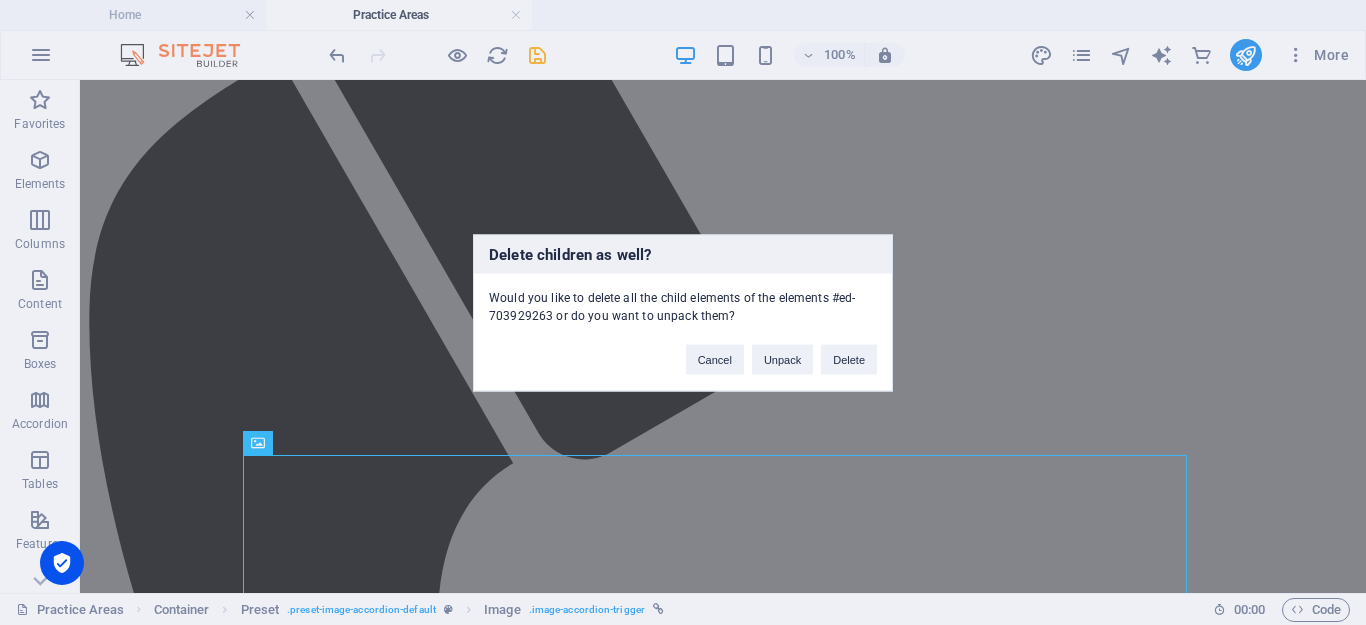 type 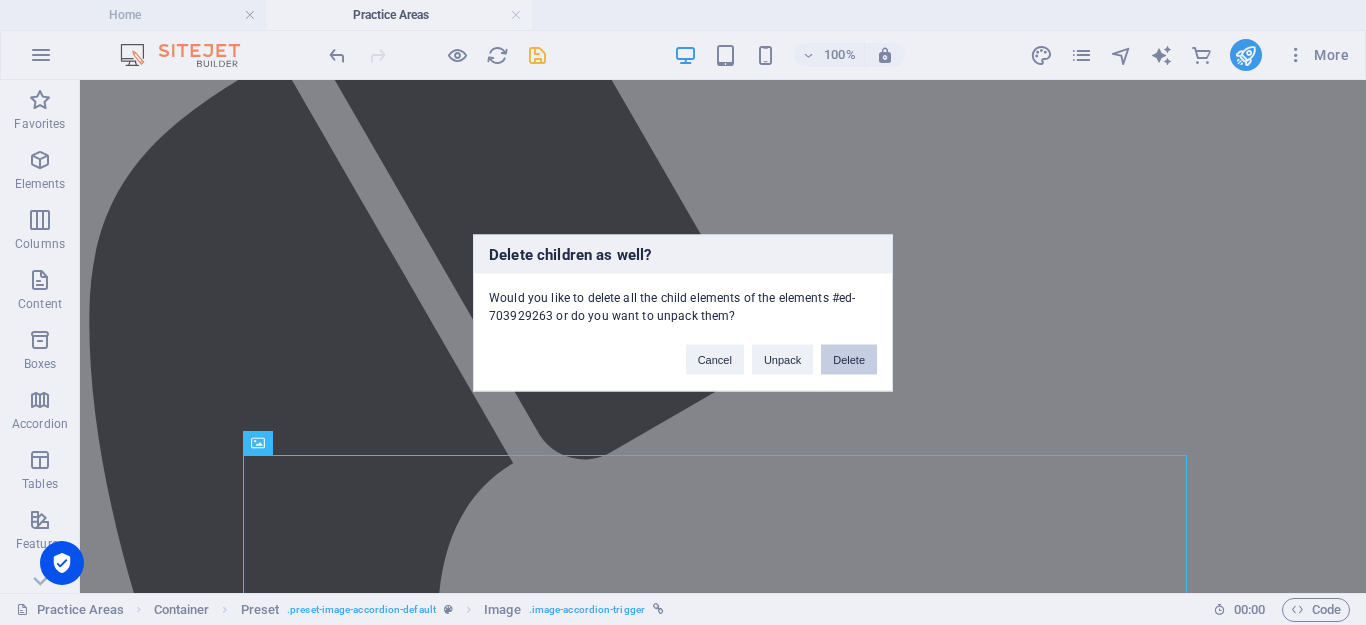 click on "Delete" at bounding box center [849, 359] 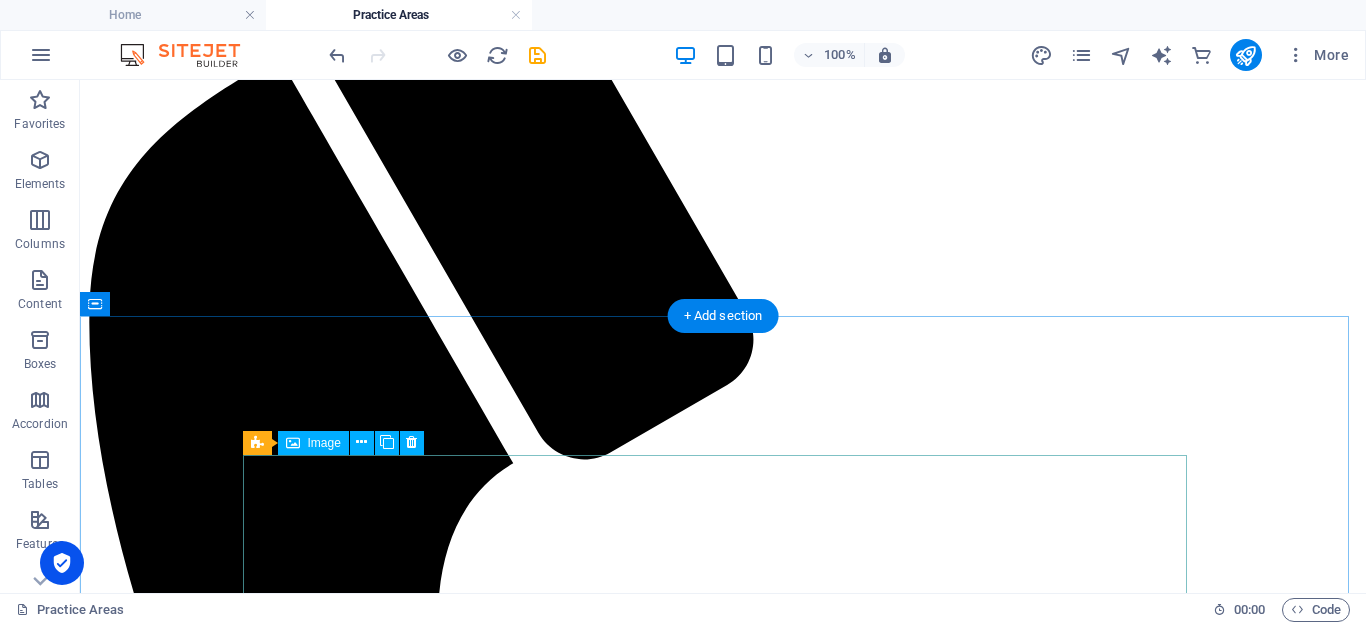 click on "Entertainment Law" at bounding box center [723, 7106] 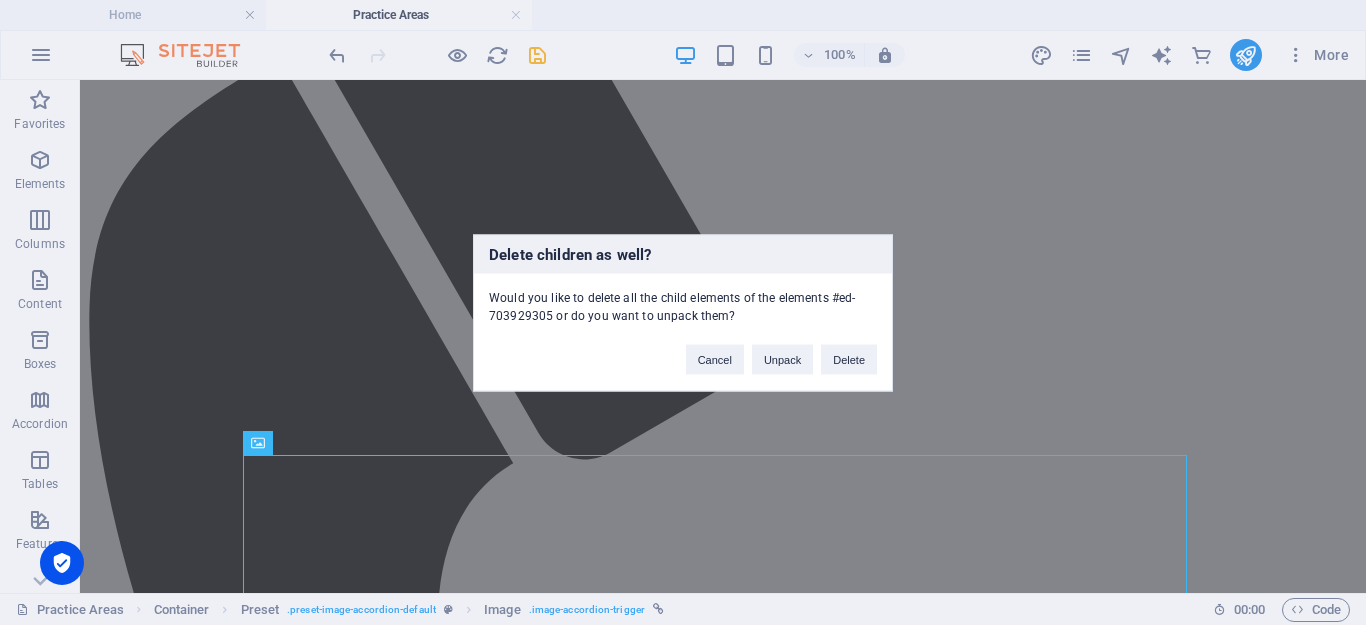 type 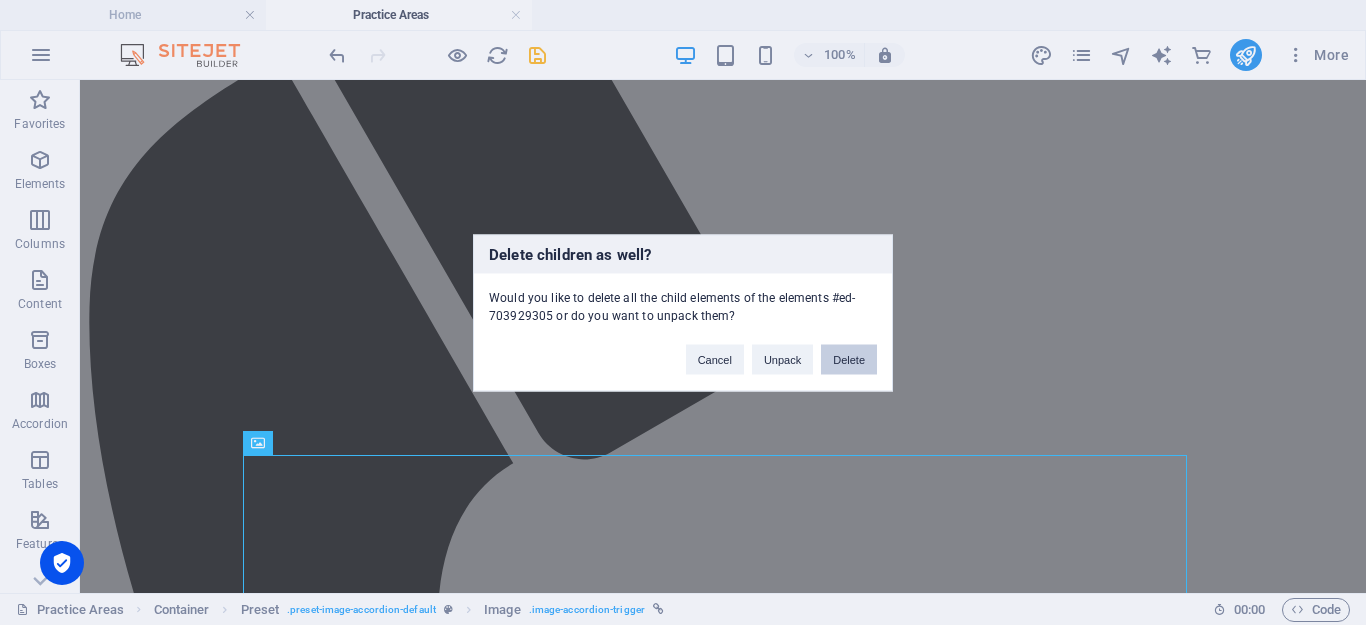 click on "Delete" at bounding box center [849, 359] 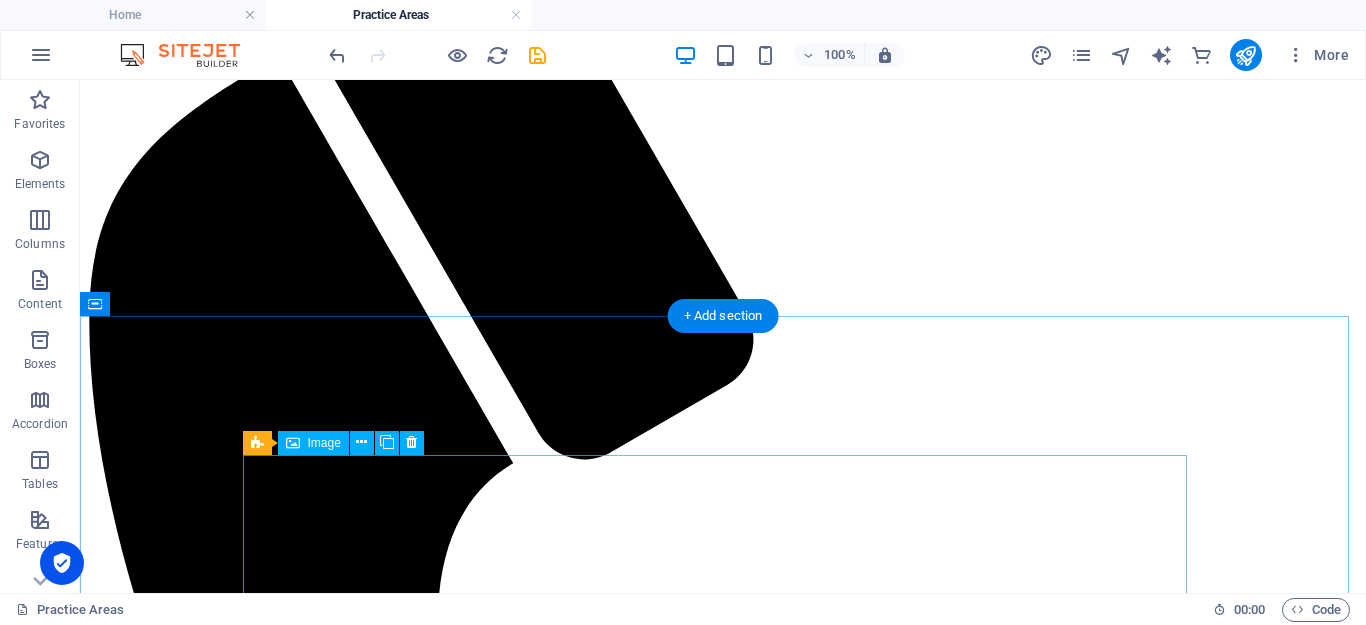 click on "Criminal Law" at bounding box center [723, 7237] 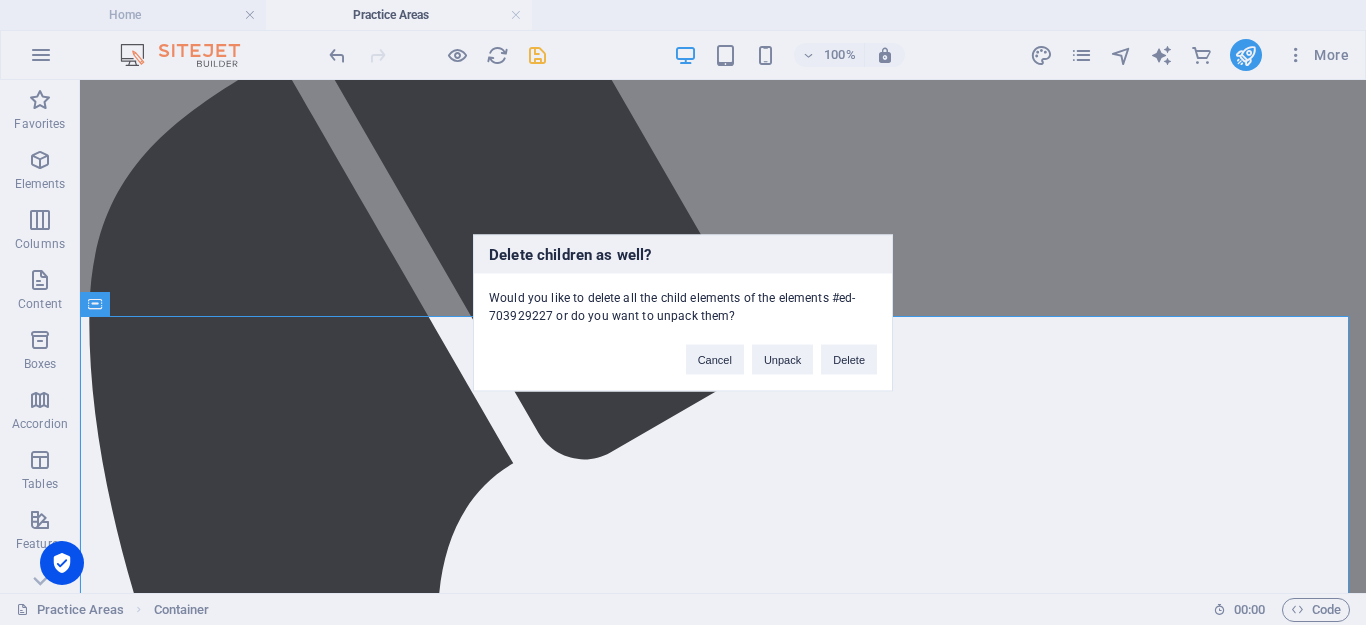 type 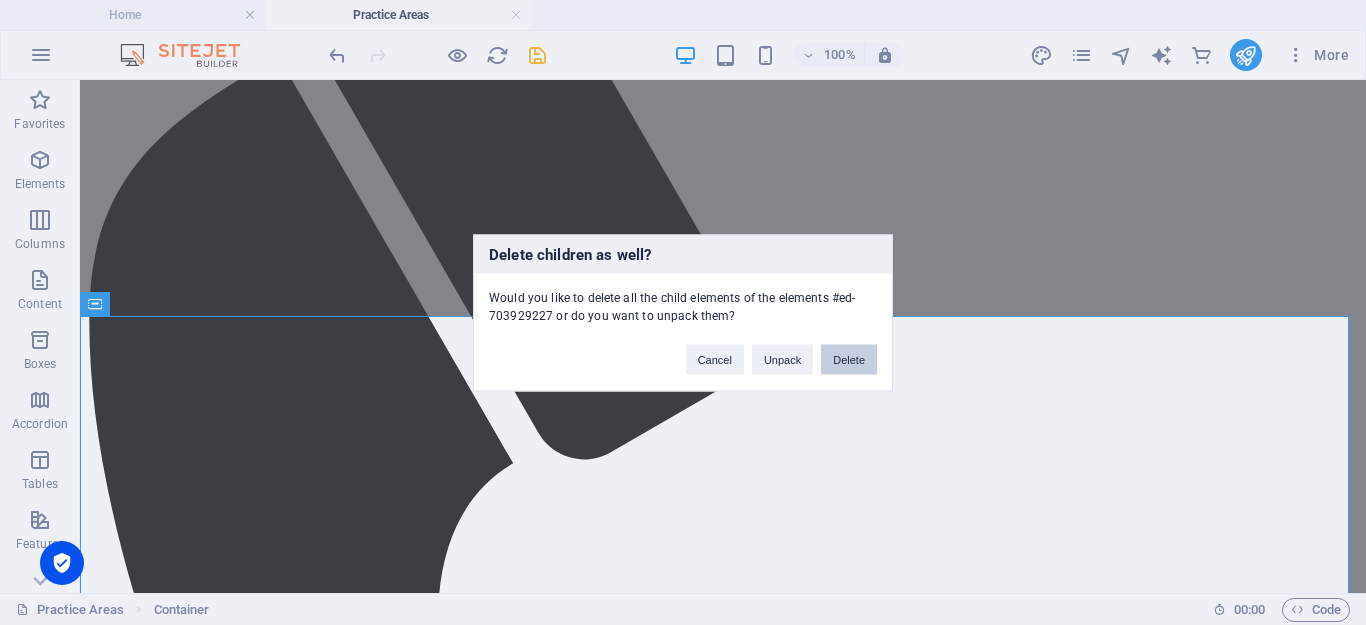 click on "Delete" at bounding box center [849, 359] 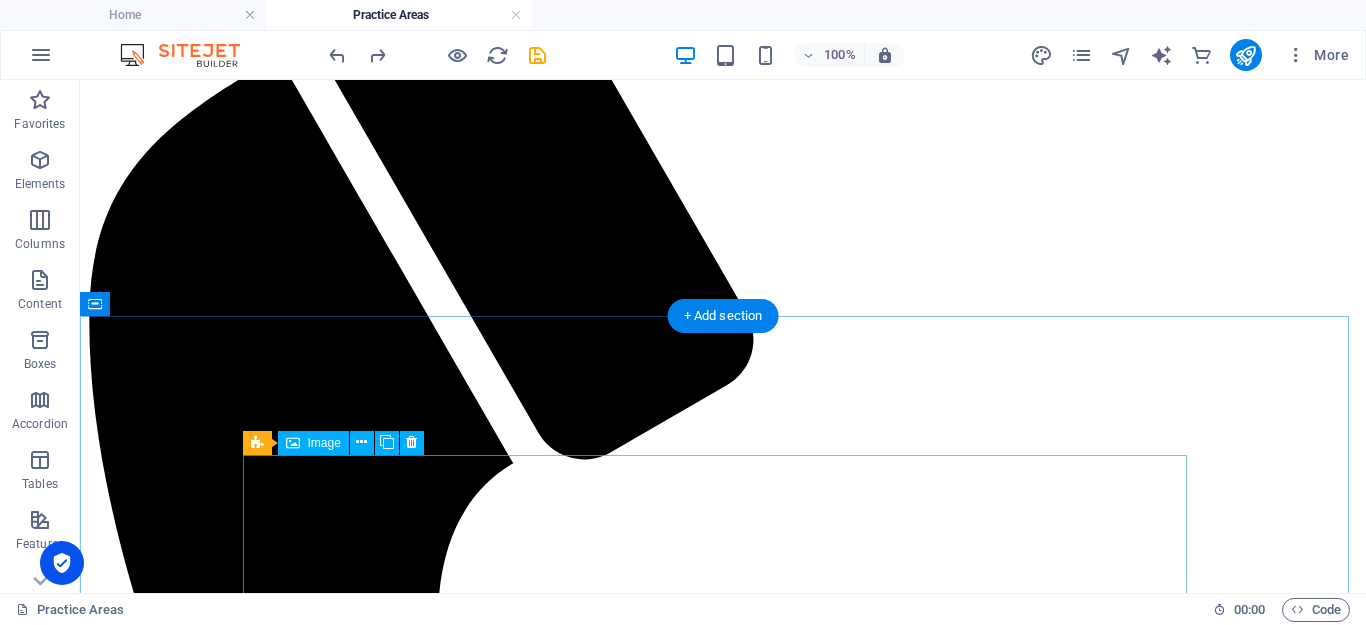 click on "Criminal Law" at bounding box center (723, 7237) 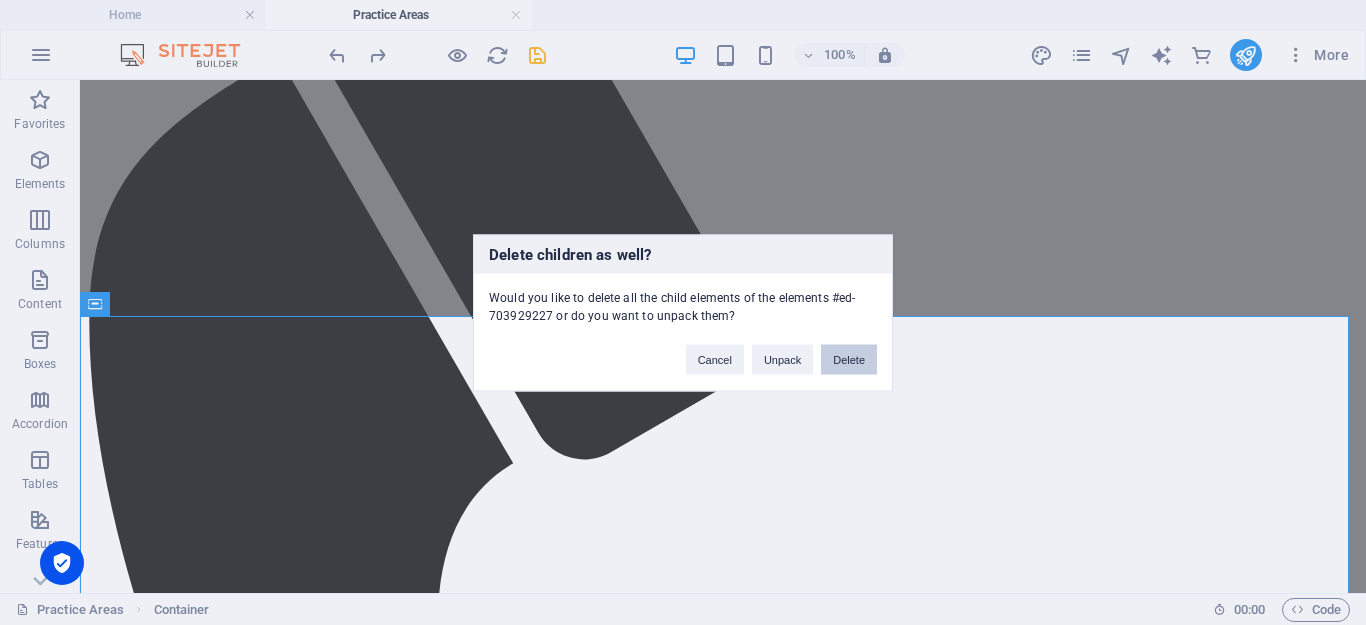 type 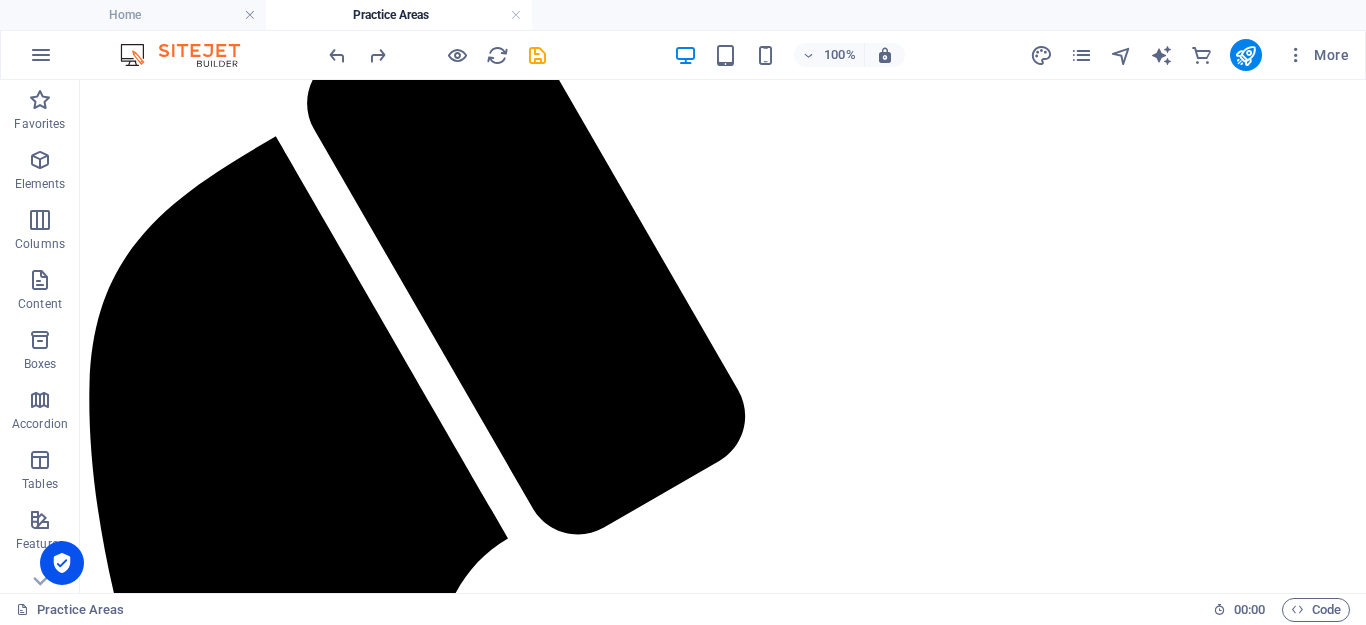 scroll, scrollTop: 4976, scrollLeft: 0, axis: vertical 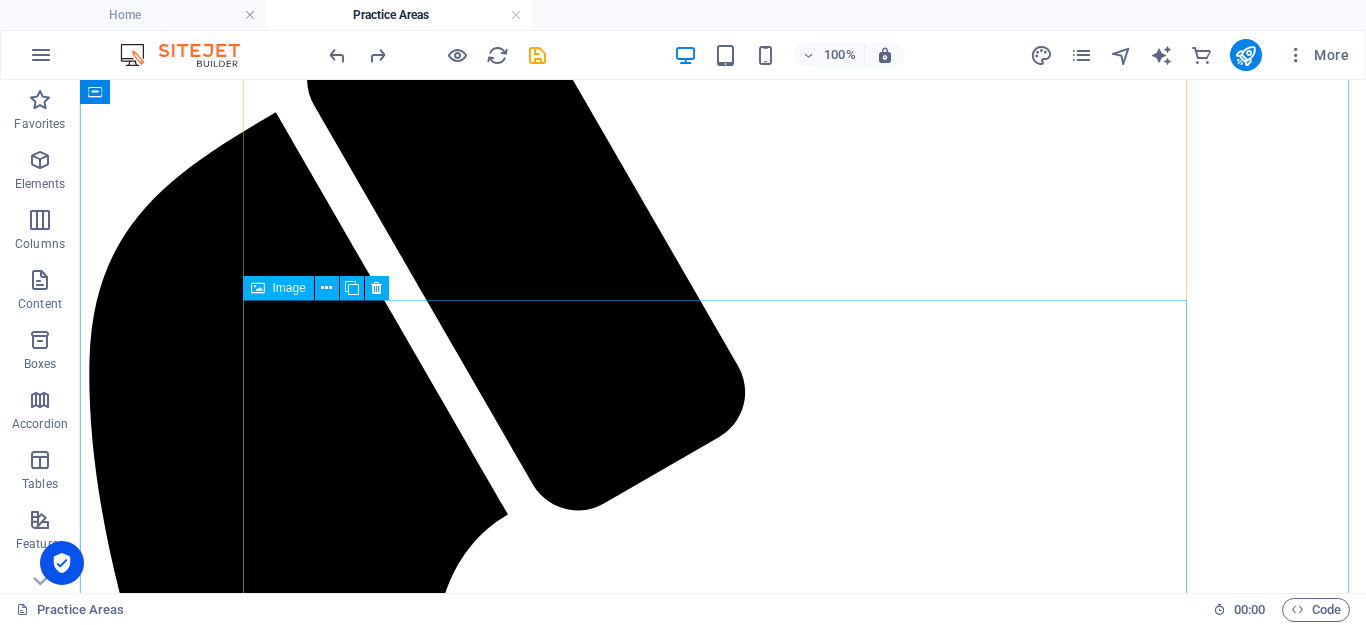 click on "Family Law" at bounding box center [723, 6404] 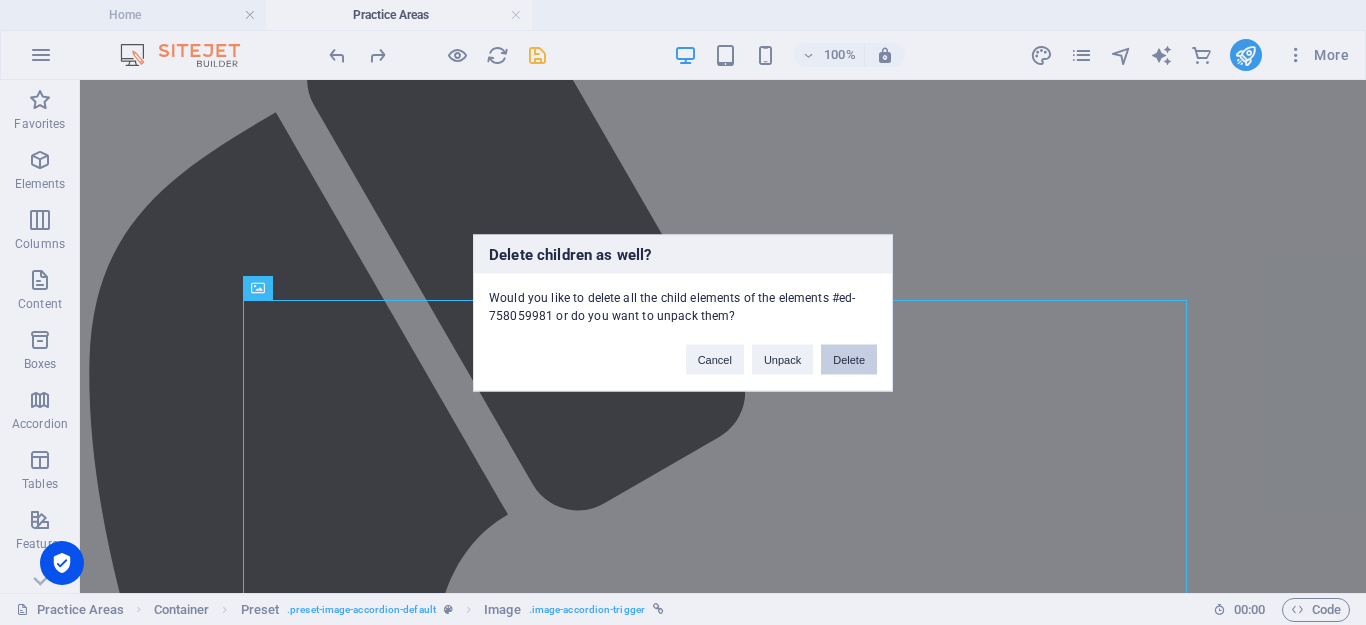 click on "Delete" at bounding box center [849, 359] 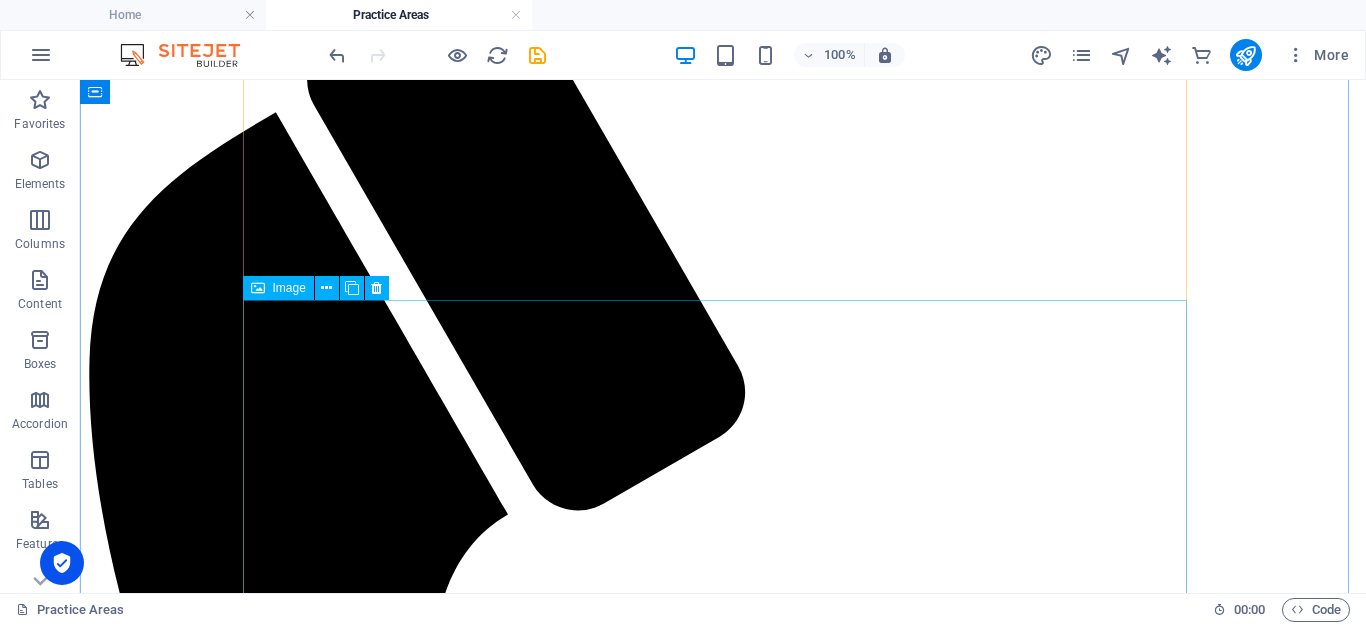 click on "Immigration Law" at bounding box center [723, 6403] 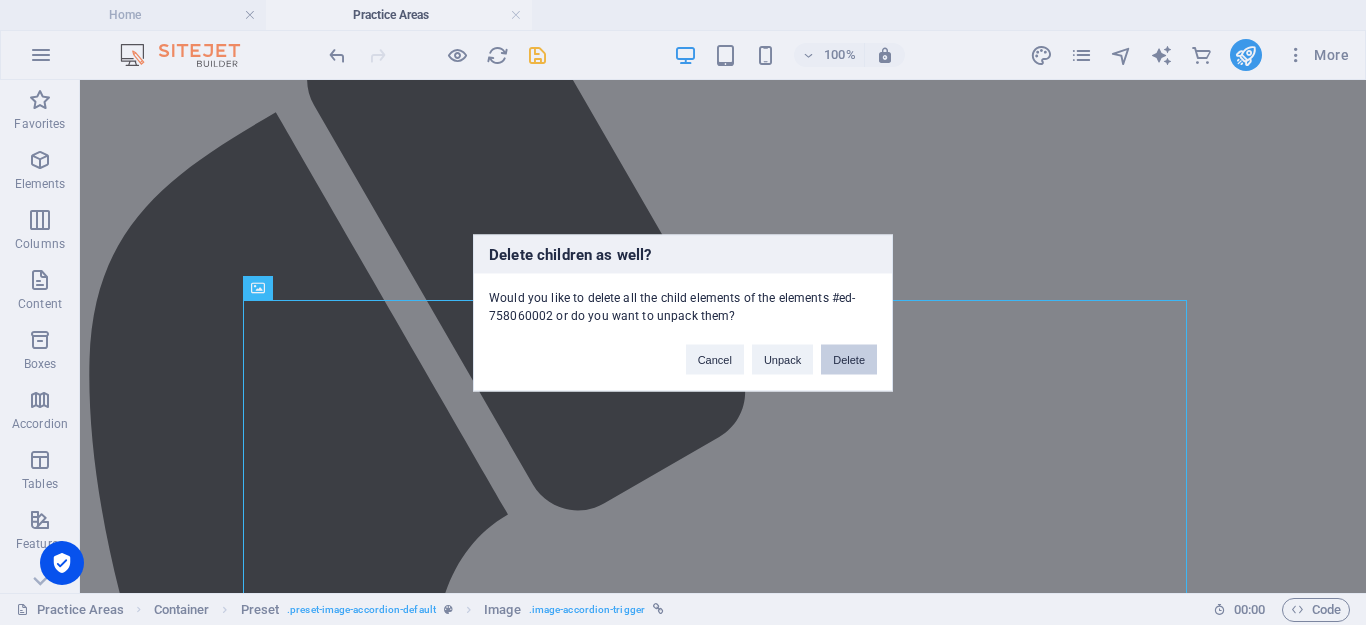 click on "Delete" at bounding box center (849, 359) 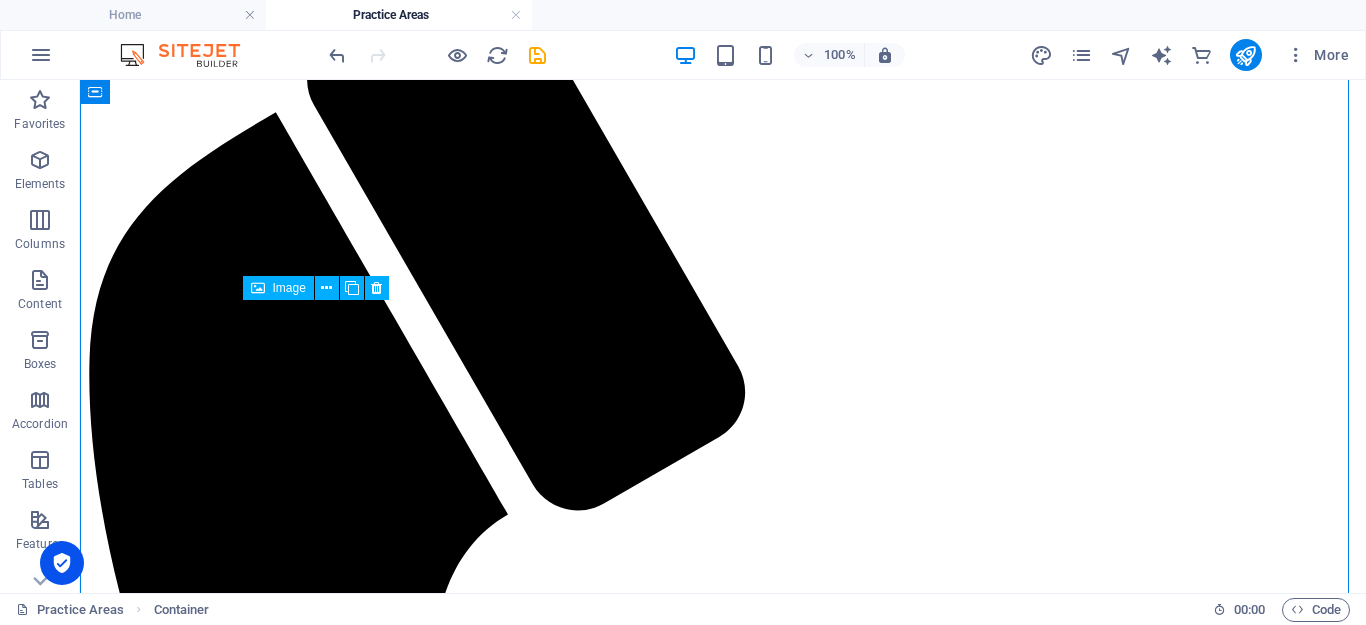 click on "Property Law" at bounding box center [723, 6404] 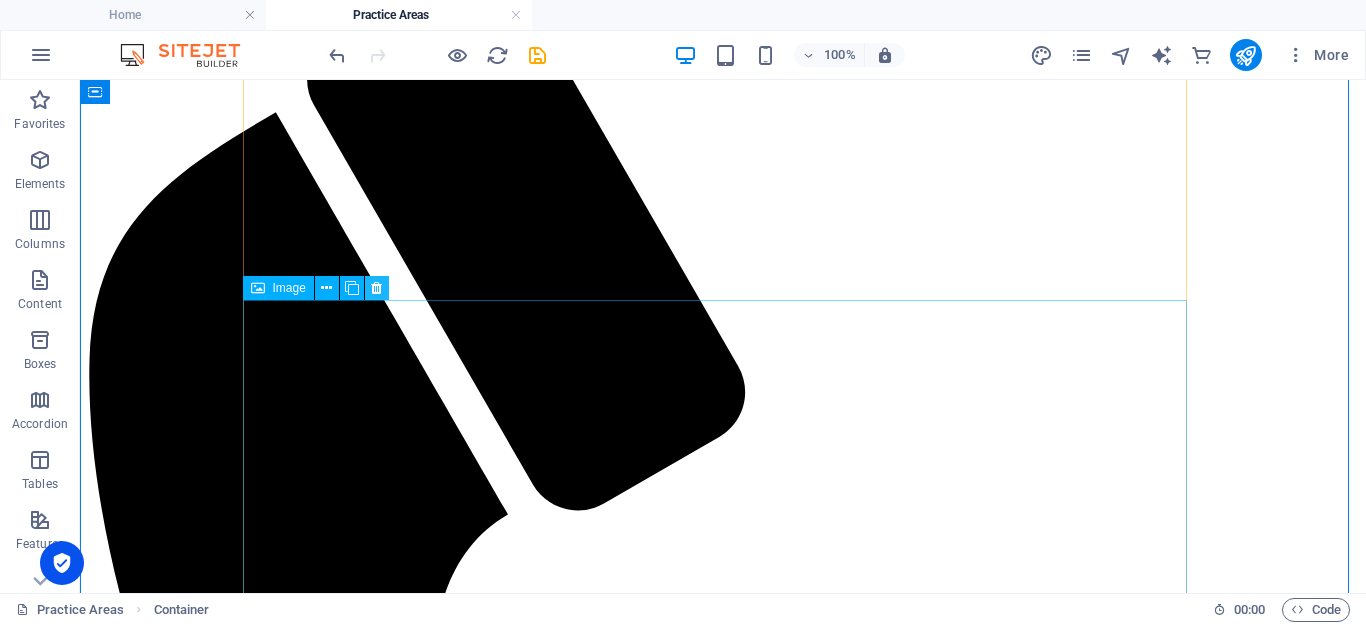 click at bounding box center [376, 288] 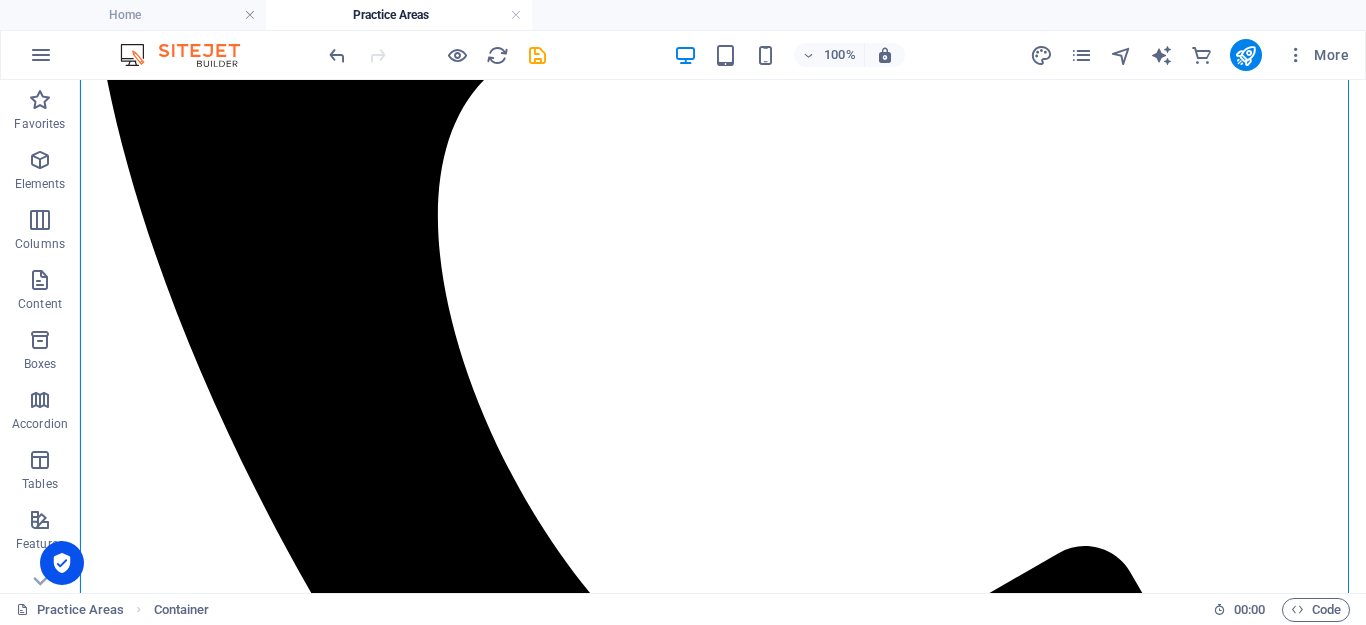 scroll, scrollTop: 622, scrollLeft: 0, axis: vertical 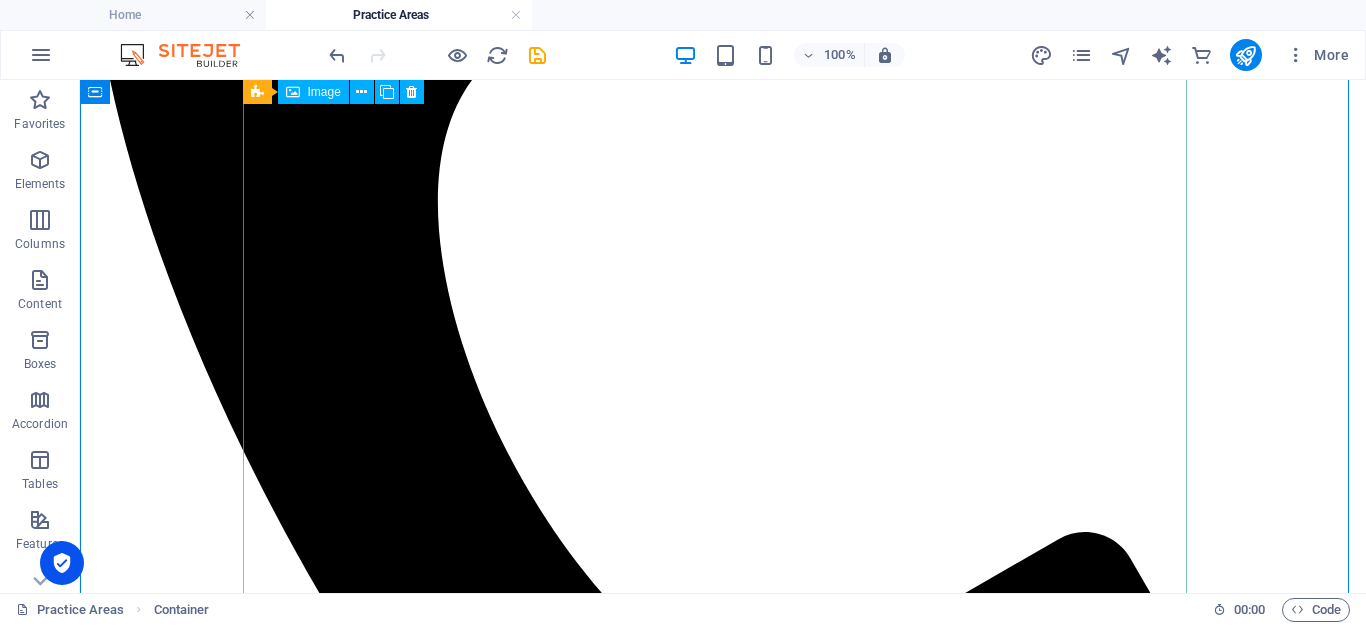 click on "Criminal Law" at bounding box center (723, 6817) 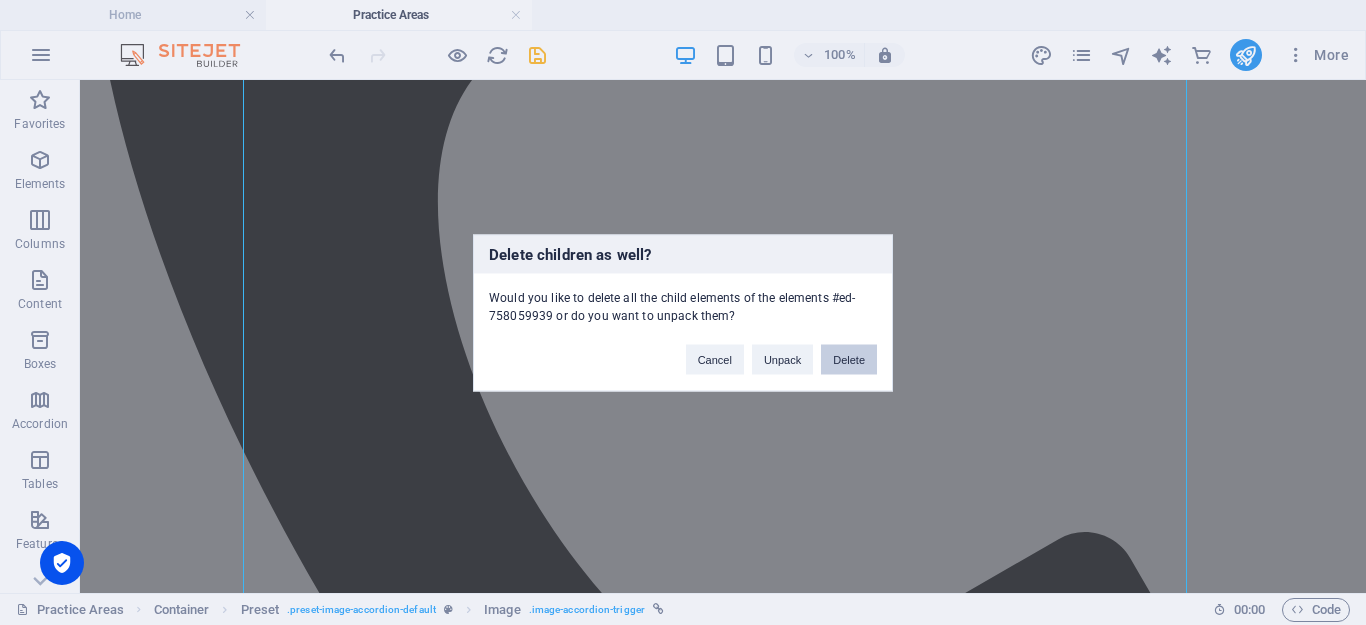 click on "Delete" at bounding box center [849, 359] 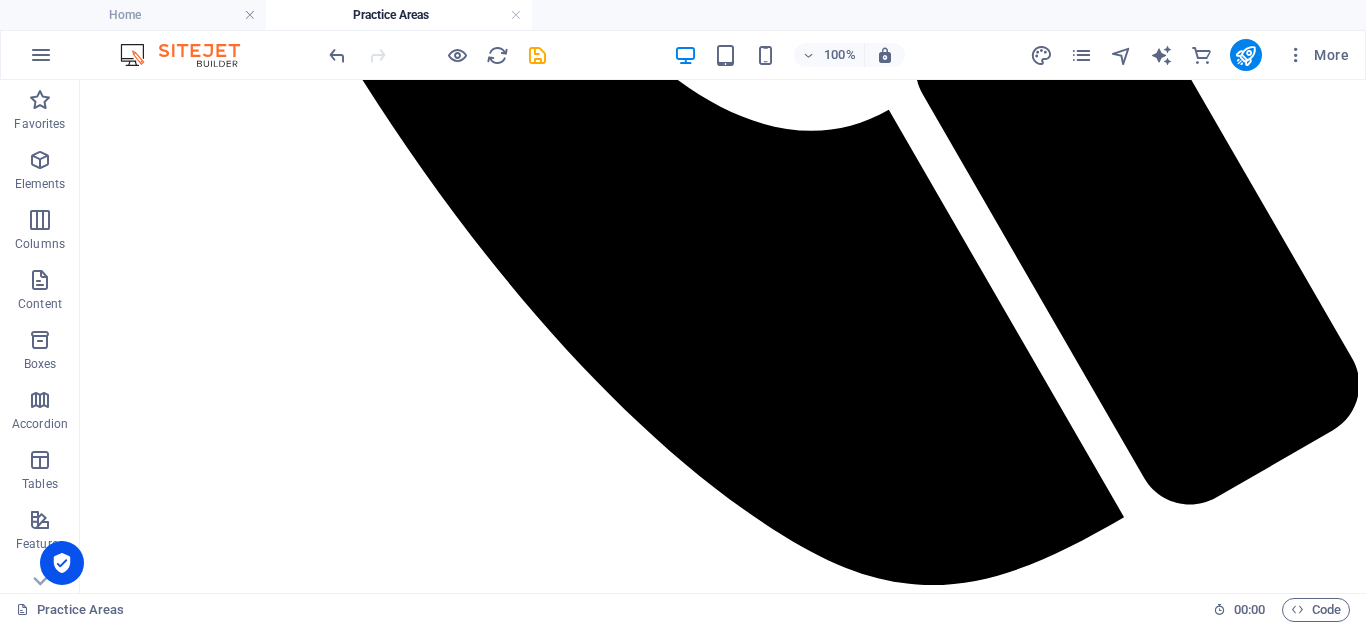 scroll, scrollTop: 1223, scrollLeft: 0, axis: vertical 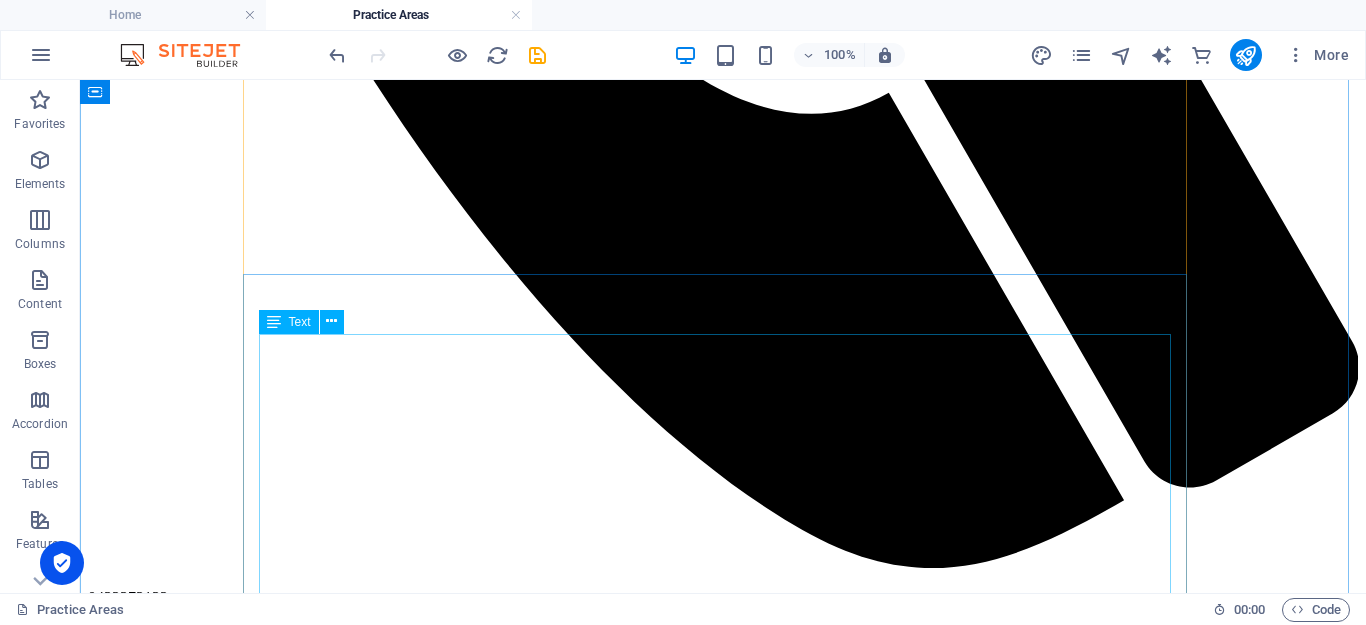 click on "Planning for peace of mind — protecting your wishes and your loved ones. At Jador Lawyers, we understand that preparing for the future isn’t always easy — but it’s one of the most important steps you can take for yourself and your family. Our Wills, Estates & Elder Law services are designed to give you clarity, confidence, and control. Whether you need a straightforward Will, are managing a loved one’s estate, or require advice around elder care or capacity issues, we offer personalised, practical legal solutions you can trust. 🔹 Our Services We provide expert assistance with: Drafting Wills and Testamentary Trusts Enduring Powers of Attorney and Enduring Guardianship Estate Planning for blended families and vulnerable beneficiaries Probate and Letters of Administration Challenging or defending a Will (Family Provision Claims) Deceased estate administration and property transfers NCAT Guardianship and elder care legal matters Advance Care Directives and planning for incapacity" at bounding box center (723, 7387) 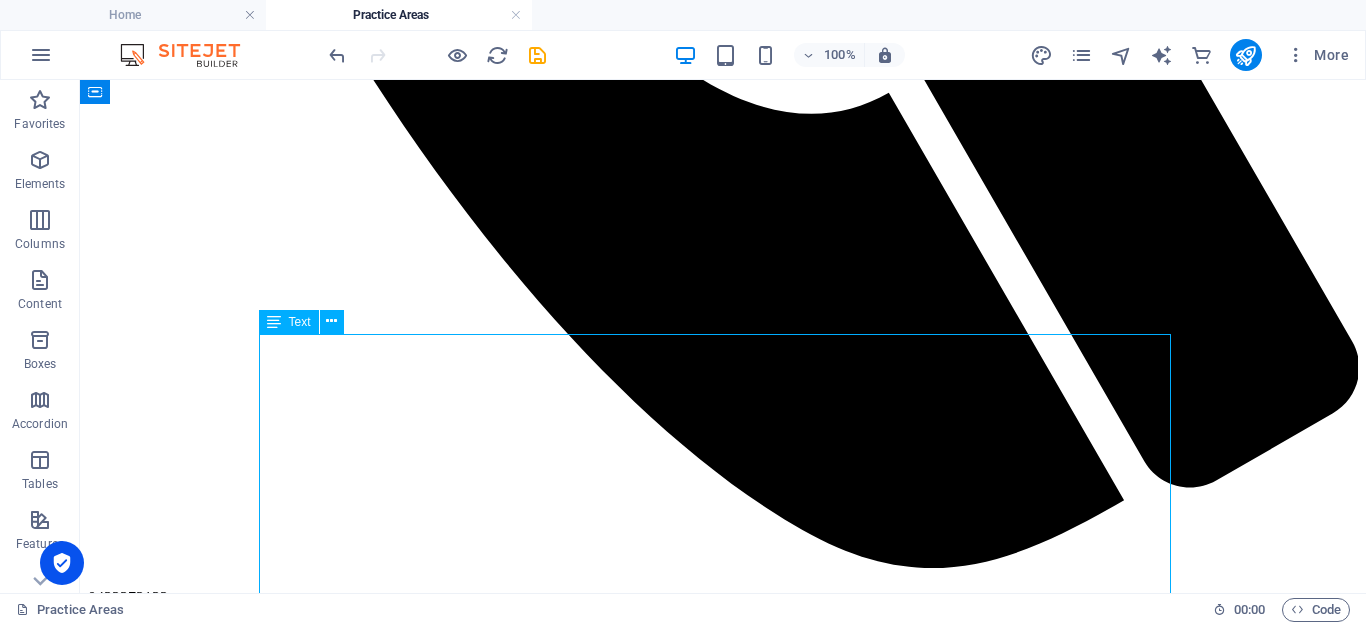 click on "Planning for peace of mind — protecting your wishes and your loved ones. At Jador Lawyers, we understand that preparing for the future isn’t always easy — but it’s one of the most important steps you can take for yourself and your family. Our Wills, Estates & Elder Law services are designed to give you clarity, confidence, and control. Whether you need a straightforward Will, are managing a loved one’s estate, or require advice around elder care or capacity issues, we offer personalised, practical legal solutions you can trust. 🔹 Our Services We provide expert assistance with: Drafting Wills and Testamentary Trusts Enduring Powers of Attorney and Enduring Guardianship Estate Planning for blended families and vulnerable beneficiaries Probate and Letters of Administration Challenging or defending a Will (Family Provision Claims) Deceased estate administration and property transfers NCAT Guardianship and elder care legal matters Advance Care Directives and planning for incapacity" at bounding box center [723, 7387] 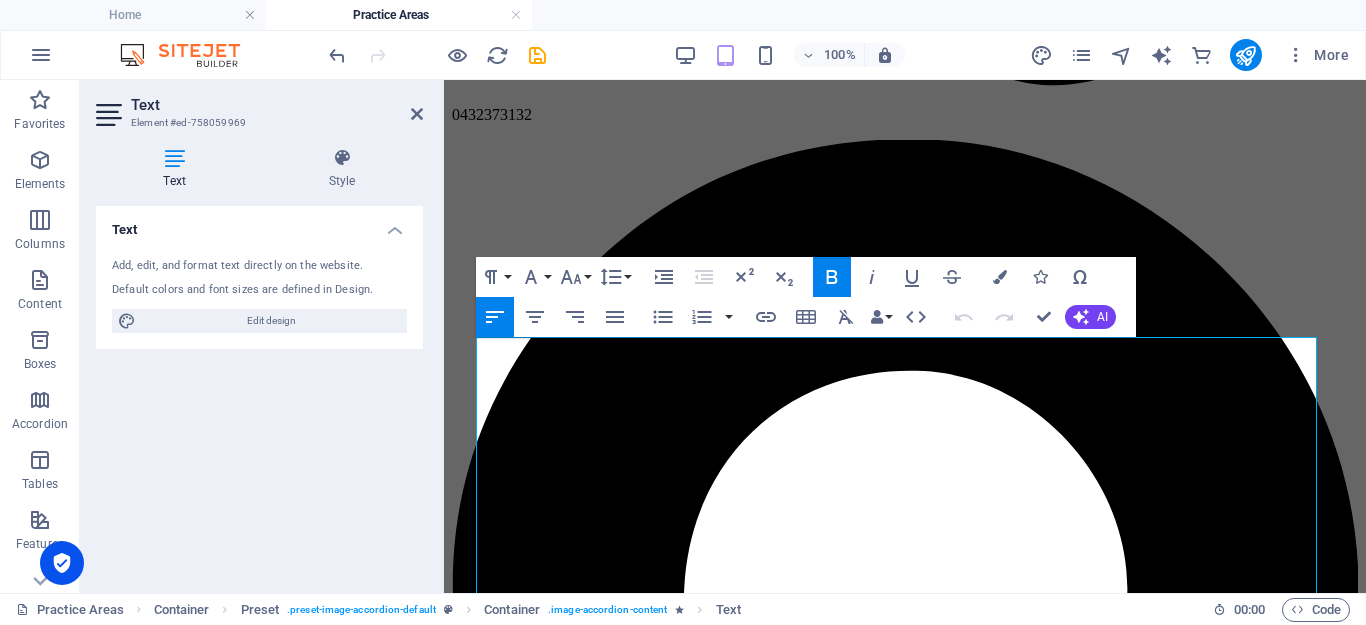 scroll, scrollTop: 741, scrollLeft: 0, axis: vertical 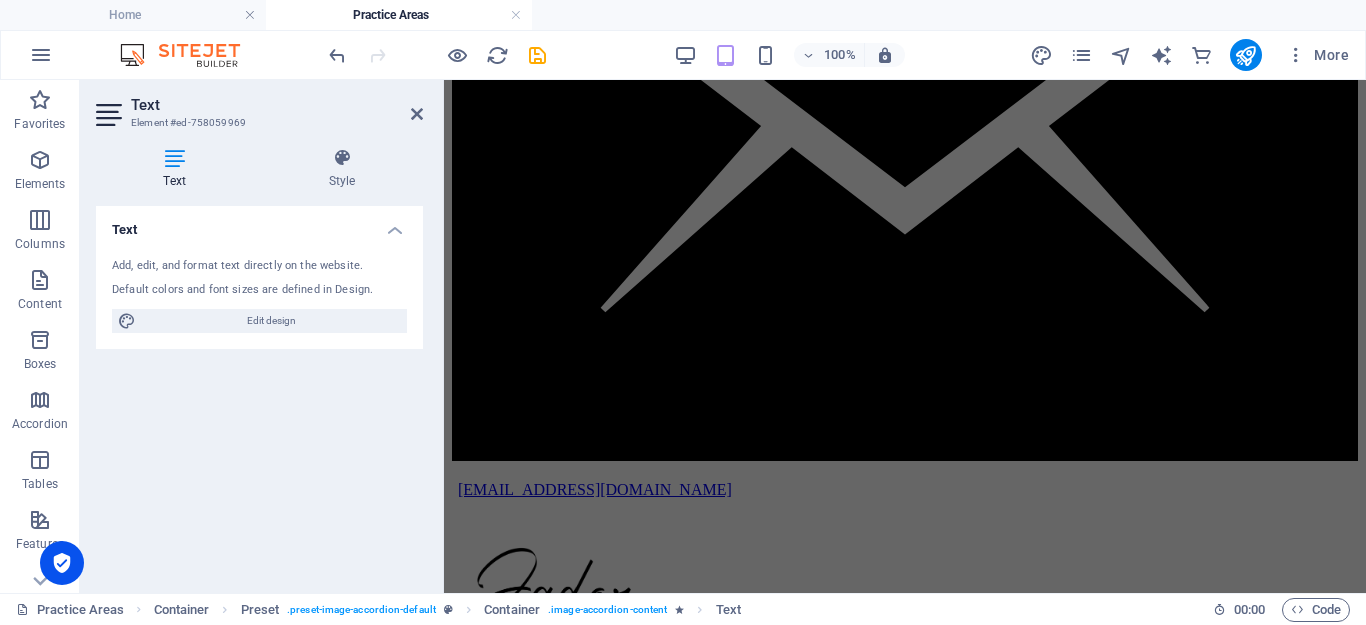 drag, startPoint x: 478, startPoint y: 351, endPoint x: 912, endPoint y: 608, distance: 504.38577 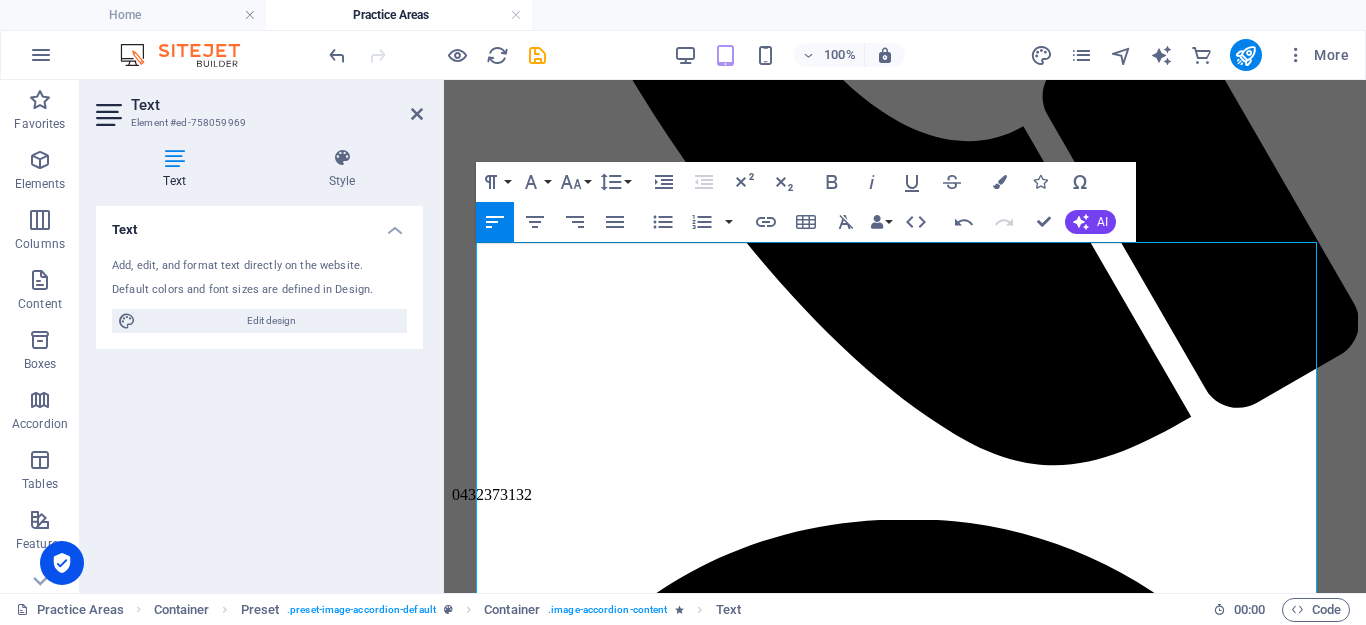 scroll, scrollTop: 829, scrollLeft: 0, axis: vertical 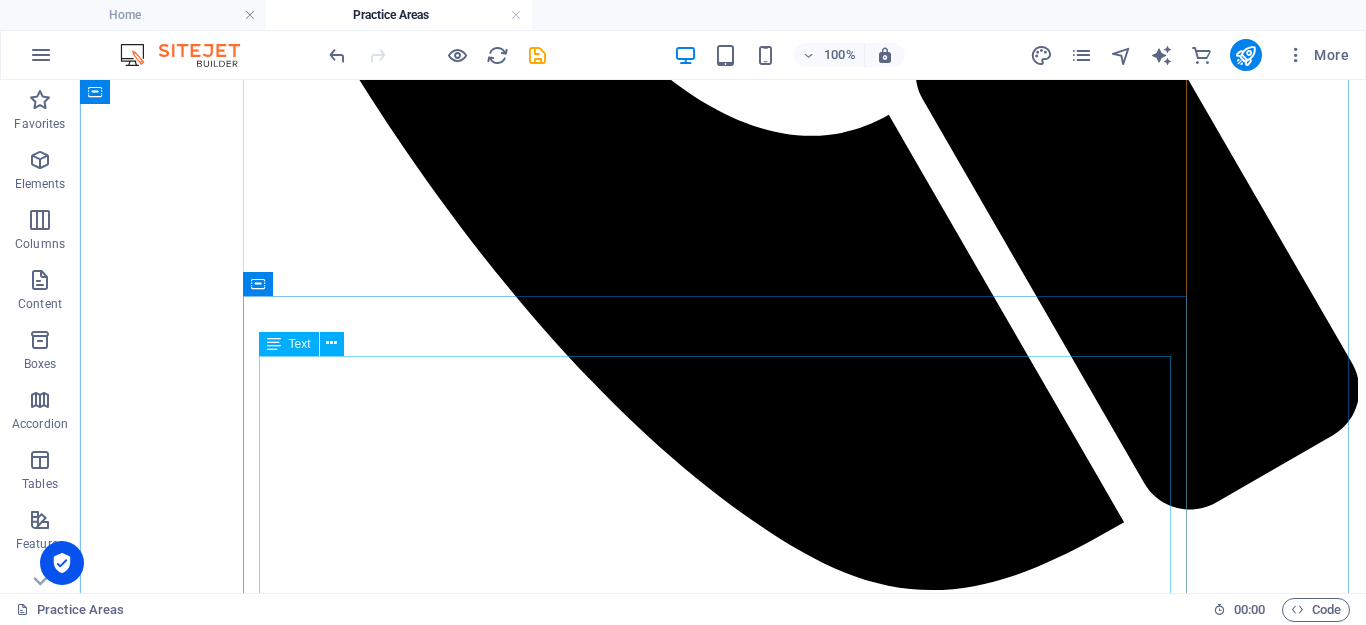 click on "At Jador Lawyers, we guide individuals and families through every stage of estate planning, administration, and dispute resolution. Whether you're making a Will, applying for probate, or facing a contested estate, we offer practical, compassionate, and strategic legal advice tailored to your needs. Our services include: [PERSON_NAME] and Testamentary Trusts Carefully drafted [PERSON_NAME] that reflect your wishes — including complex structures such as trusts for children, blended families, or vulnerable beneficiaries. Powers of Attorney & Enduring Guardianship Legally appoint someone to make decisions on your behalf if you're unable to. Advance Care Directives Set clear healthcare instructions for the future. Probate & Letters of Administration We support executors and family members through the entire estate administration process — from Supreme Court applications to asset distribution. Contested Estates & Family Provision Claims Succession Act 2006 ([GEOGRAPHIC_DATA]) . We handle disputes involving: Claims for further provision" at bounding box center [723, 7206] 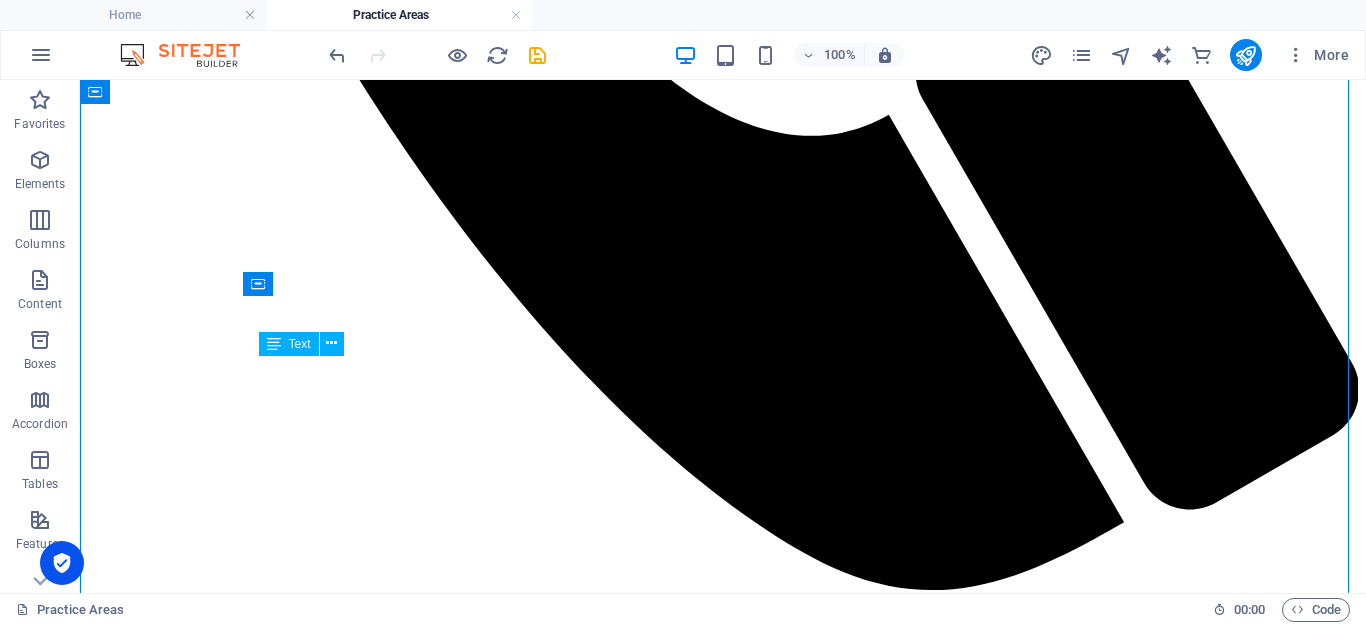 click on "At Jador Lawyers, we guide individuals and families through every stage of estate planning, administration, and dispute resolution. Whether you're making a Will, applying for probate, or facing a contested estate, we offer practical, compassionate, and strategic legal advice tailored to your needs. Our services include: [PERSON_NAME] and Testamentary Trusts Carefully drafted [PERSON_NAME] that reflect your wishes — including complex structures such as trusts for children, blended families, or vulnerable beneficiaries. Powers of Attorney & Enduring Guardianship Legally appoint someone to make decisions on your behalf if you're unable to. Advance Care Directives Set clear healthcare instructions for the future. Probate & Letters of Administration We support executors and family members through the entire estate administration process — from Supreme Court applications to asset distribution. Contested Estates & Family Provision Claims Succession Act 2006 ([GEOGRAPHIC_DATA]) . We handle disputes involving: Claims for further provision" at bounding box center [723, 7206] 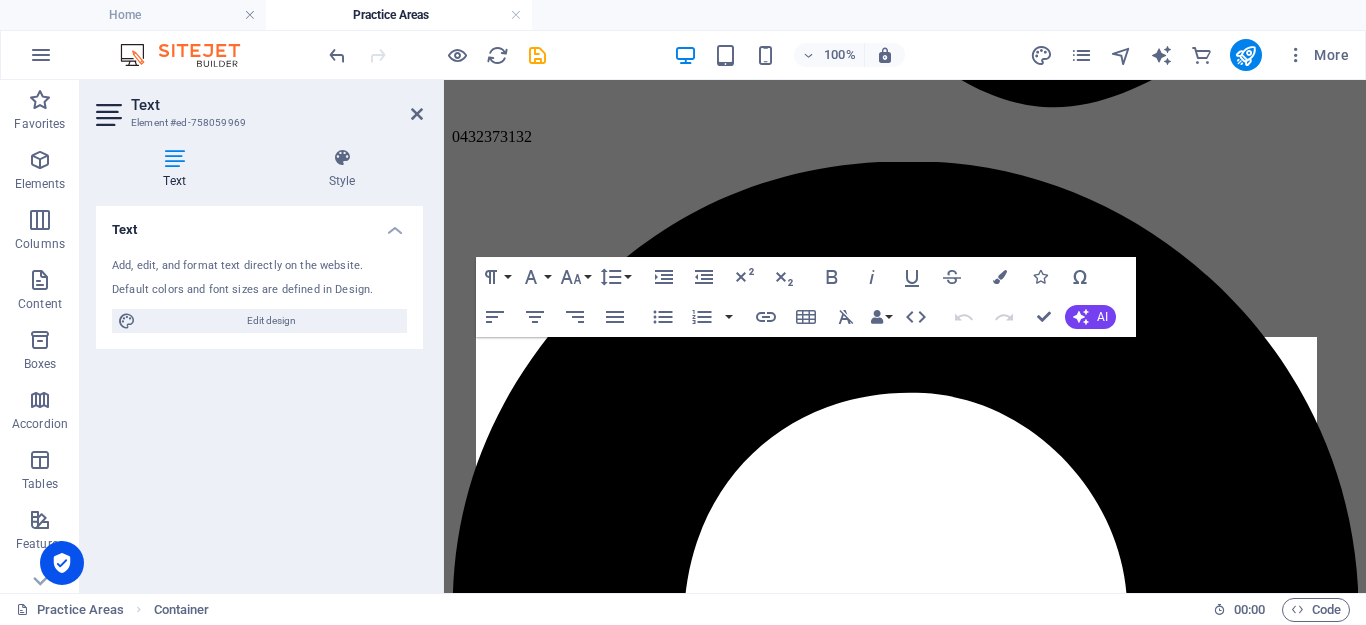 scroll, scrollTop: 741, scrollLeft: 0, axis: vertical 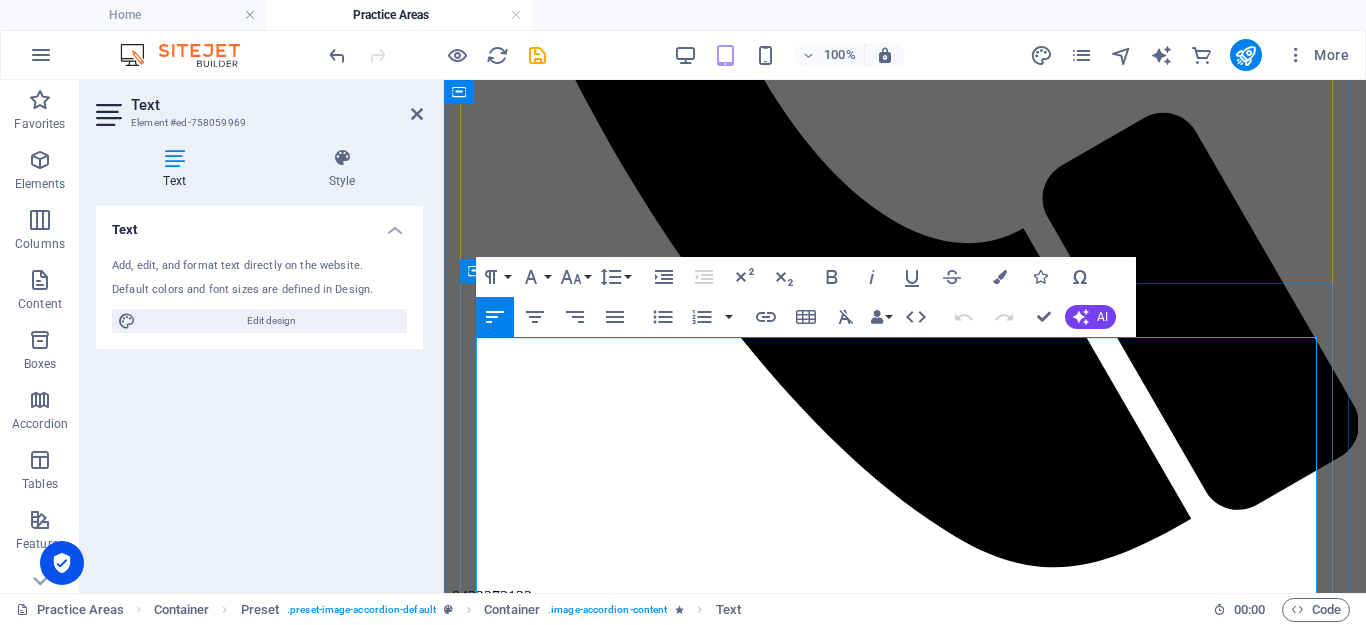 click on "Wills and Testamentary Trusts Carefully drafted Wills that reflect your wishes — including complex structures such as trusts for children, blended families, or vulnerable beneficiaries." at bounding box center (925, 5202) 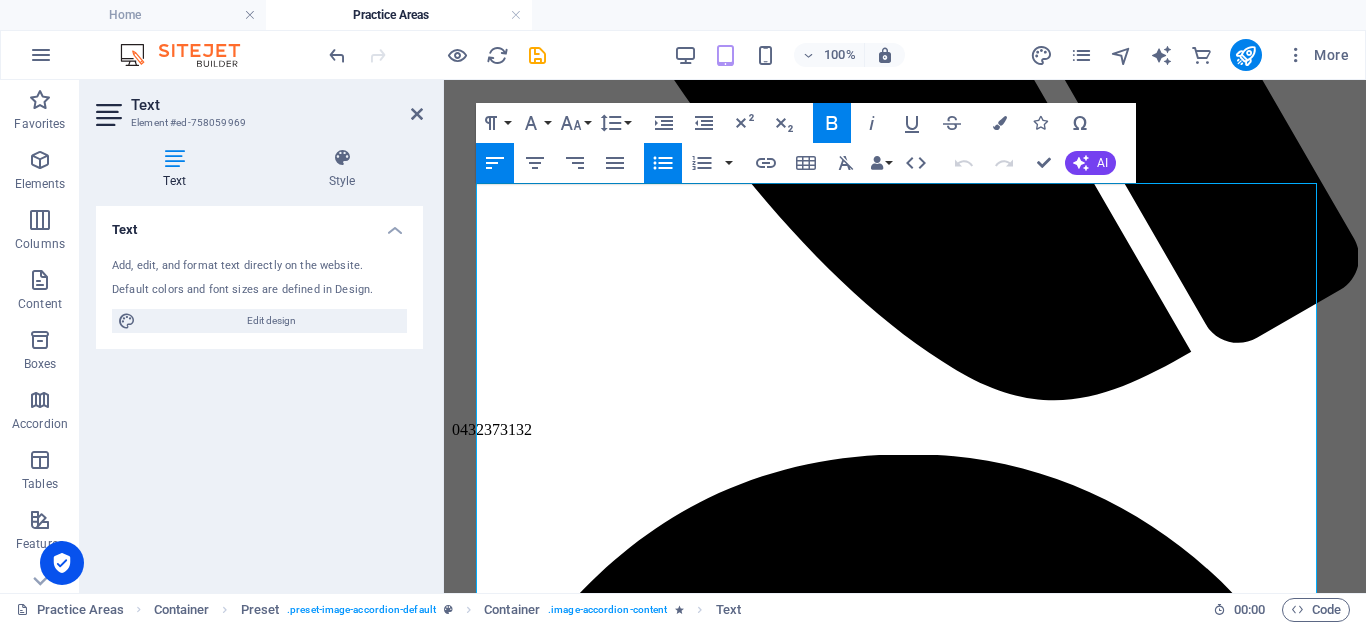 scroll, scrollTop: 895, scrollLeft: 0, axis: vertical 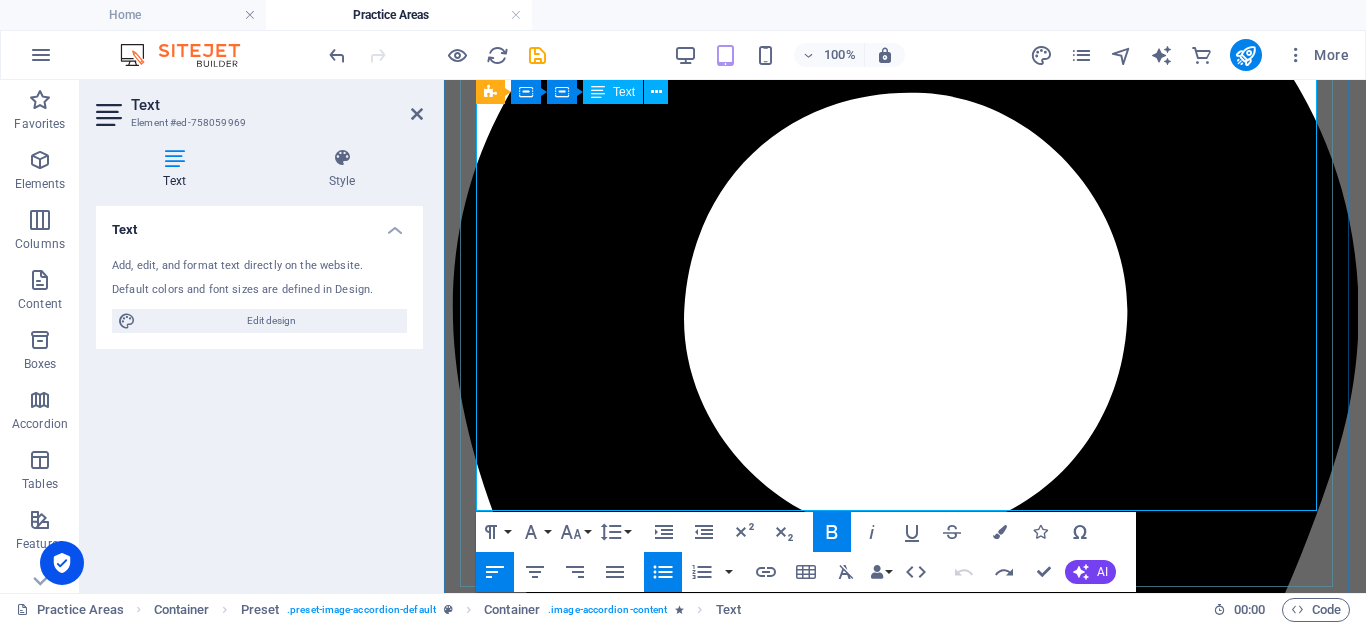 click on "At Jador Lawyers, we are selective in the litigation matters we accept — prioritising resolution through negotiation and mediation where possible. However, when court is necessary, we are ready to represent you or brief experienced counsel." at bounding box center [905, 4935] 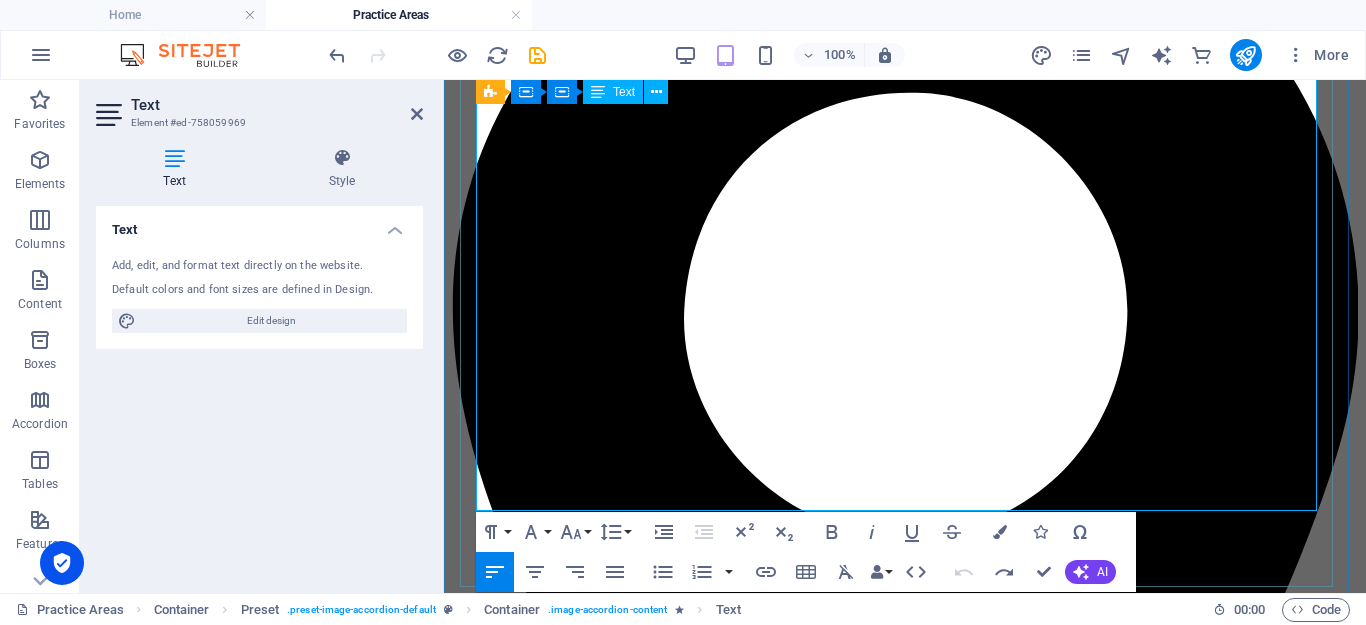 click on "At Jador Lawyers, we are selective in the litigation matters we accept — prioritising resolution through negotiation and mediation where possible. However, when court is necessary, we are ready to represent you or brief experienced counsel." at bounding box center (905, 4935) 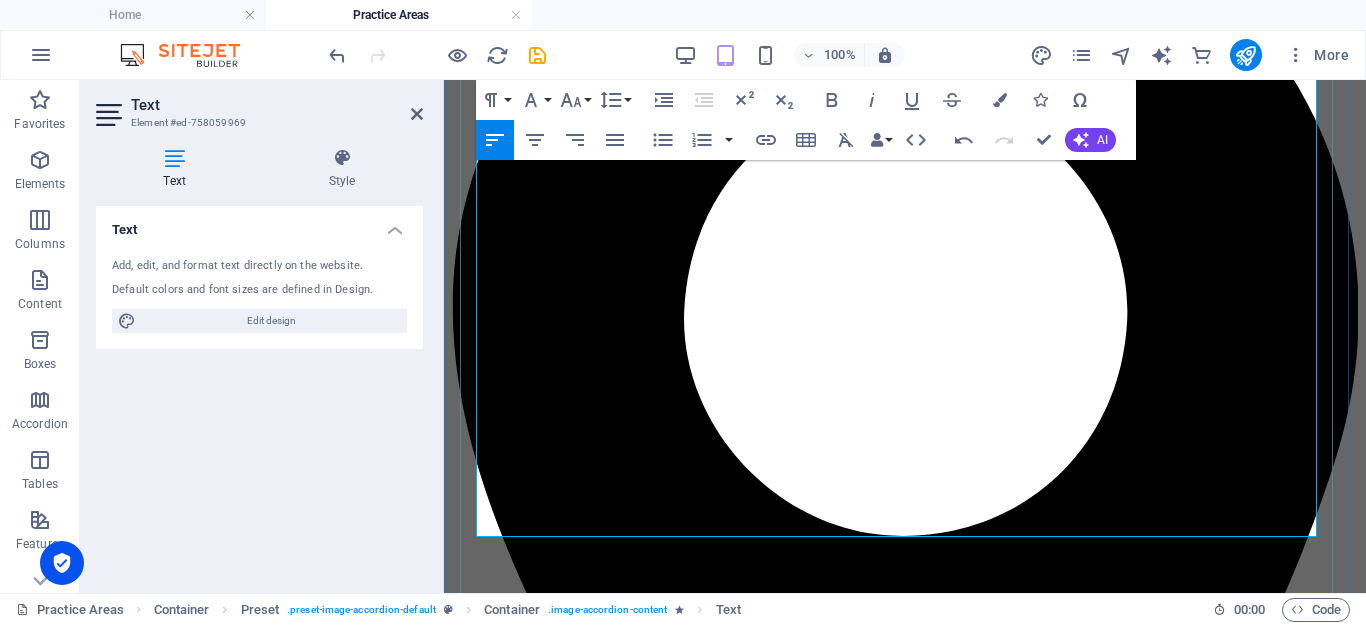 drag, startPoint x: 504, startPoint y: 313, endPoint x: 468, endPoint y: 312, distance: 36.013885 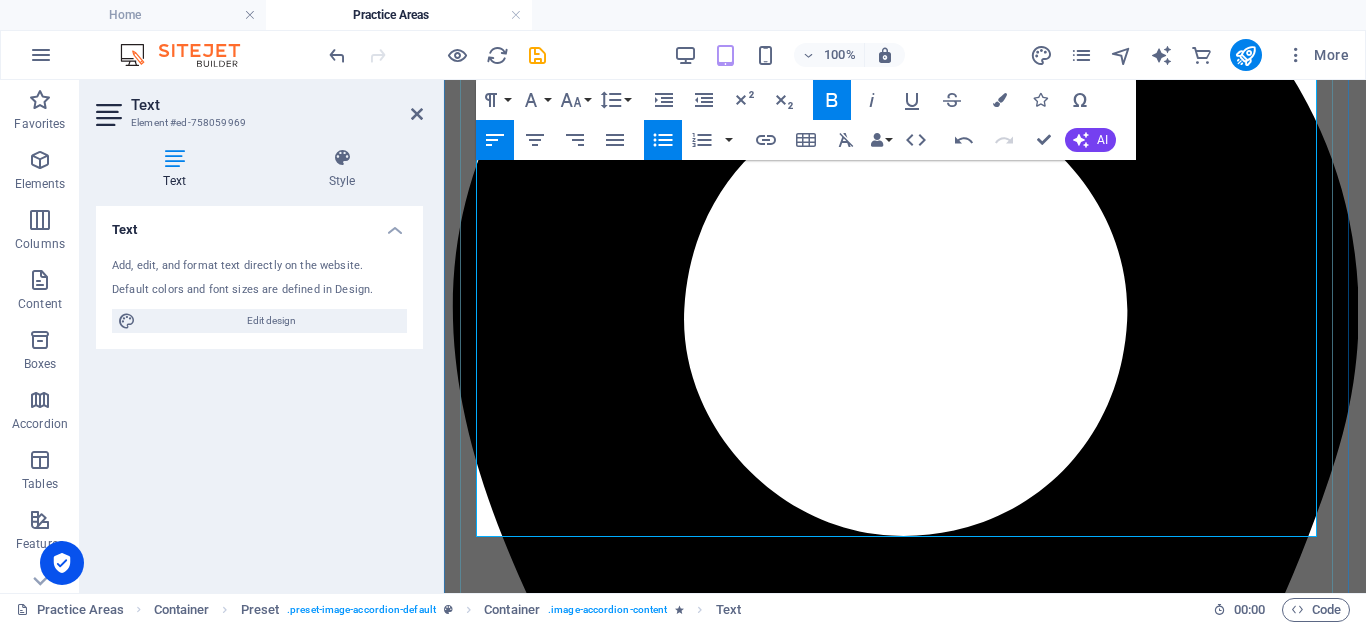 drag, startPoint x: 490, startPoint y: 374, endPoint x: 945, endPoint y: 340, distance: 456.26855 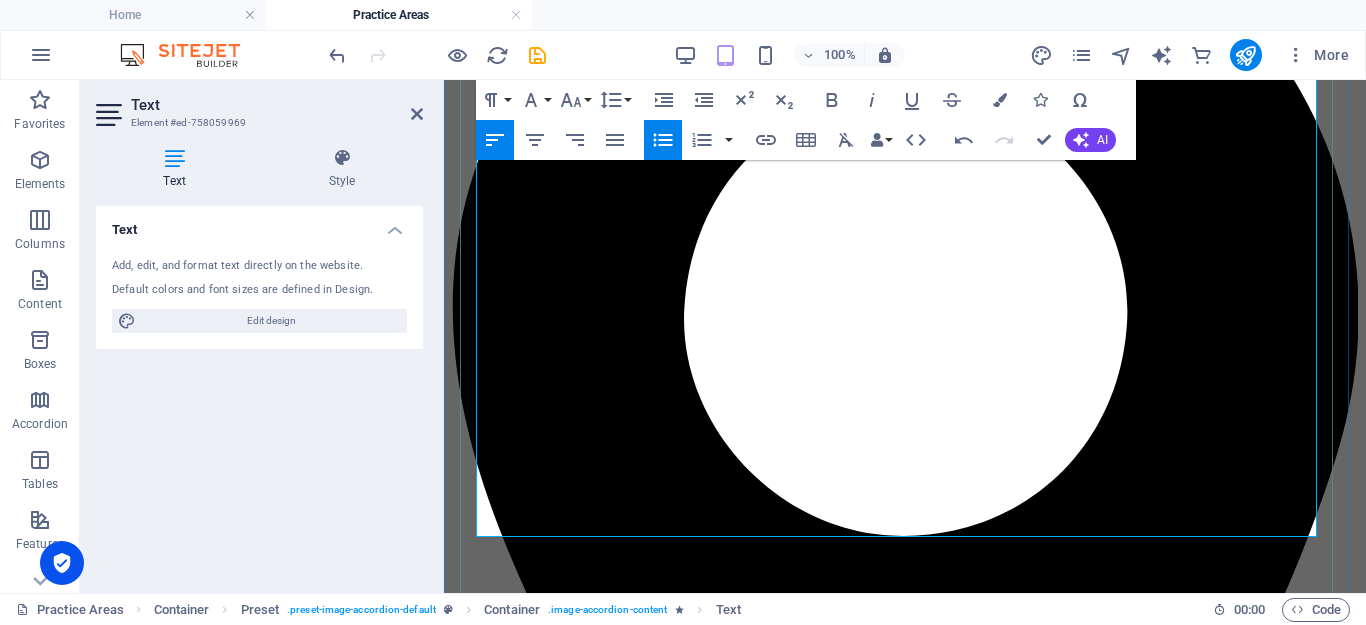 drag, startPoint x: 945, startPoint y: 340, endPoint x: 948, endPoint y: 270, distance: 70.064255 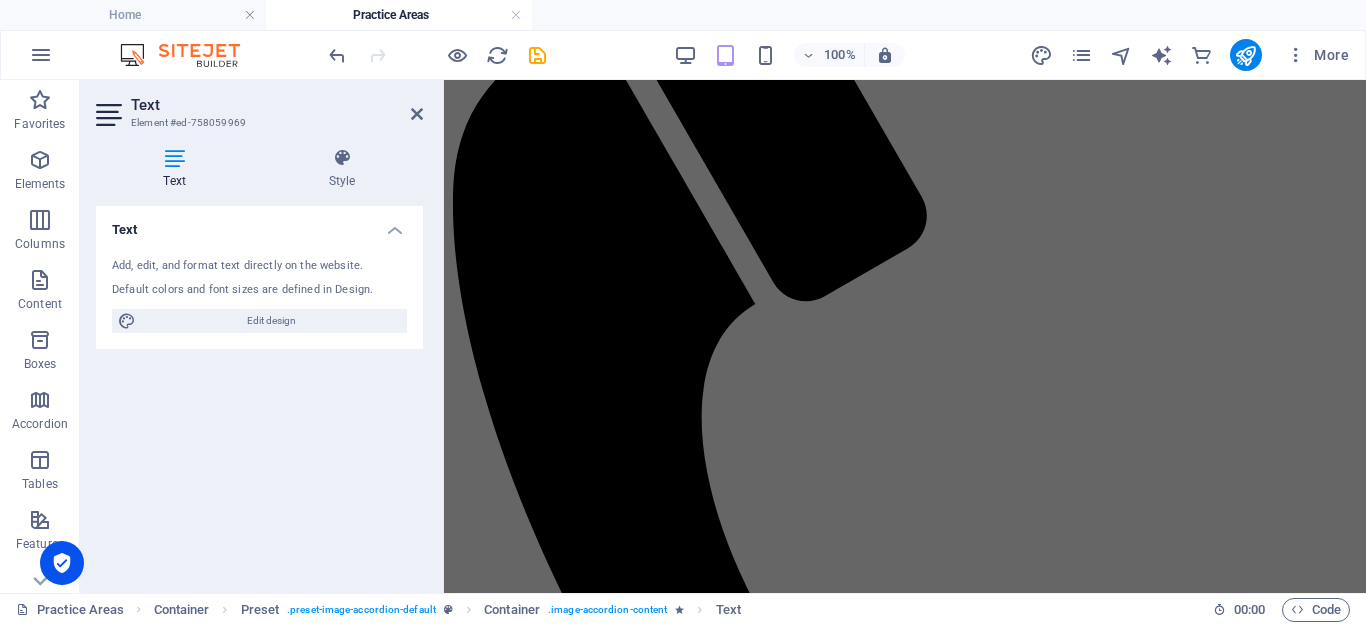 scroll, scrollTop: 0, scrollLeft: 0, axis: both 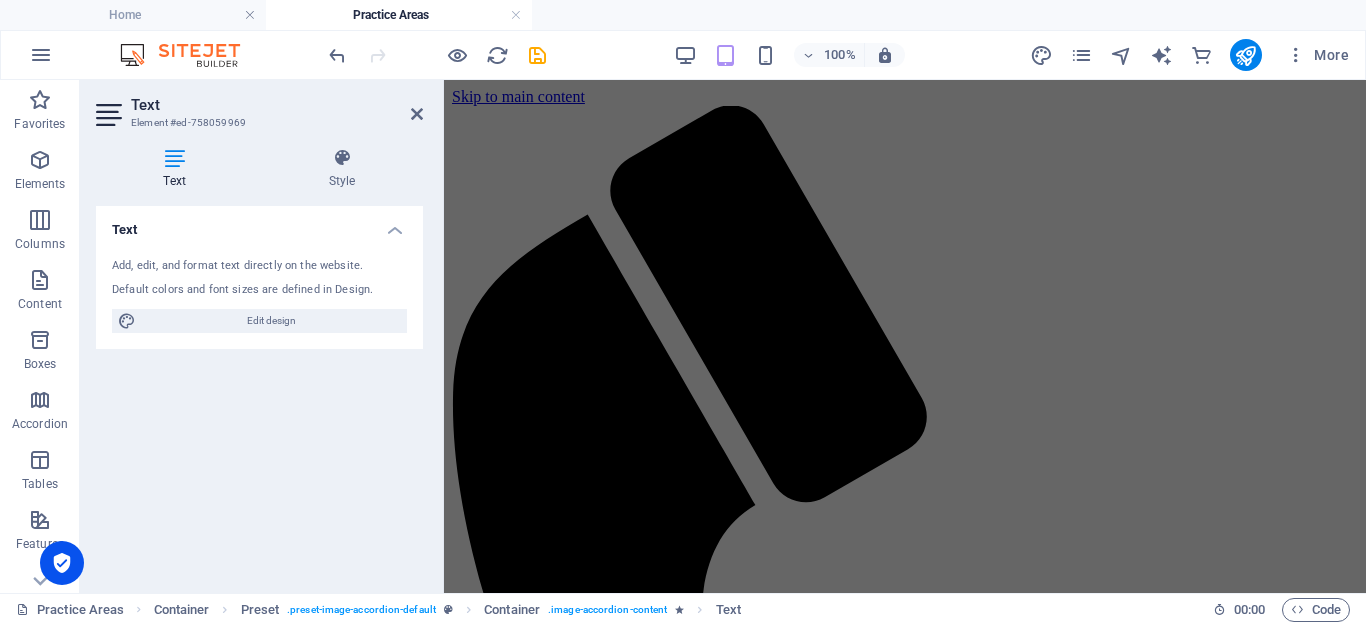 drag, startPoint x: 678, startPoint y: 530, endPoint x: 920, endPoint y: 102, distance: 491.67877 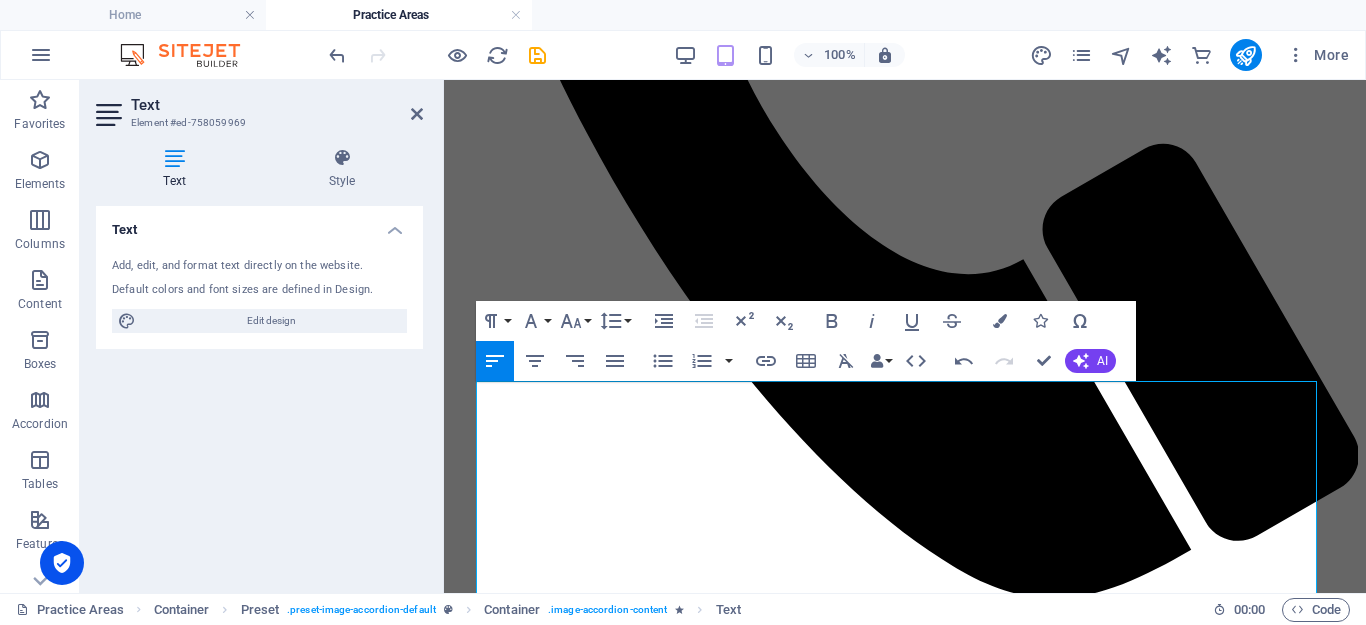 scroll, scrollTop: 723, scrollLeft: 0, axis: vertical 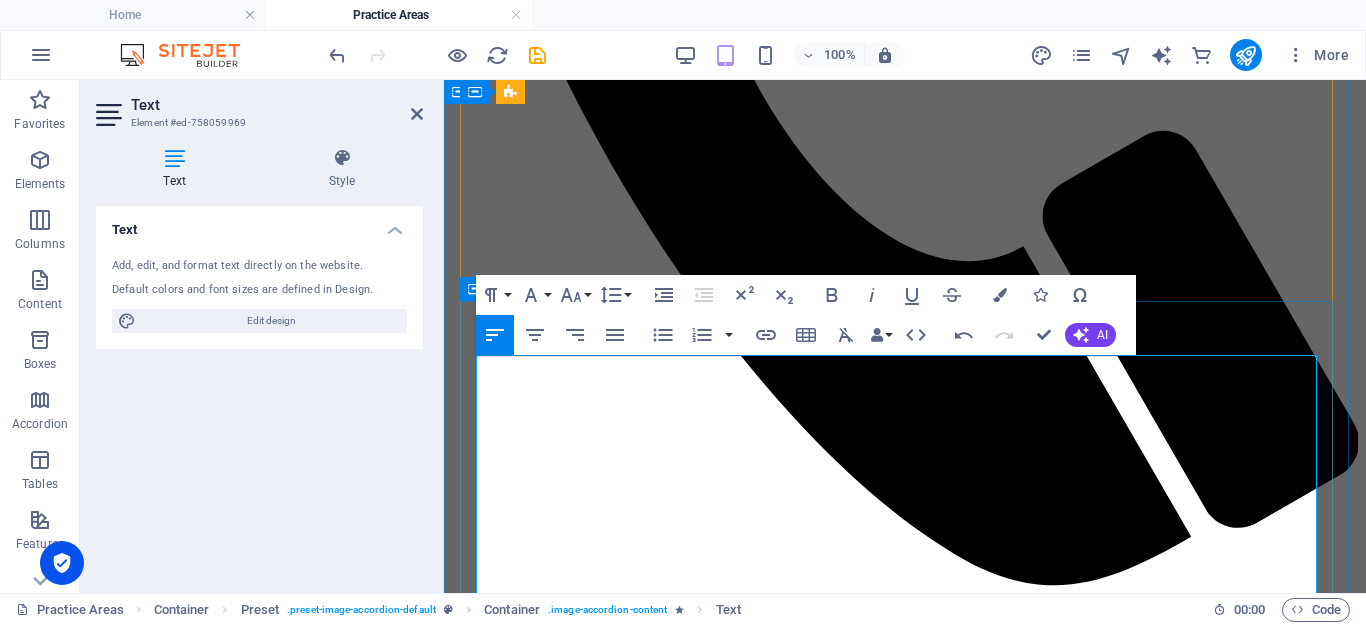 click on "At Jador Lawyers, we guide individuals and families through every stage of estate planning, administration, and dispute resolution. Whether you're making a Will, applying for probate, or facing a contested estate, we offer practical, compassionate, and strategic legal advice tailored to your needs." at bounding box center [905, 5150] 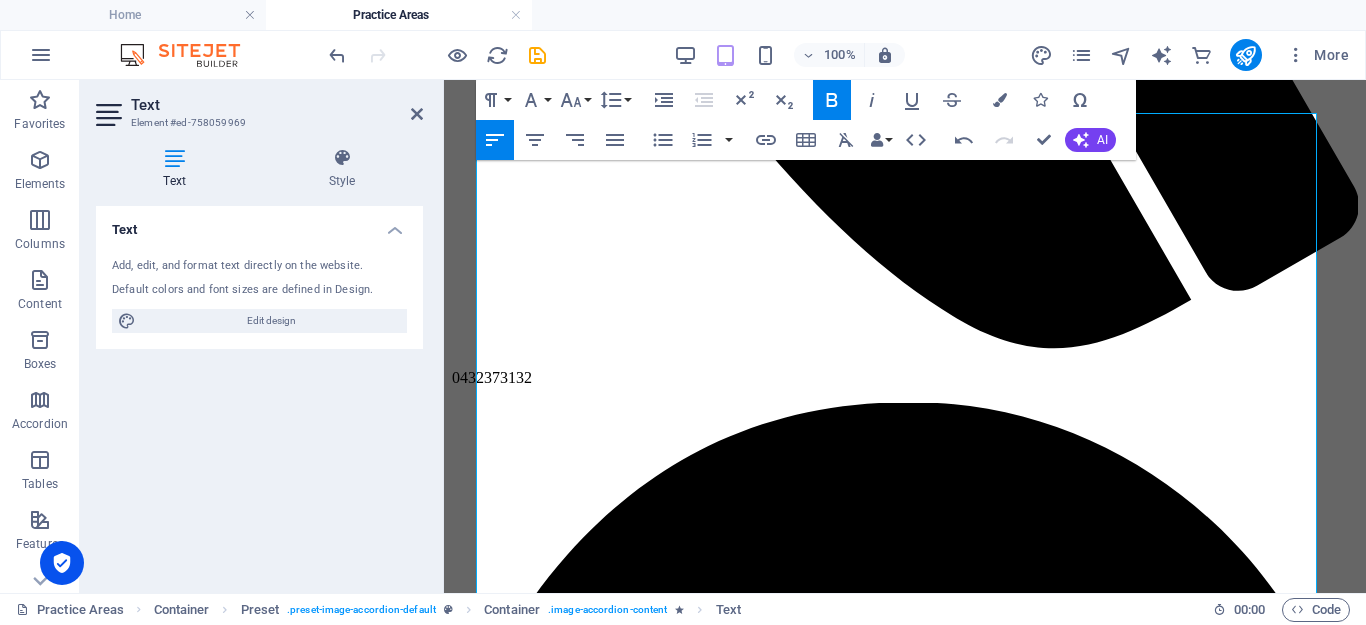 scroll, scrollTop: 966, scrollLeft: 0, axis: vertical 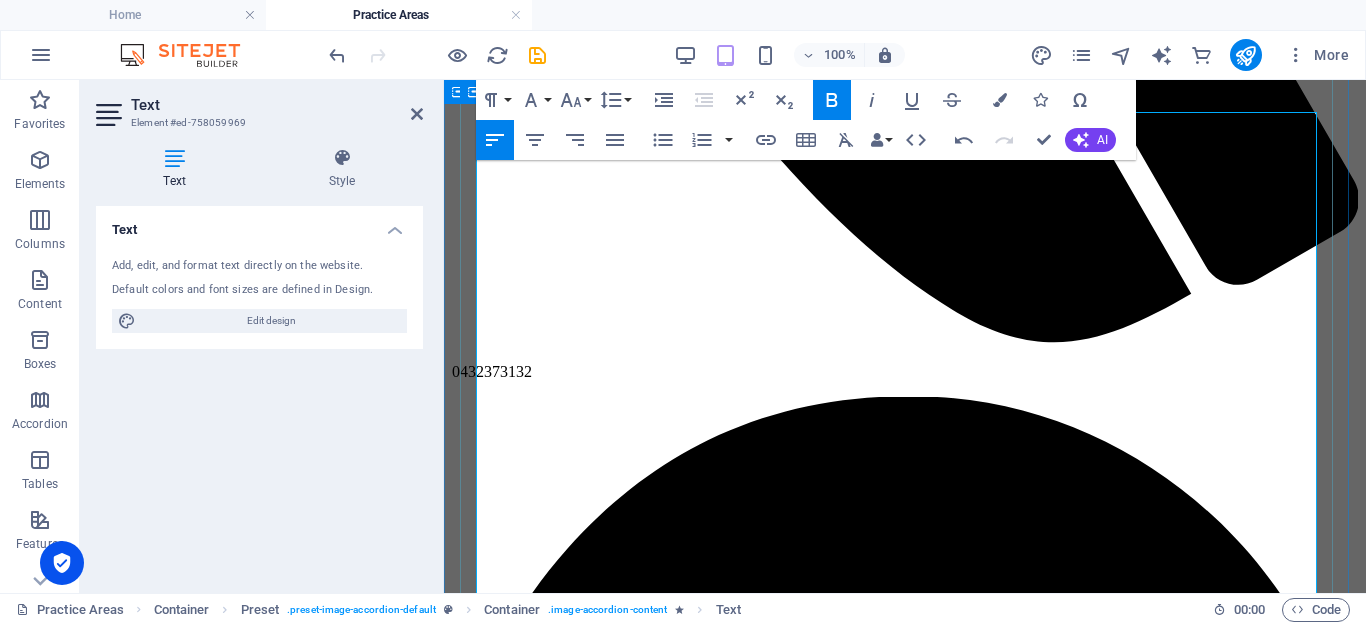 click on "Powers of Attorney & Enduring Guardianship Legally appoint someone to make decisions on your behalf if you're unable to." at bounding box center (925, 5072) 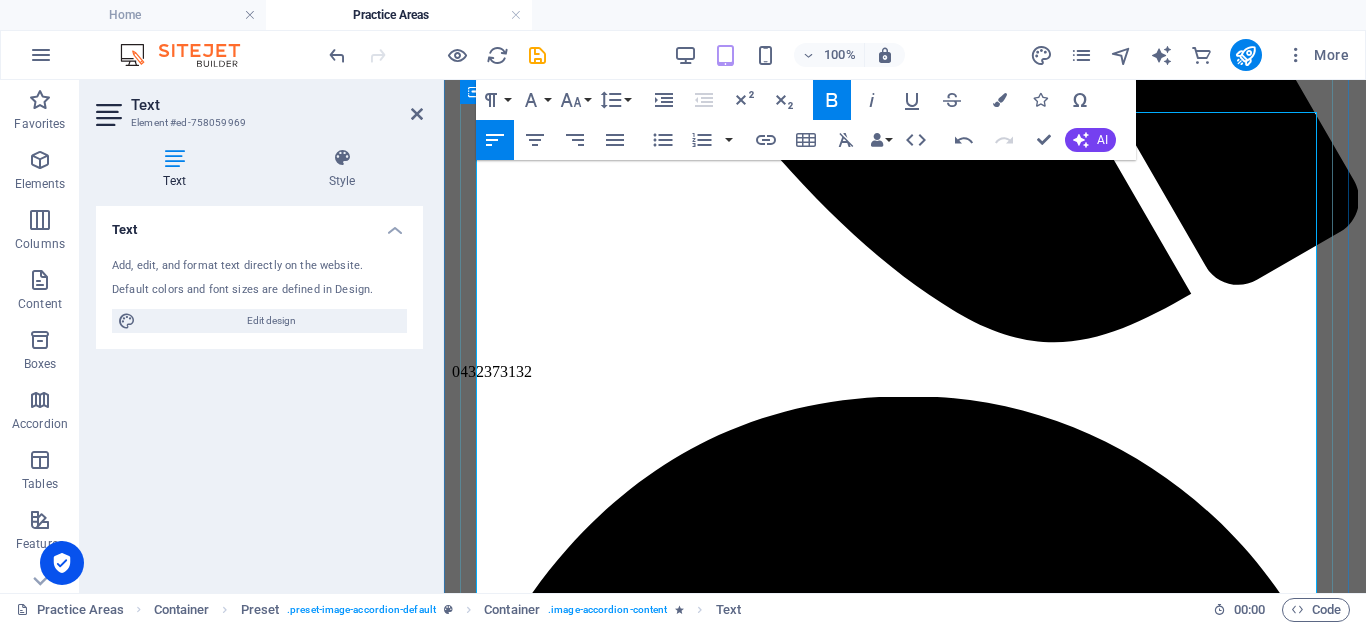 click on "[PERSON_NAME] and Testamentary Trusts" at bounding box center (605, 4992) 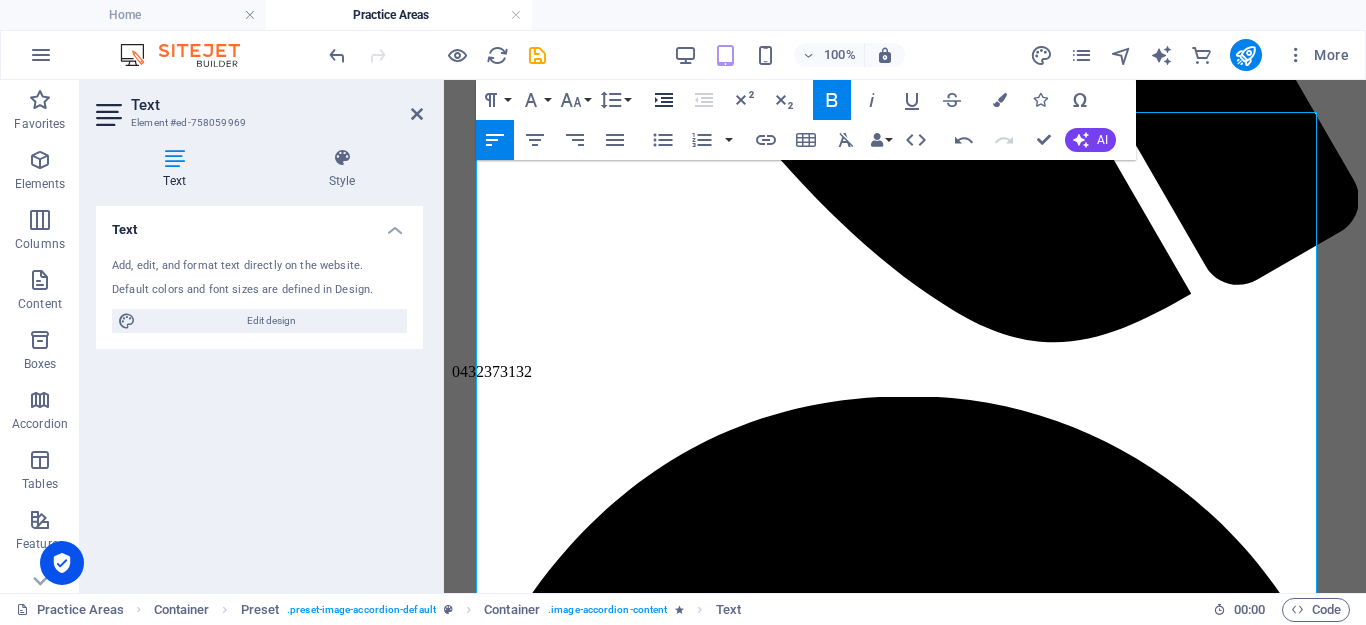 click 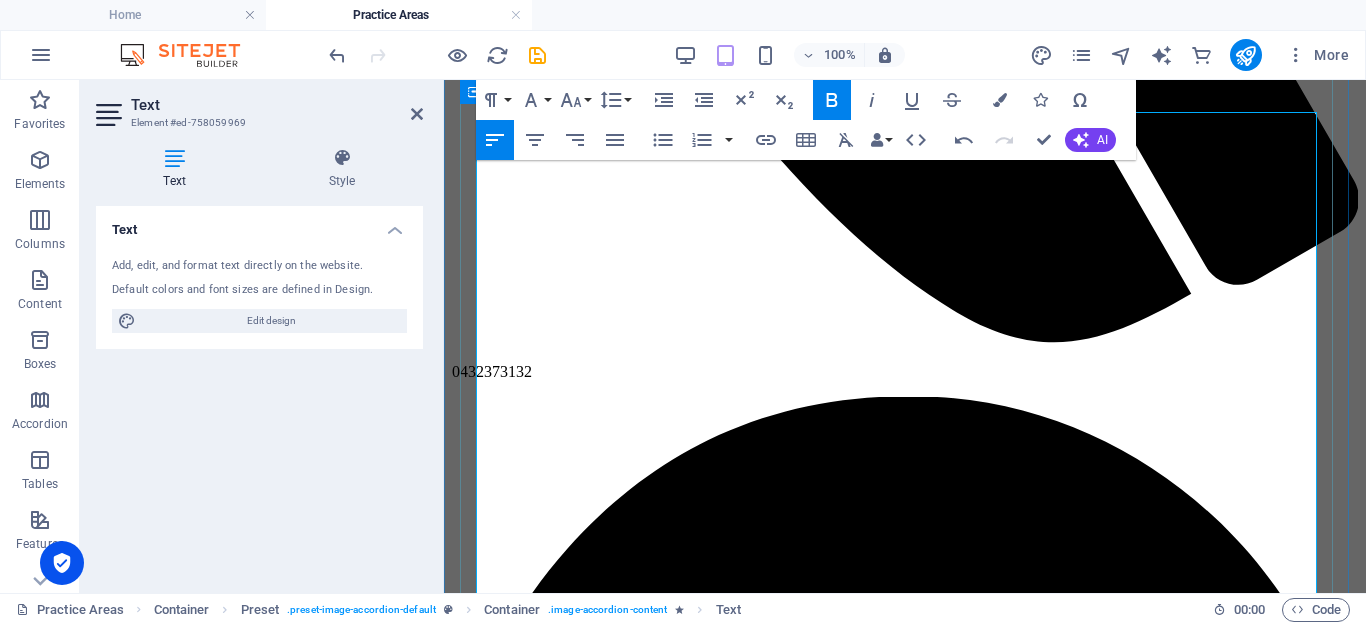 drag, startPoint x: 477, startPoint y: 357, endPoint x: 1049, endPoint y: 389, distance: 572.8944 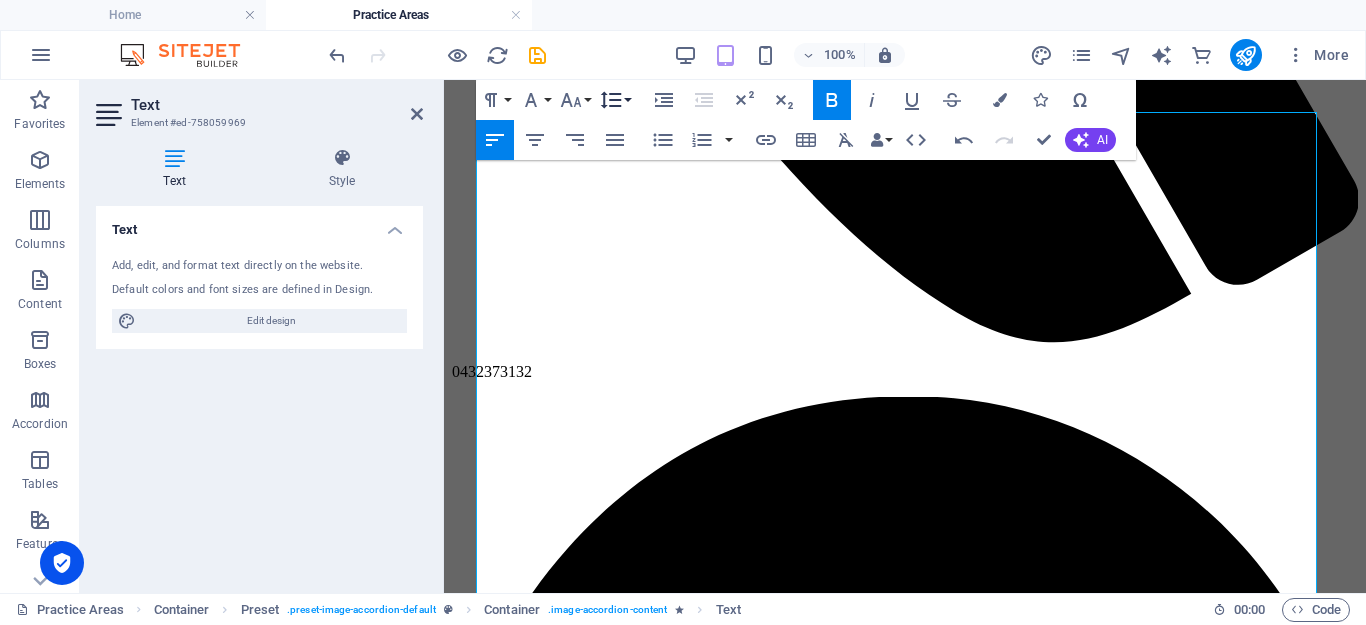 click 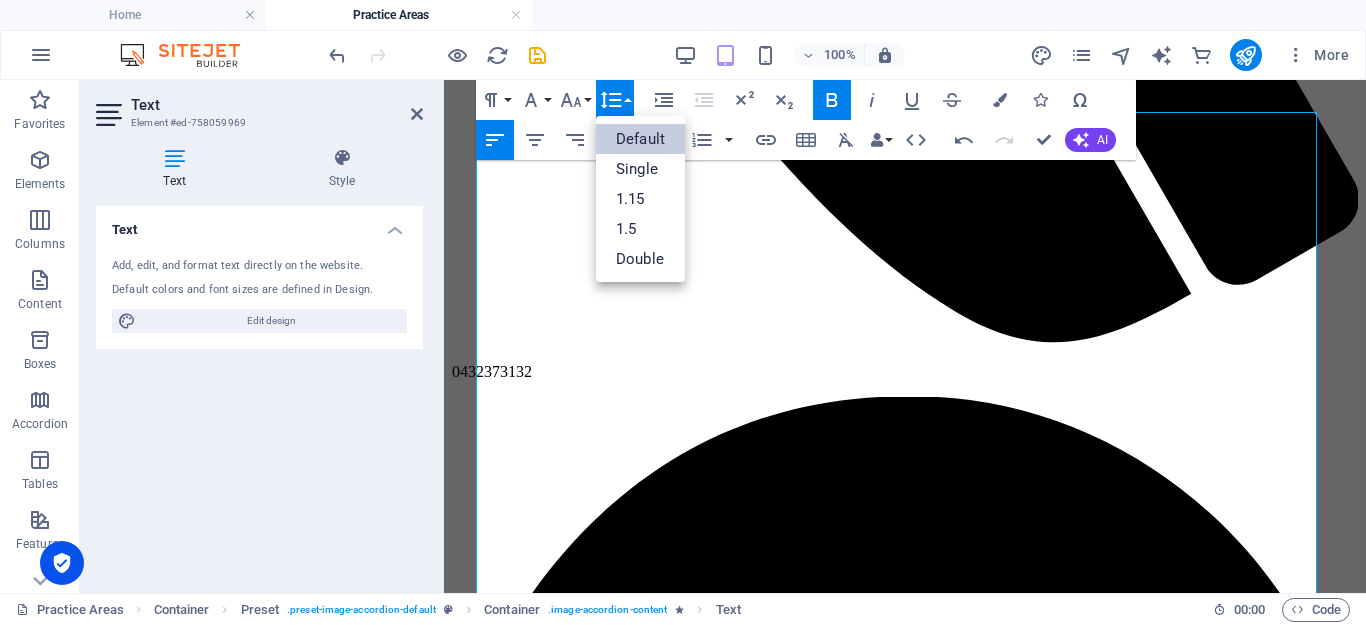 scroll, scrollTop: 0, scrollLeft: 0, axis: both 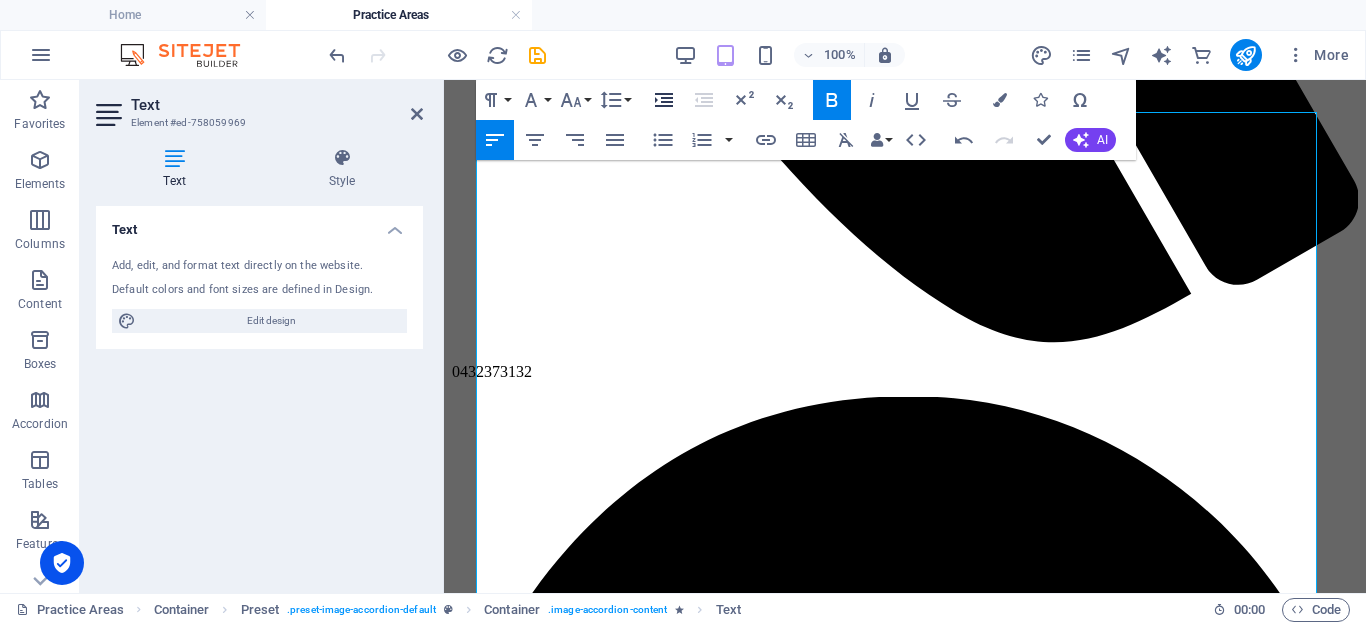 click 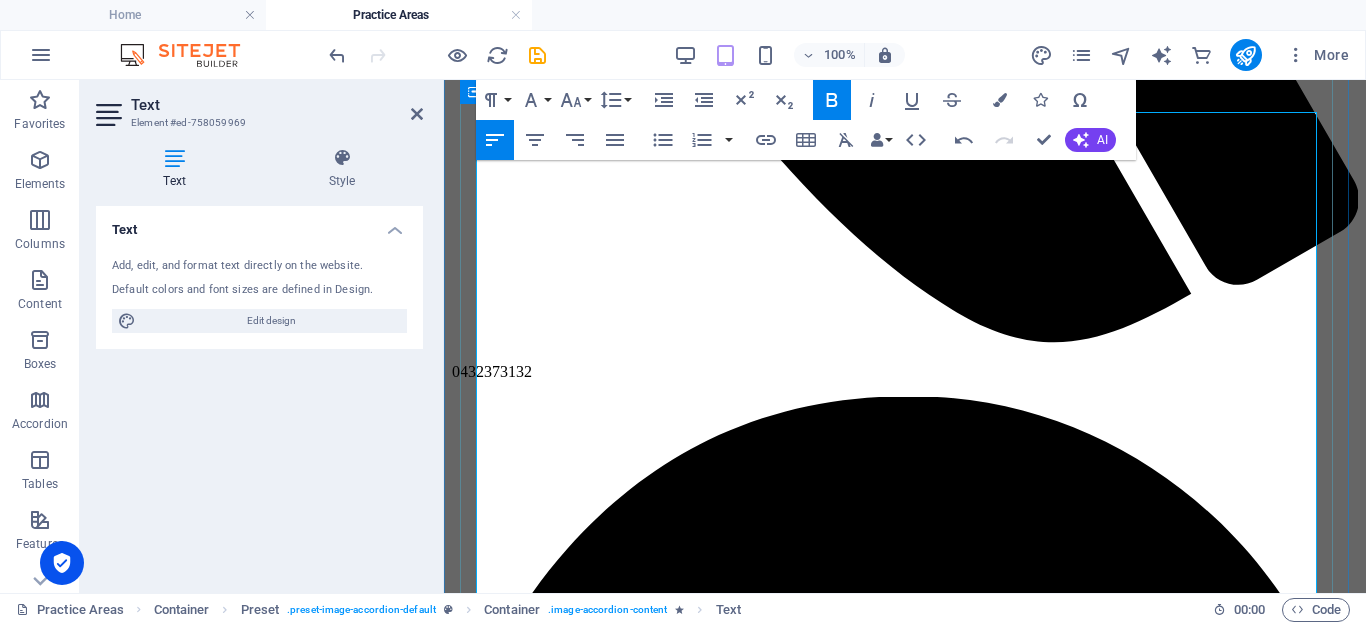 click on "Advance Care Directives Set clear healthcare instructions for the future." at bounding box center (925, 5158) 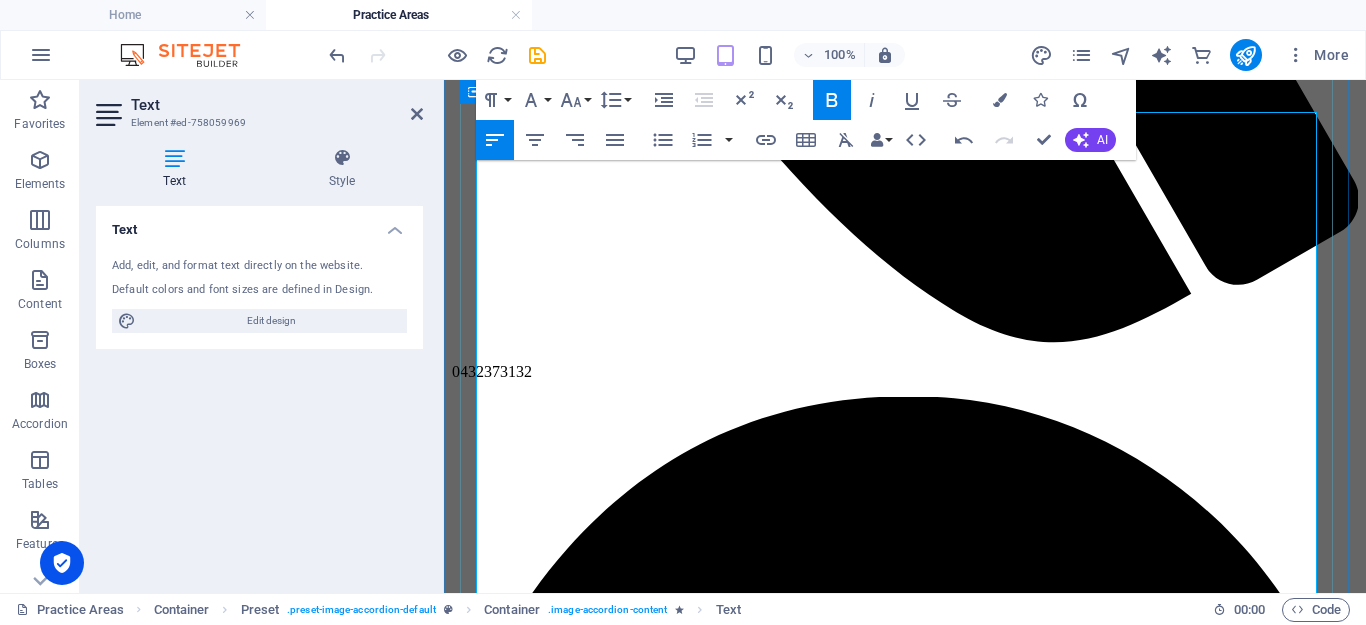 click on "Advance Care Directives" at bounding box center (536, 5182) 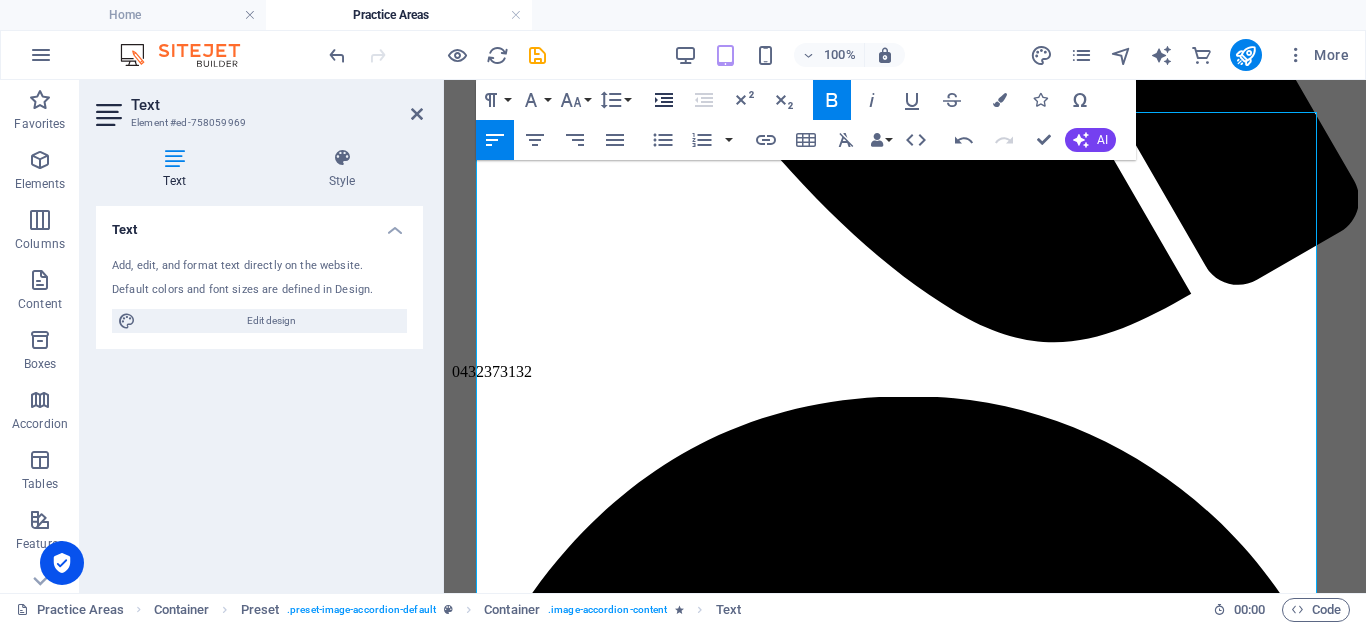 click 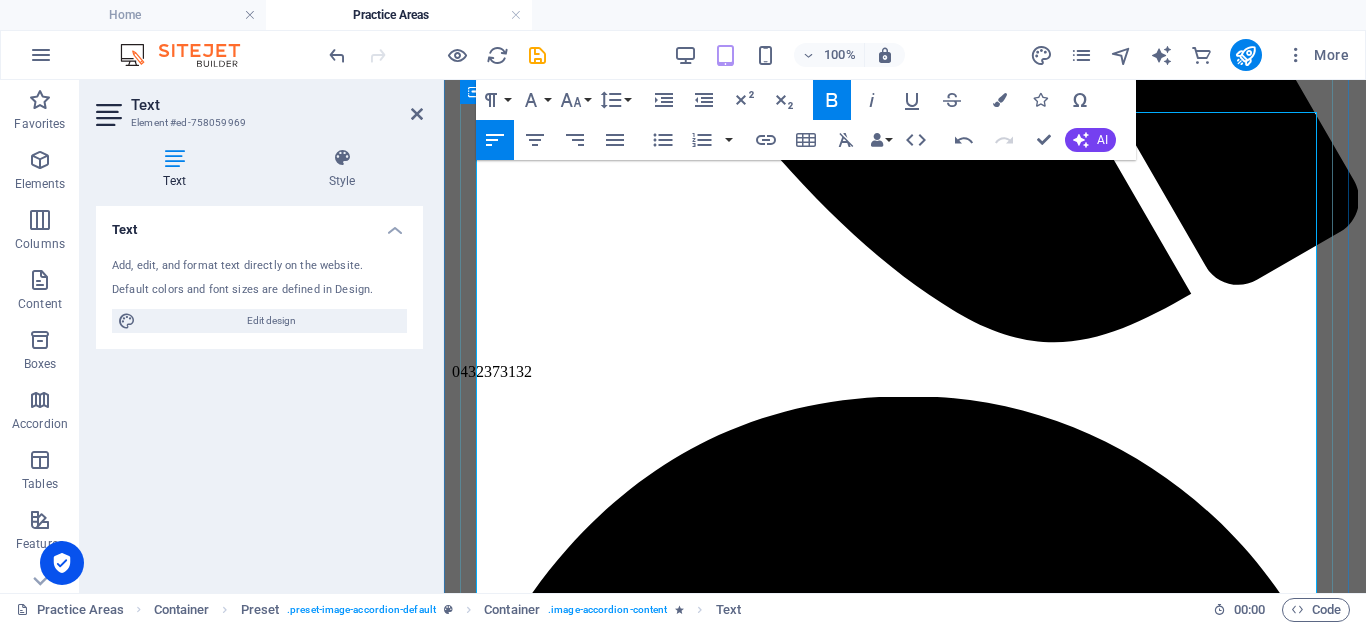 click on "Probate & Letters of Administration We support executors and family members through the entire estate administration process — from Supreme Court applications to asset distribution." at bounding box center (925, 5253) 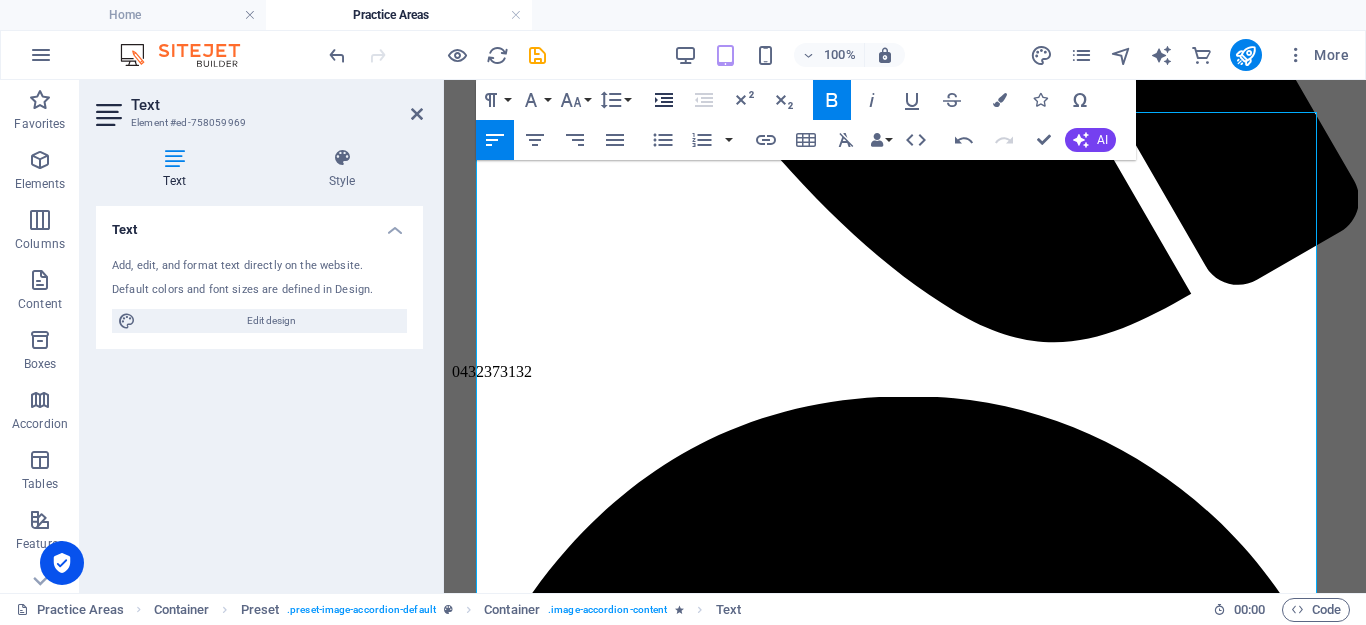 click 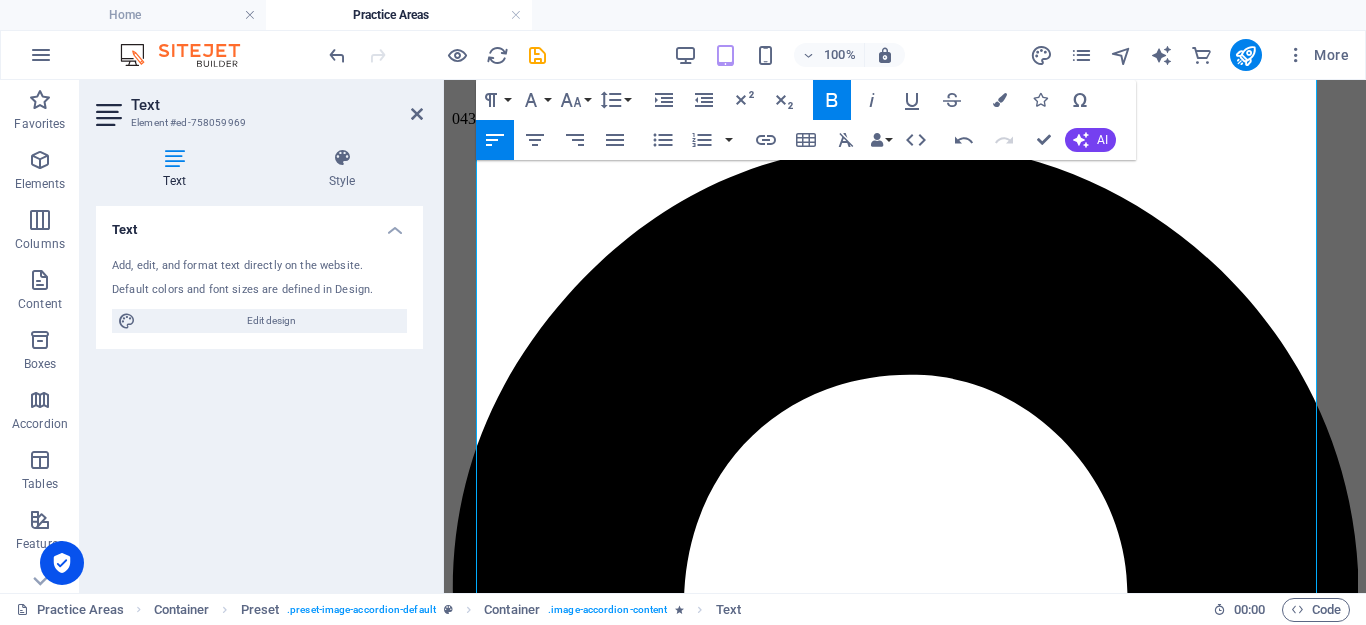 scroll, scrollTop: 1232, scrollLeft: 0, axis: vertical 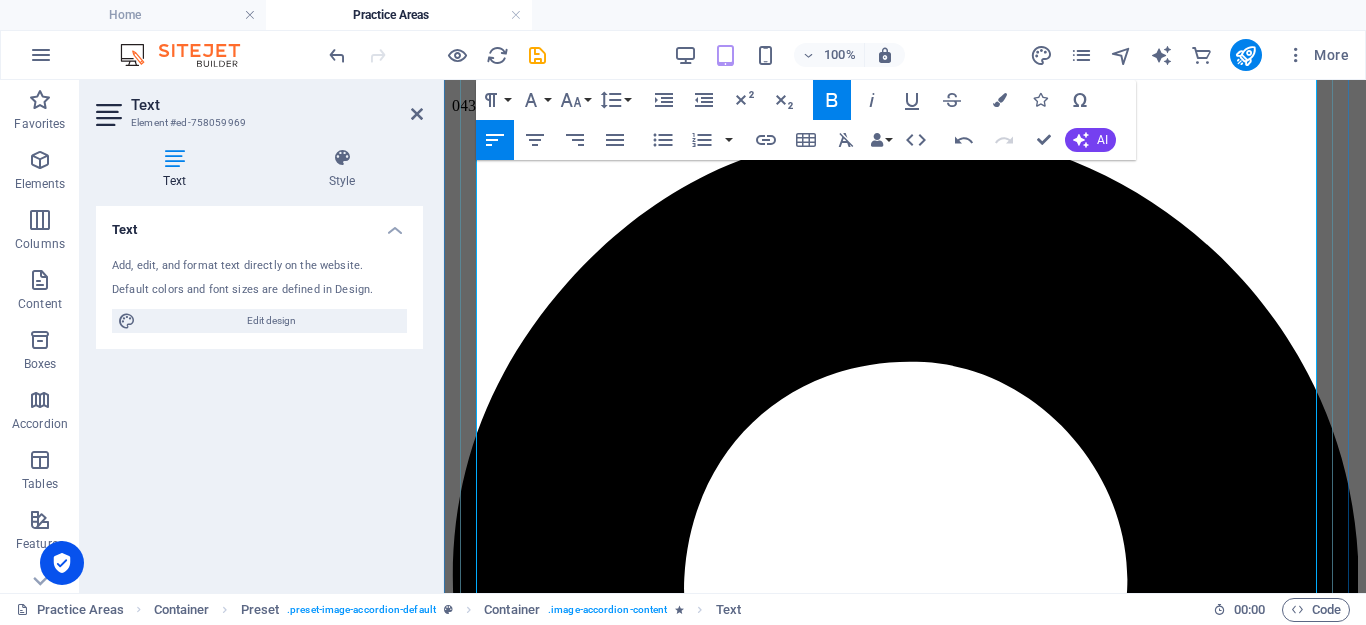 click on "Contested Estates & Family Provision Claims If you’ve been left out of a Will or believe a distribution is unfair, we provide representation in challenging or defending Wills under the  Succession Act 2006 (NSW) . We handle disputes involving: Claims for further provision Testamentary capacity Undue influence Executor misconduct" at bounding box center [925, 5159] 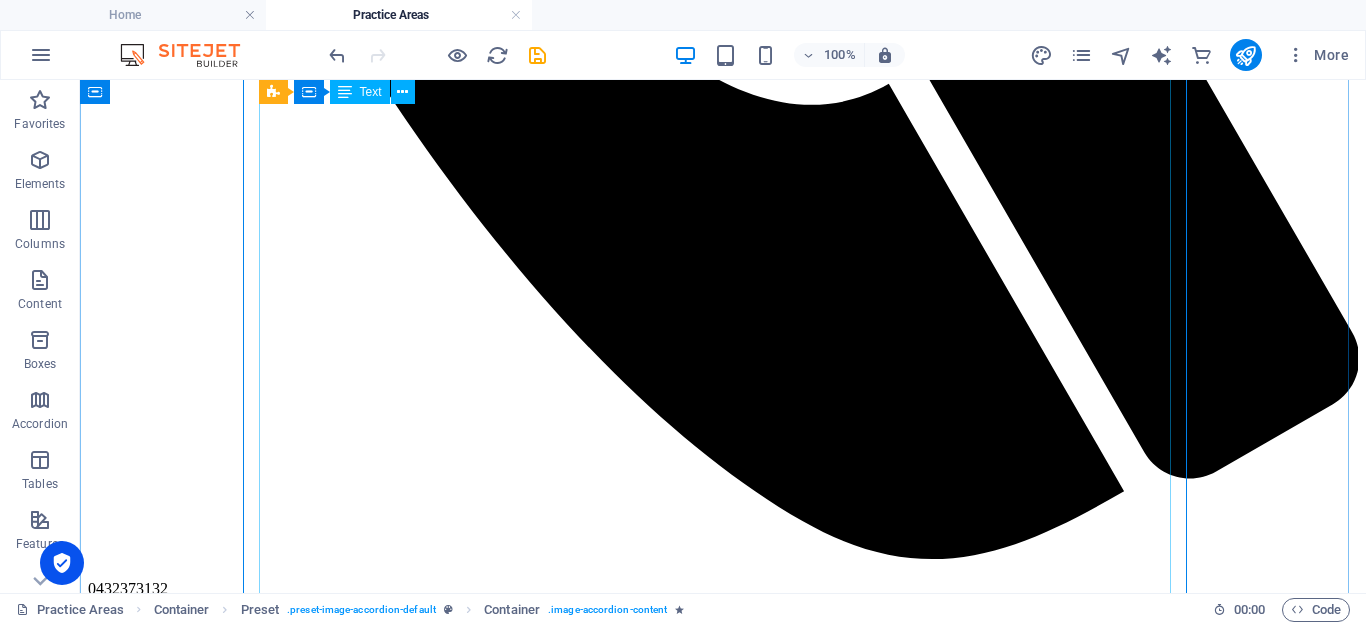 scroll, scrollTop: 1711, scrollLeft: 0, axis: vertical 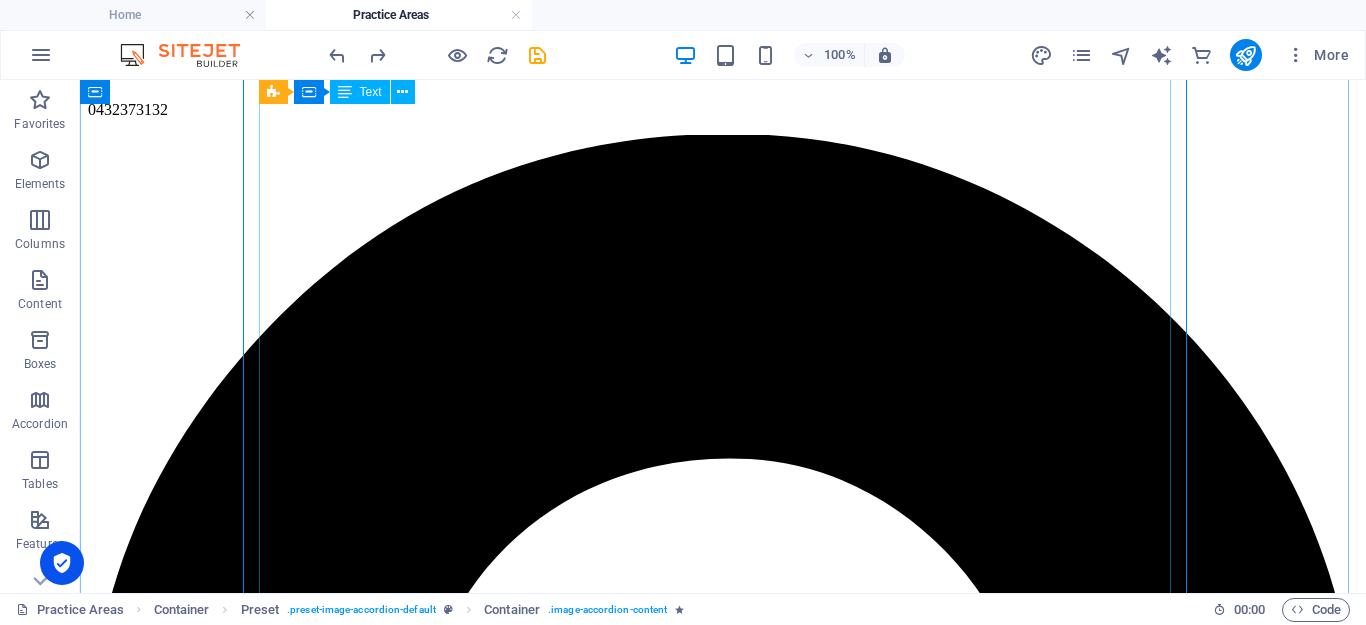 click on "At Jador Lawyers, we guide individuals and families through every stage of estate planning, administration, and dispute resolution. Whether you're making a Will, applying for probate, or facing a contested estate, we offer practical, compassionate, and strategic legal advice tailored to your needs. Our services include: [PERSON_NAME] and Testamentary Trusts Carefully drafted [PERSON_NAME] that reflect your wishes — including complex structures such as trusts for children, blended families, or vulnerable beneficiaries. Powers of Attorney & Enduring Guardianship Legally appoint someone to make decisions on your behalf if you're unable to. Advance Care Directives Set clear healthcare instructions for the future. Probate & Letters of Administration We support executors and family members through the entire estate administration process — from Supreme Court applications to asset distribution. Contested Estates & Family Provision Claims Succession Act 2006 ([GEOGRAPHIC_DATA]) . We handle disputes involving: Claims for further provision" at bounding box center (723, 6696) 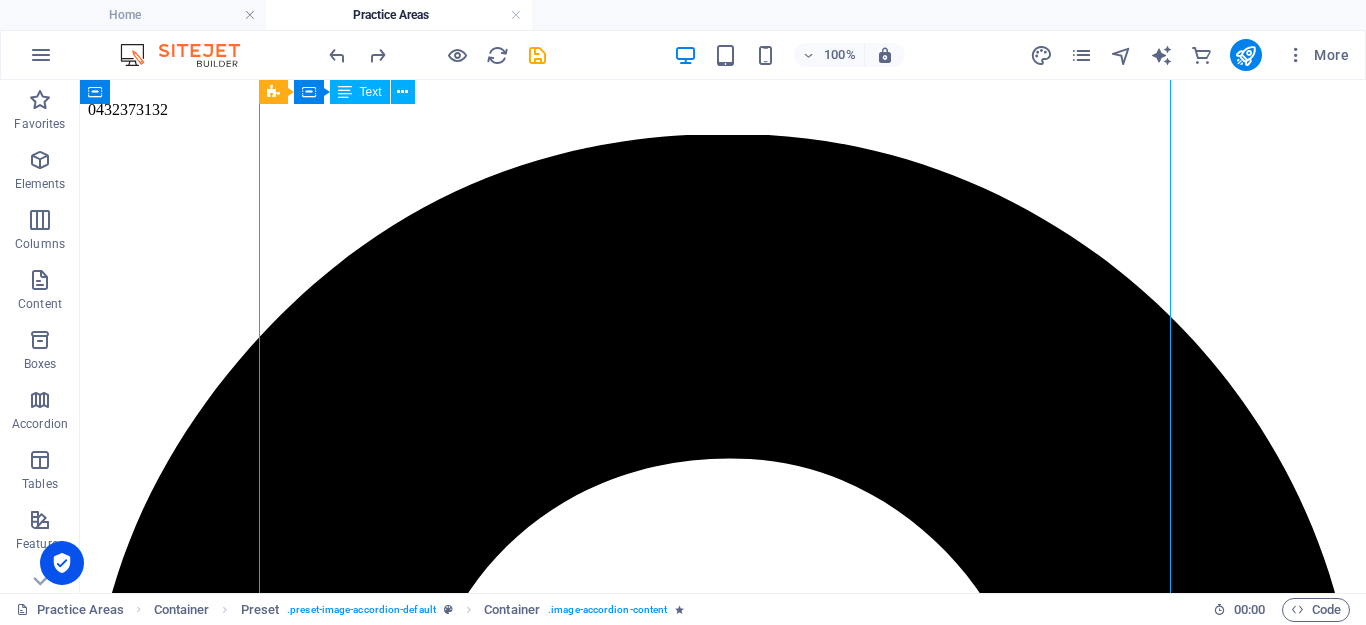 click on "At Jador Lawyers, we guide individuals and families through every stage of estate planning, administration, and dispute resolution. Whether you're making a Will, applying for probate, or facing a contested estate, we offer practical, compassionate, and strategic legal advice tailored to your needs. Our services include: [PERSON_NAME] and Testamentary Trusts Carefully drafted [PERSON_NAME] that reflect your wishes — including complex structures such as trusts for children, blended families, or vulnerable beneficiaries. Powers of Attorney & Enduring Guardianship Legally appoint someone to make decisions on your behalf if you're unable to. Advance Care Directives Set clear healthcare instructions for the future. Probate & Letters of Administration We support executors and family members through the entire estate administration process — from Supreme Court applications to asset distribution. Contested Estates & Family Provision Claims Succession Act 2006 ([GEOGRAPHIC_DATA]) . We handle disputes involving: Claims for further provision" at bounding box center [723, 6696] 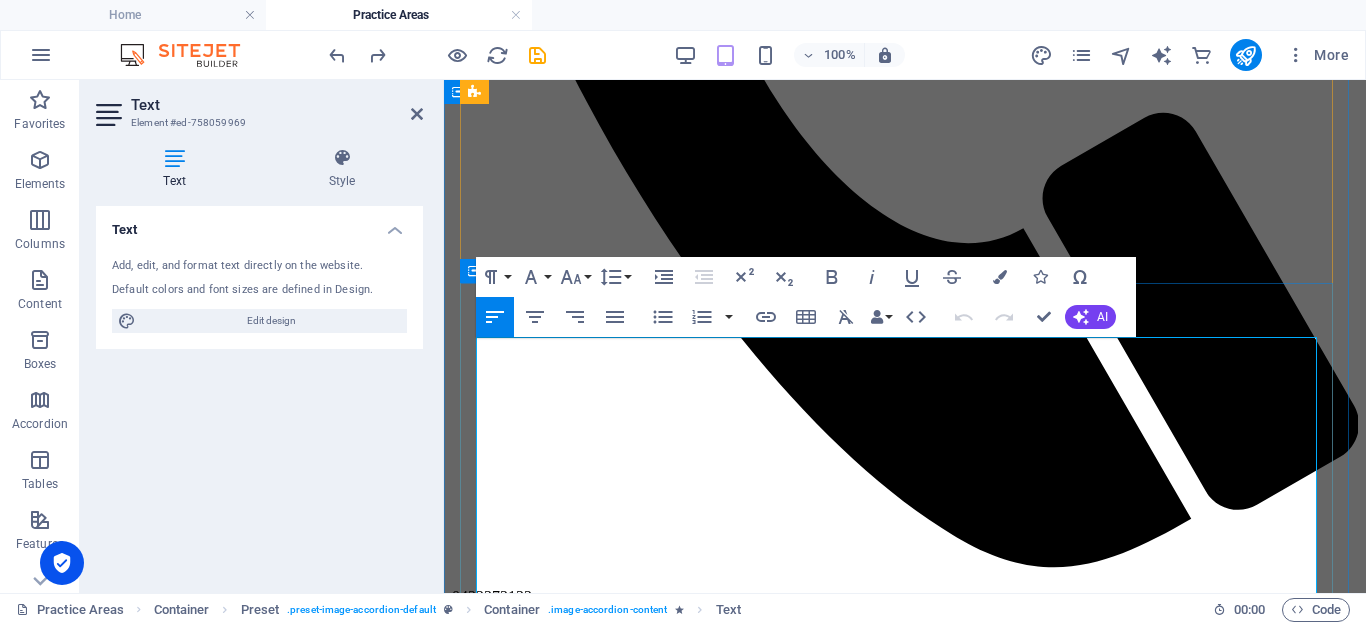 click on "Wills and Testamentary Trusts Carefully drafted Wills that reflect your wishes — including complex structures such as trusts for children, blended families, or vulnerable beneficiaries." at bounding box center [925, 5202] 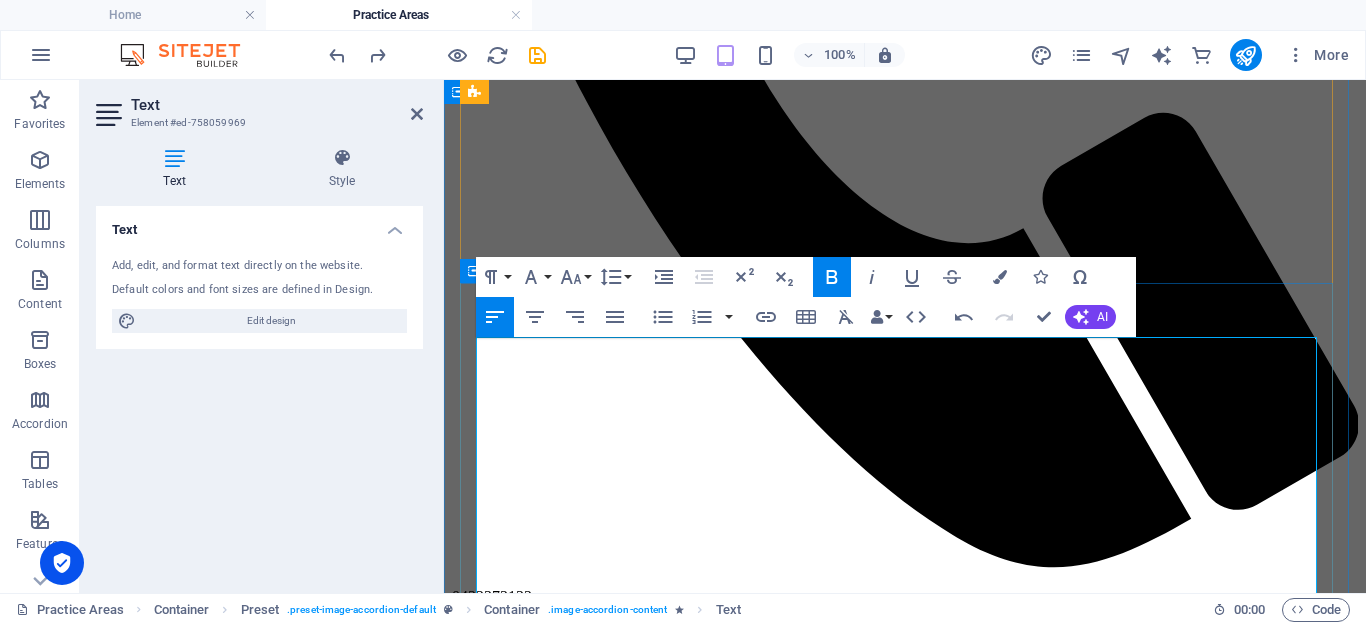 click on "[PERSON_NAME] and Testamentary Trusts" at bounding box center [605, 5183] 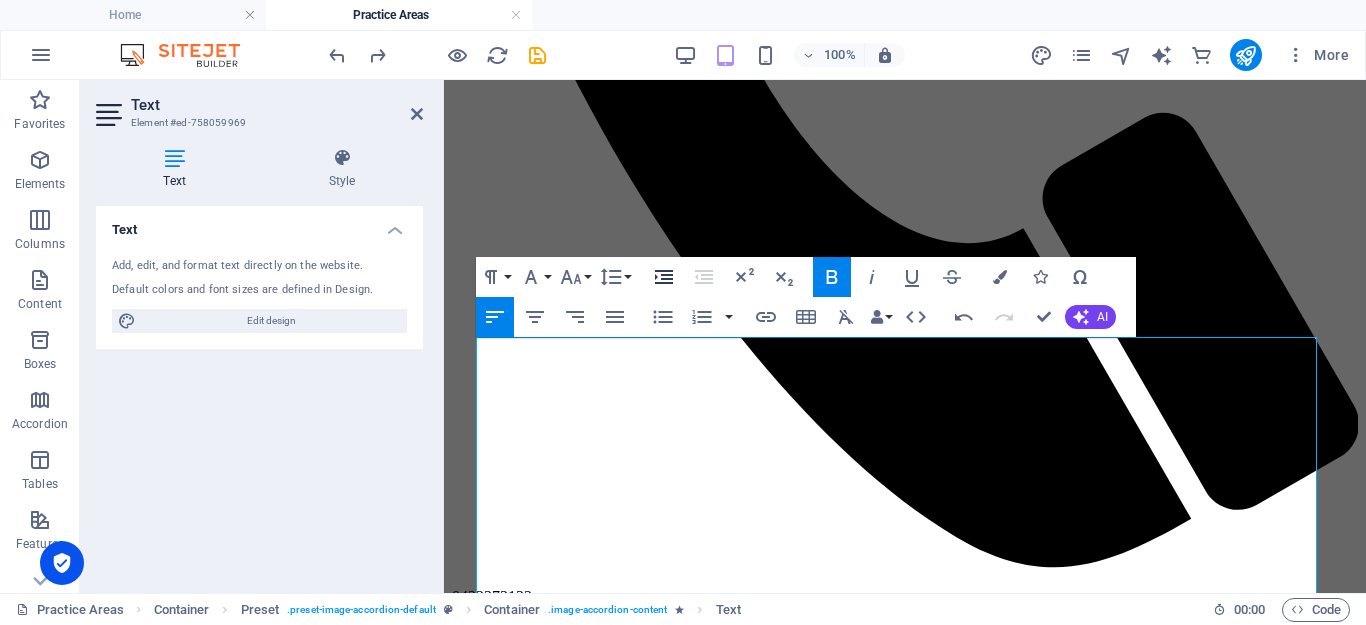 click 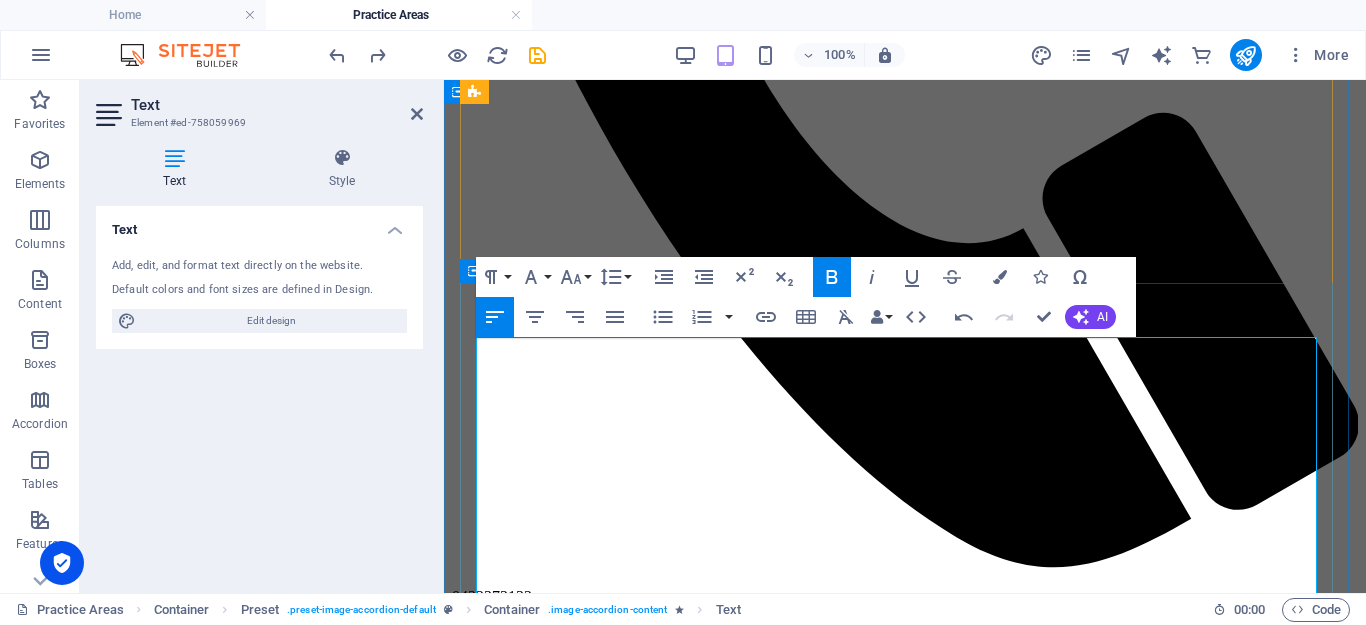 click on "Our services include:" at bounding box center [905, 5150] 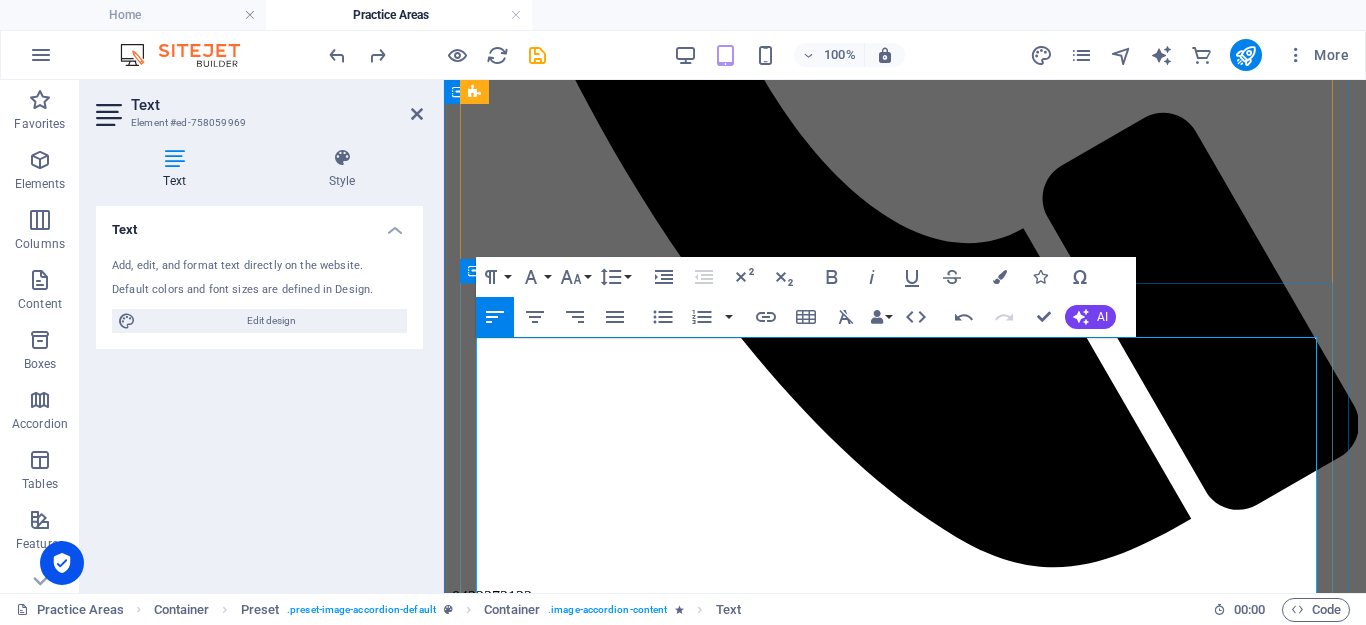 click on "Powers of Attorney & Enduring Guardianship Legally appoint someone to make decisions on your behalf if you're unable to." at bounding box center (925, 5297) 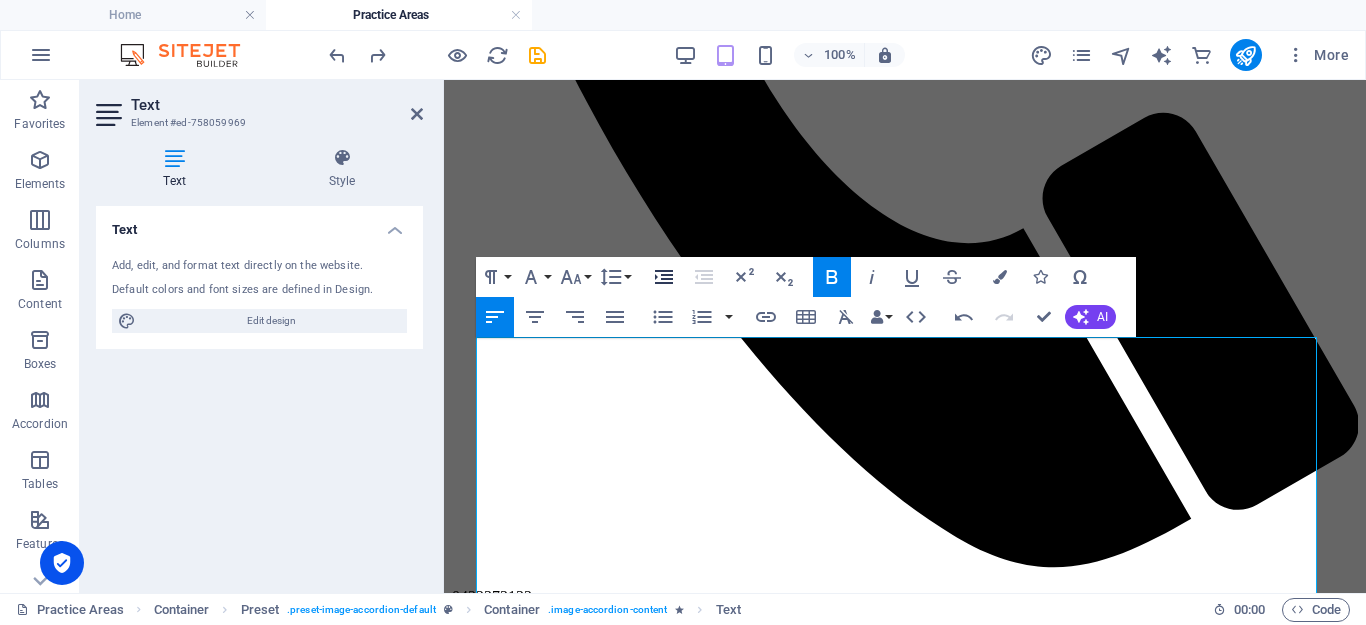 click 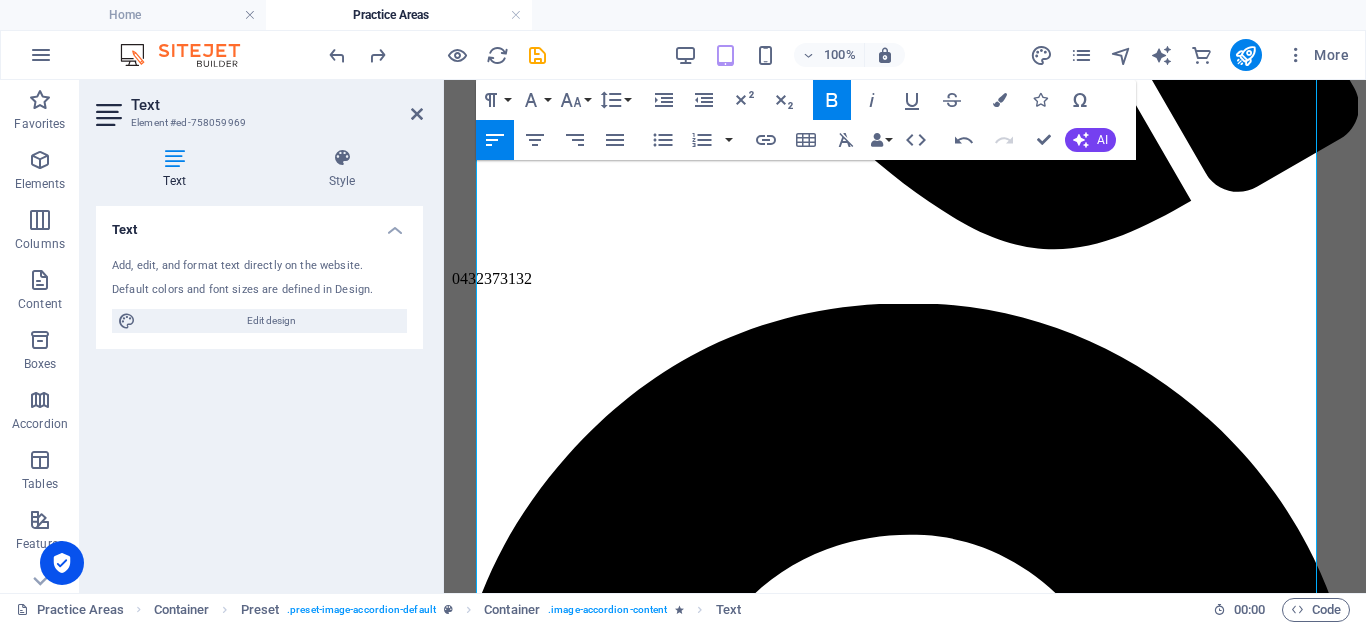 scroll, scrollTop: 1066, scrollLeft: 0, axis: vertical 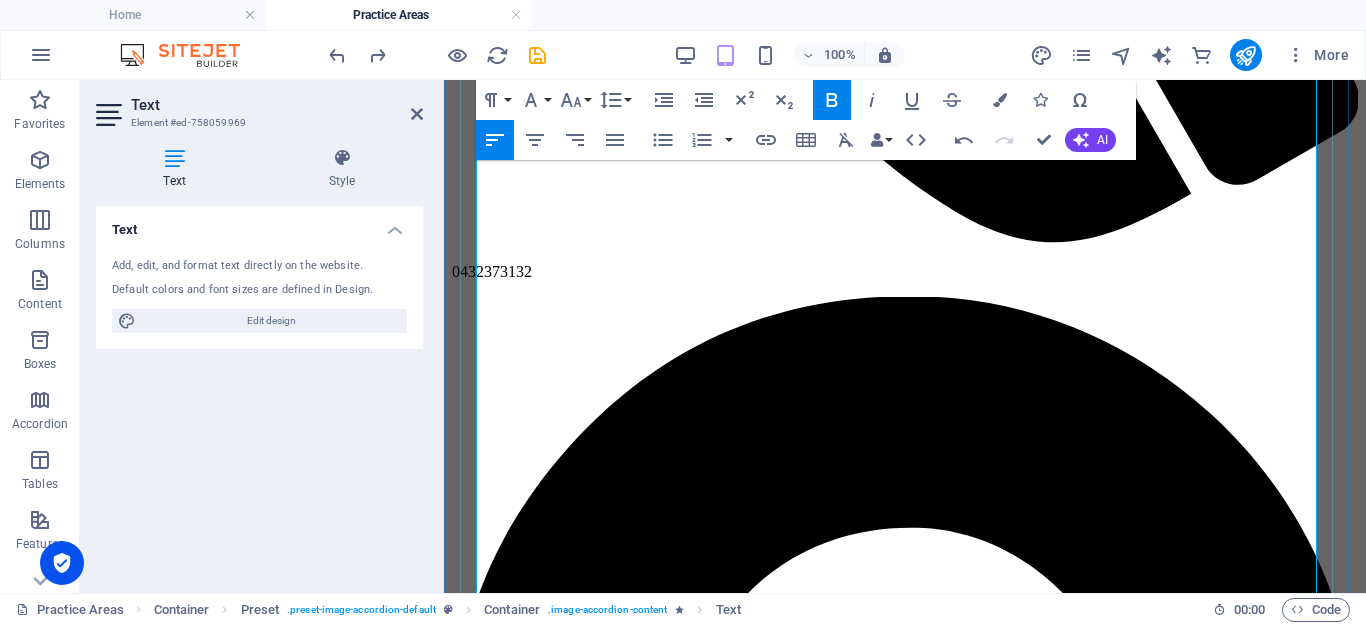 click on "Advance Care Directives" at bounding box center (576, 5048) 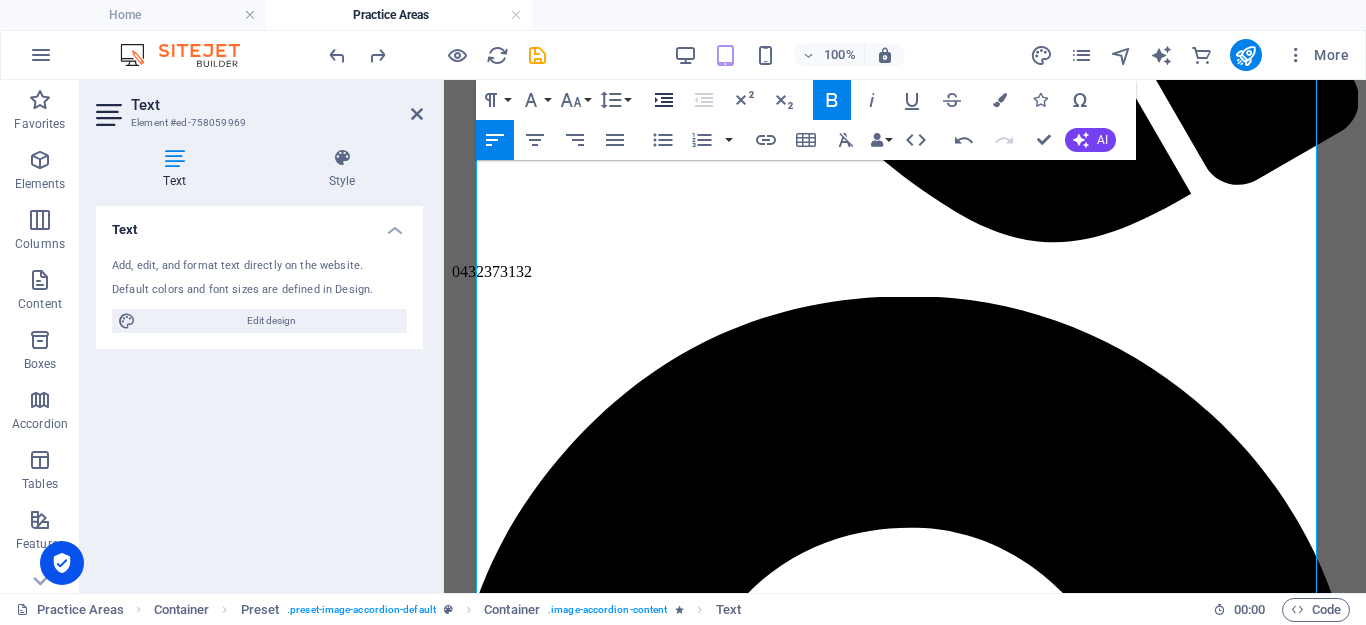 click 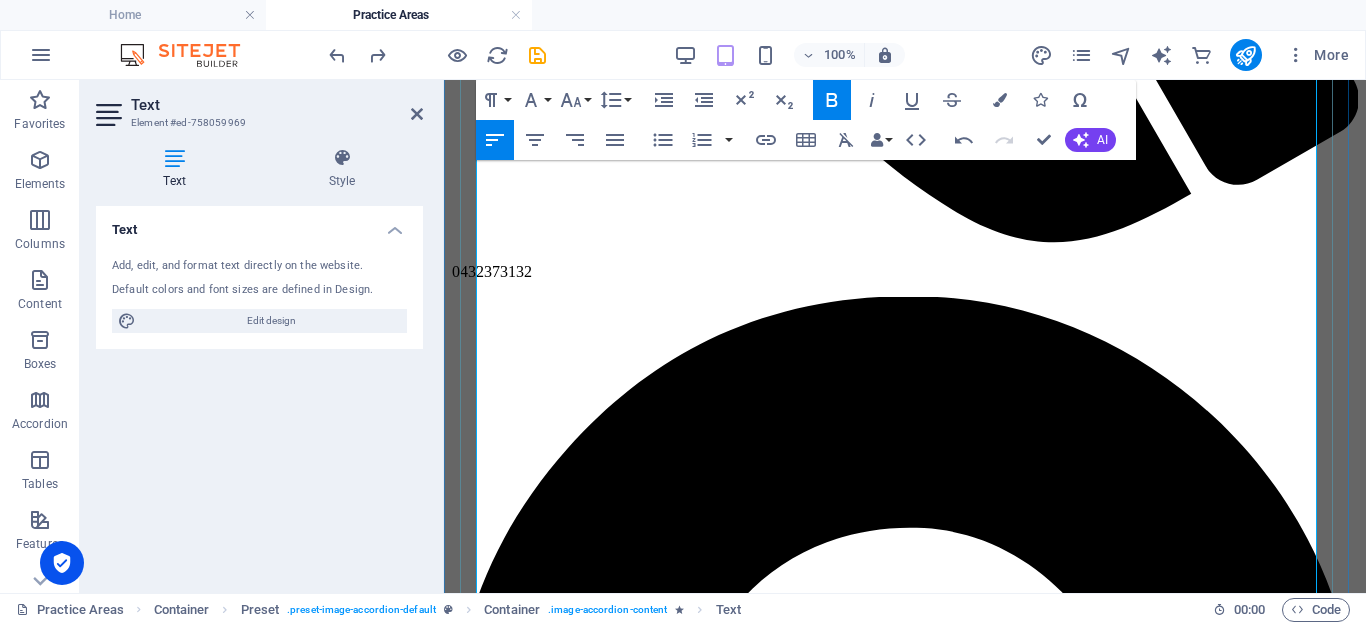 click on "Probate & Letters of Administration We support executors and family members through the entire estate administration process — from Supreme Court applications to asset distribution. Contested Estates & Family Provision Claims If you’ve been left out of a Will or believe a distribution is unfair, we provide representation in challenging or defending Wills under the  Succession Act 2006 (NSW) . We handle disputes involving: Claims for further provision Testamentary capacity Undue influence Executor misconduct Guardianship & Elder Law Assistance with NCAT Guardianship Division matters, elder abuse prevention, and substitute decision-making." at bounding box center [905, 5282] 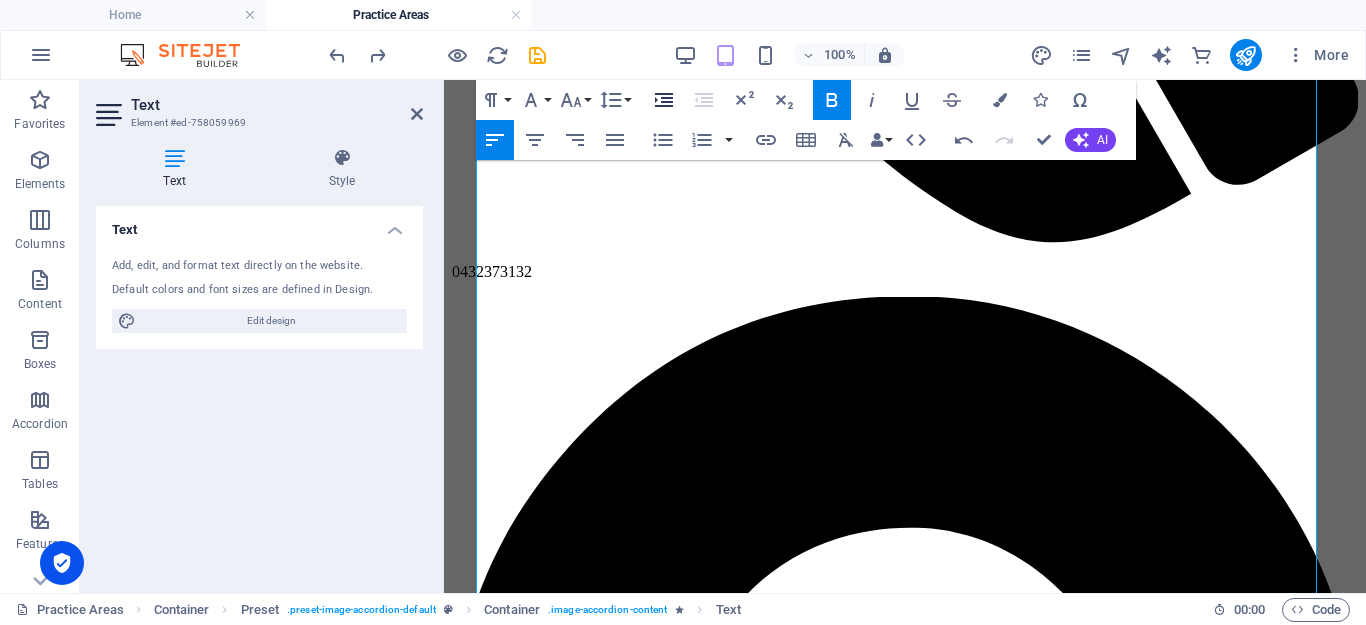 click 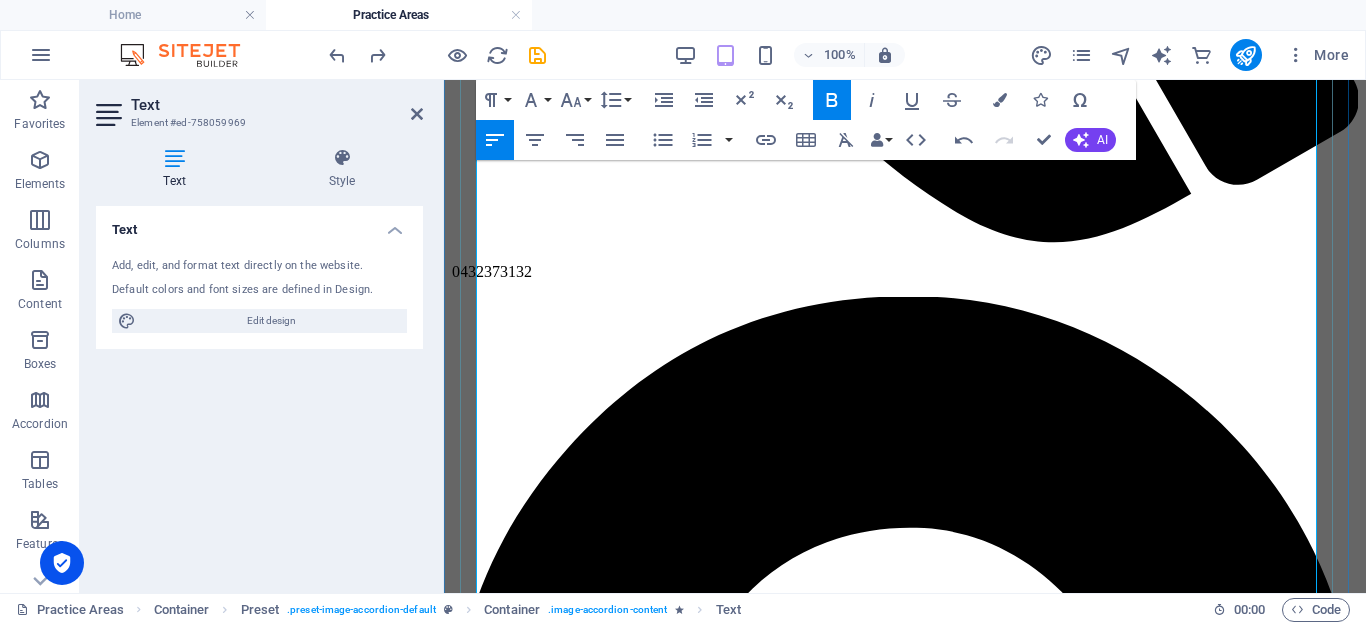 click on "Advance Care Directives Set clear healthcare instructions for the future." at bounding box center (915, 5092) 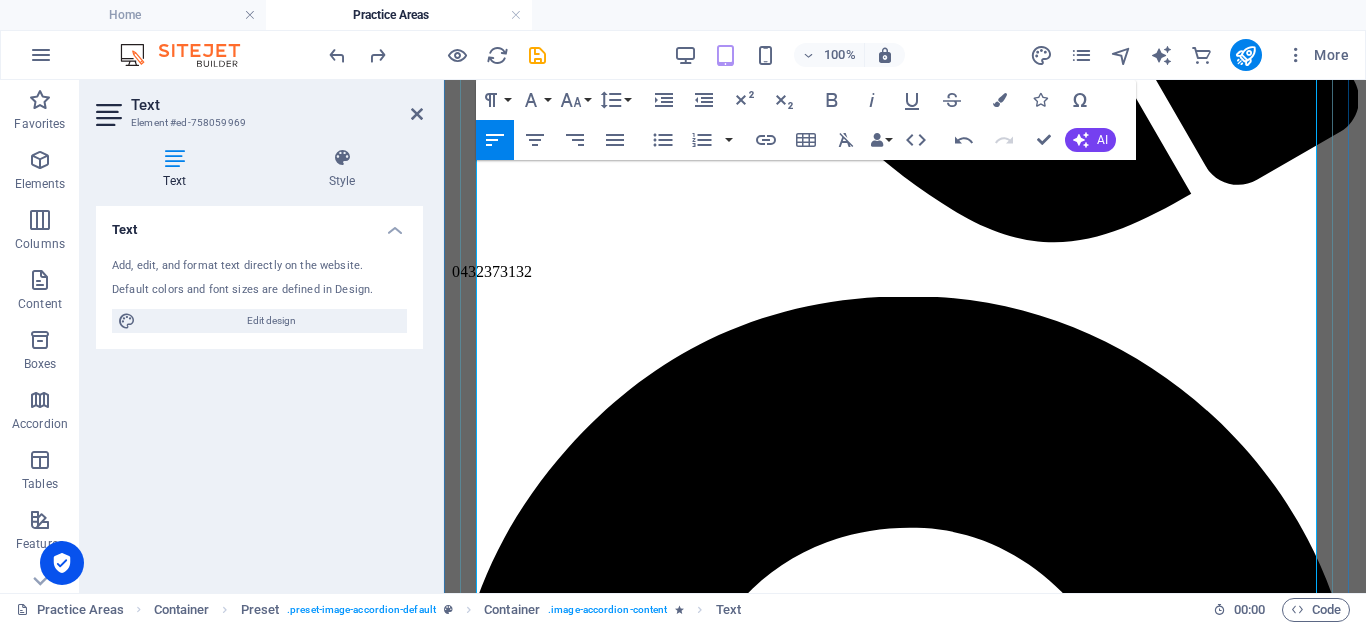 click on "Contested Estates & Family Provision Claims If you’ve been left out of a Will or believe a distribution is unfair, we provide representation in challenging or defending Wills under the  Succession Act 2006 (NSW) . We handle disputes involving: Claims for further provision Testamentary capacity Undue influence Executor misconduct Guardianship & Elder Law Assistance with NCAT Guardianship Division matters, elder abuse prevention, and substitute decision-making." at bounding box center (905, 5351) 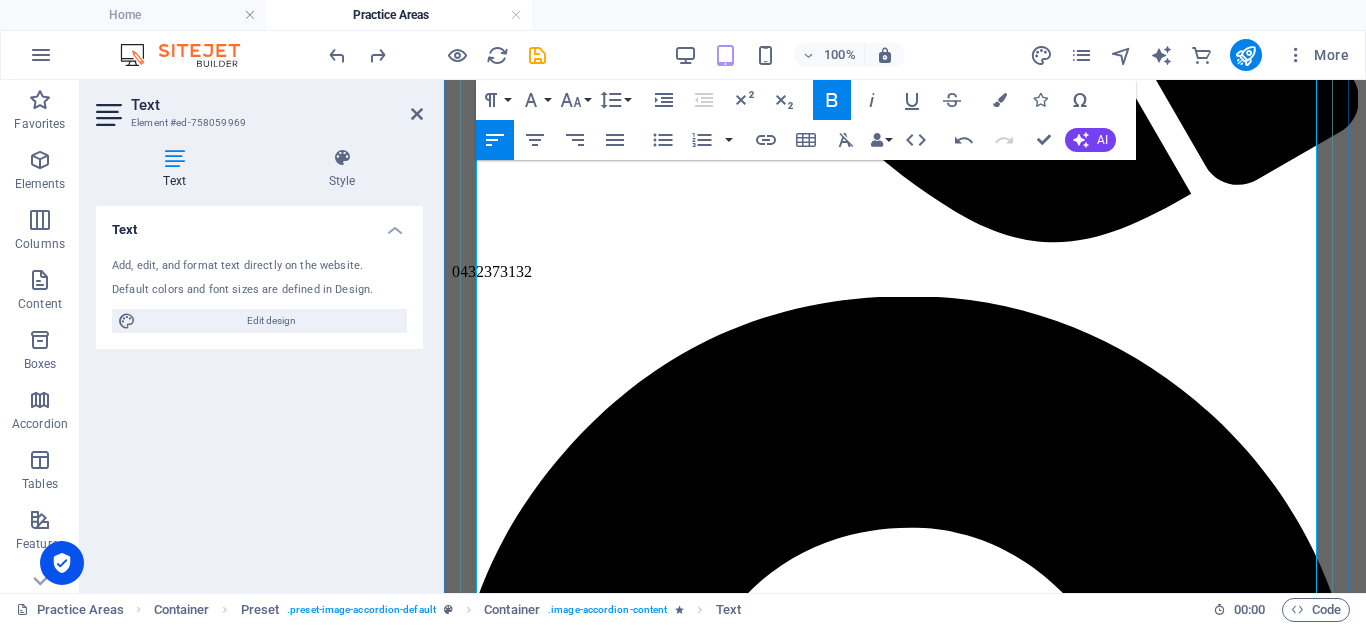 click on "Contested Estates & Family Provision Claims" at bounding box center [607, 5238] 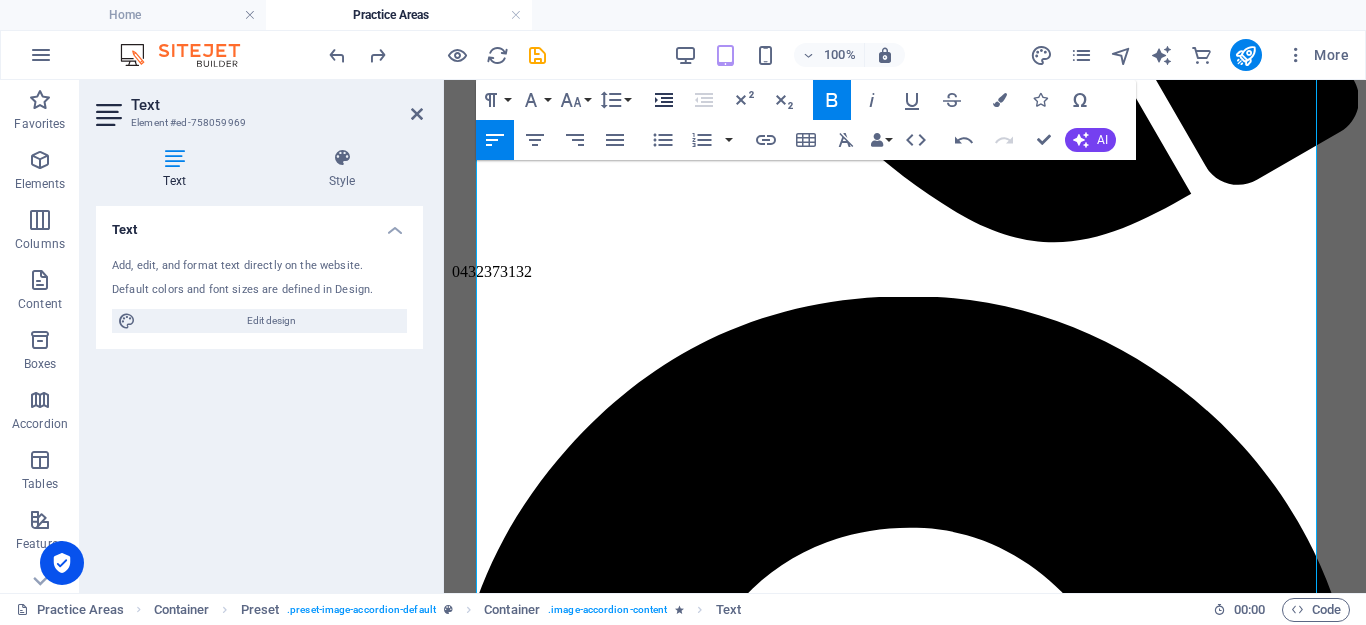 click 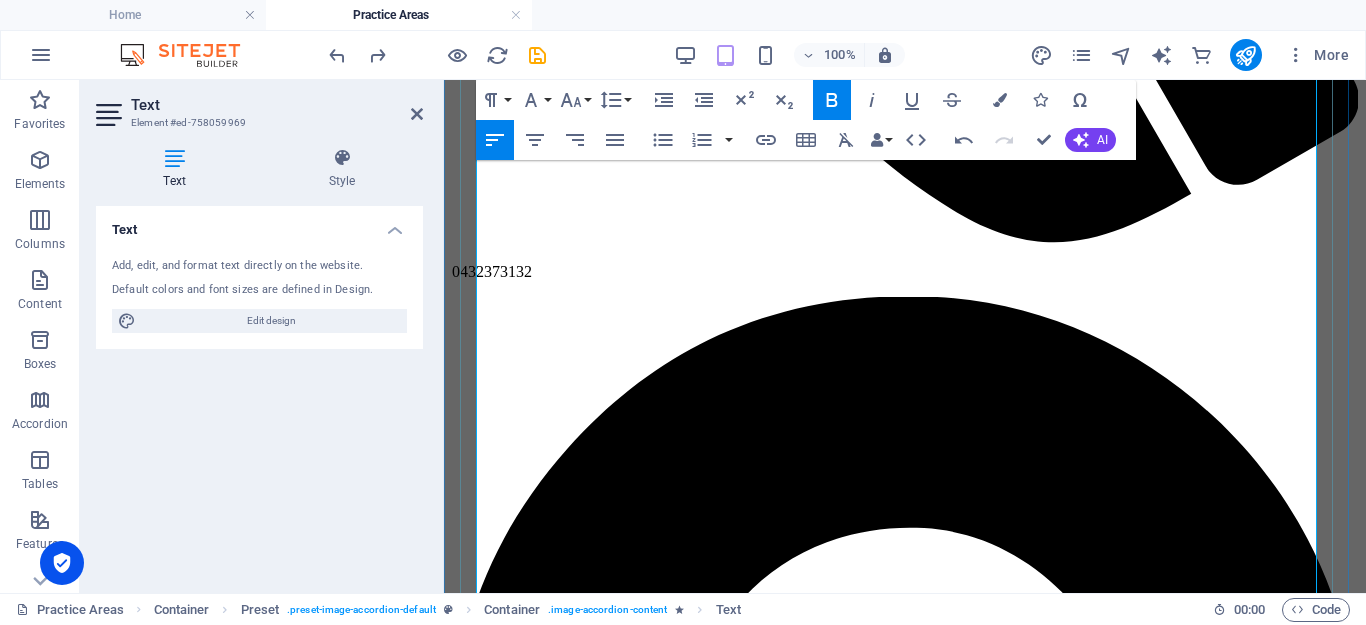 click on "Probate & Letters of Administration We support executors and family members through the entire estate administration process — from Supreme Court applications to asset distribution." at bounding box center (915, 5187) 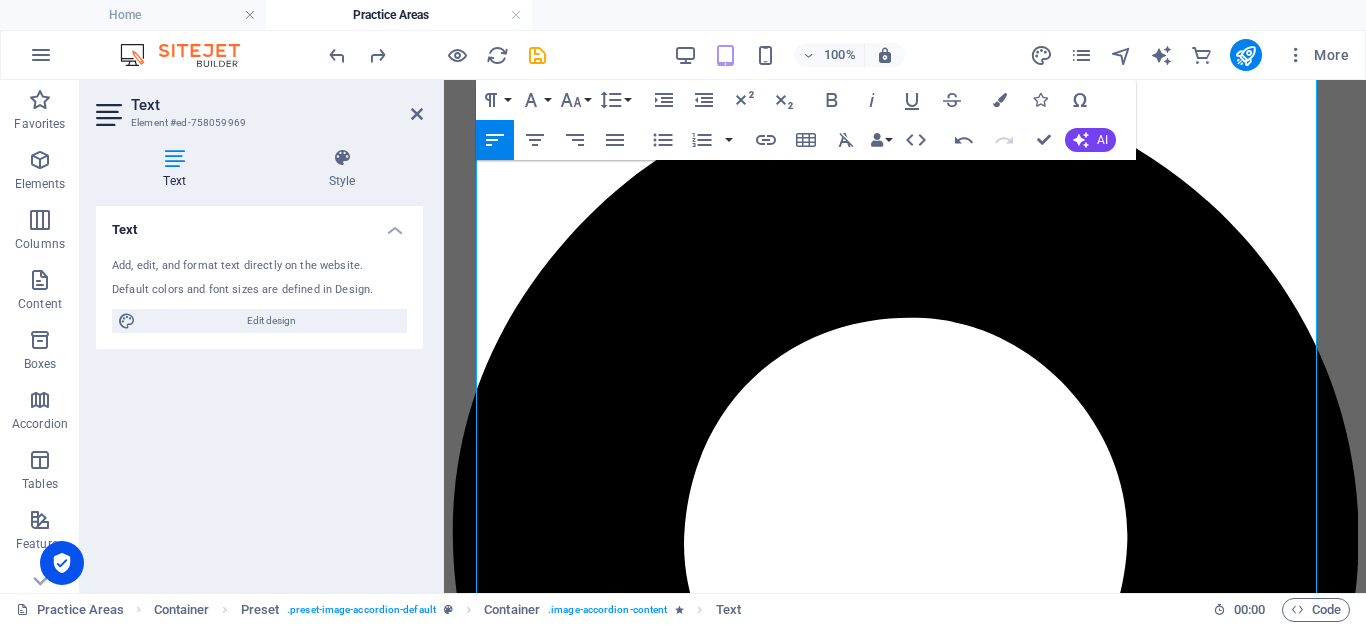 scroll, scrollTop: 1306, scrollLeft: 0, axis: vertical 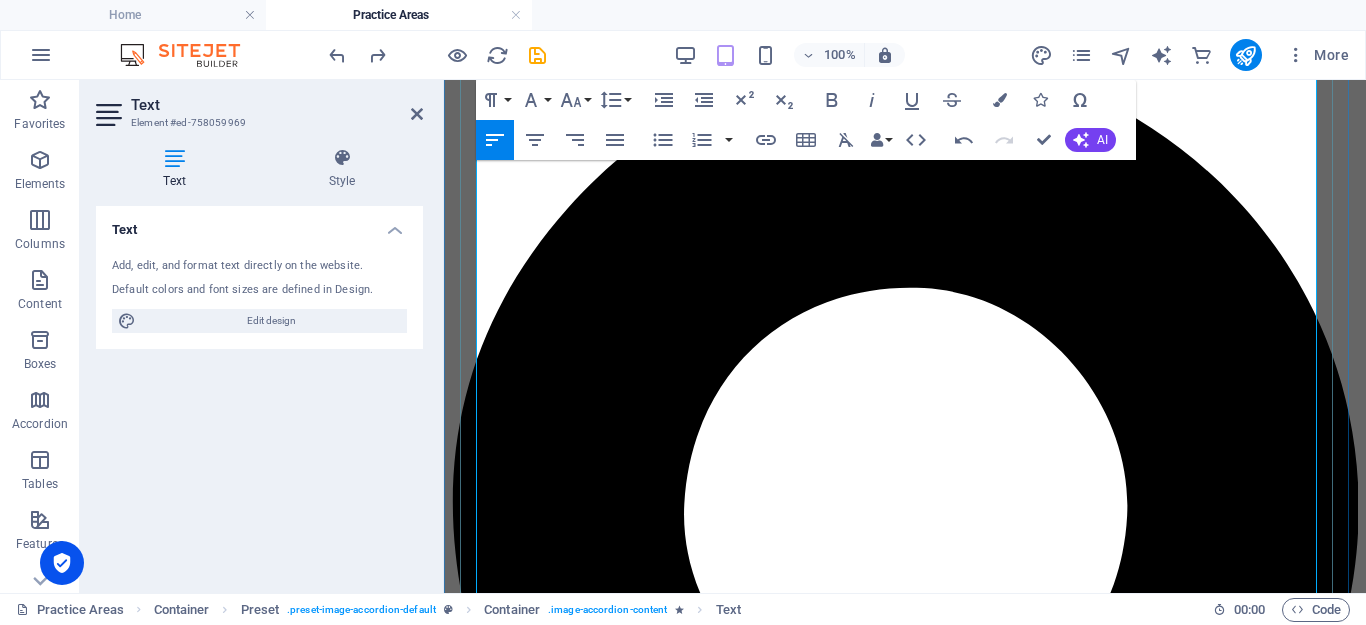click on "Claims for further provision" at bounding box center [925, 5103] 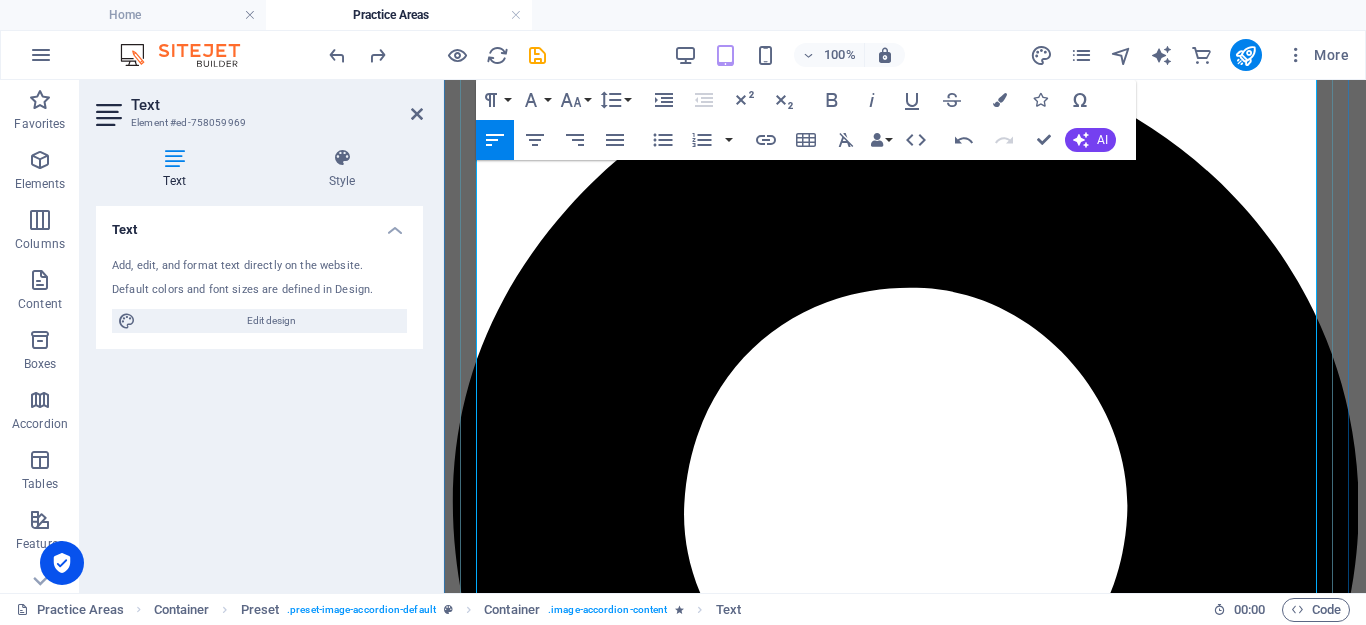 click on "Wills, Estates & Elder Law At Jador Lawyers, we guide individuals and families through every stage of estate planning, administration, and dispute resolution. Whether you're making a Will, applying for probate, or facing a contested estate, we offer practical, compassionate, and strategic legal advice tailored to your needs. Our services include: Wills and Testamentary Trusts Carefully drafted Wills that reflect your wishes — including complex structures such as trusts for children, blended families, or vulnerable beneficiaries. Powers of Attorney & Enduring Guardianship Legally appoint someone to make decisions on your behalf if you're unable to. Advance Care Directives Set clear healthcare instructions for the future. Probate & Letters of Administration We support executors and family members through the entire estate administration process — from Supreme Court applications to asset distribution. Contested Estates & Family Provision Claims Succession Act 2006 (NSW) . We handle disputes involving:" at bounding box center [905, 4942] 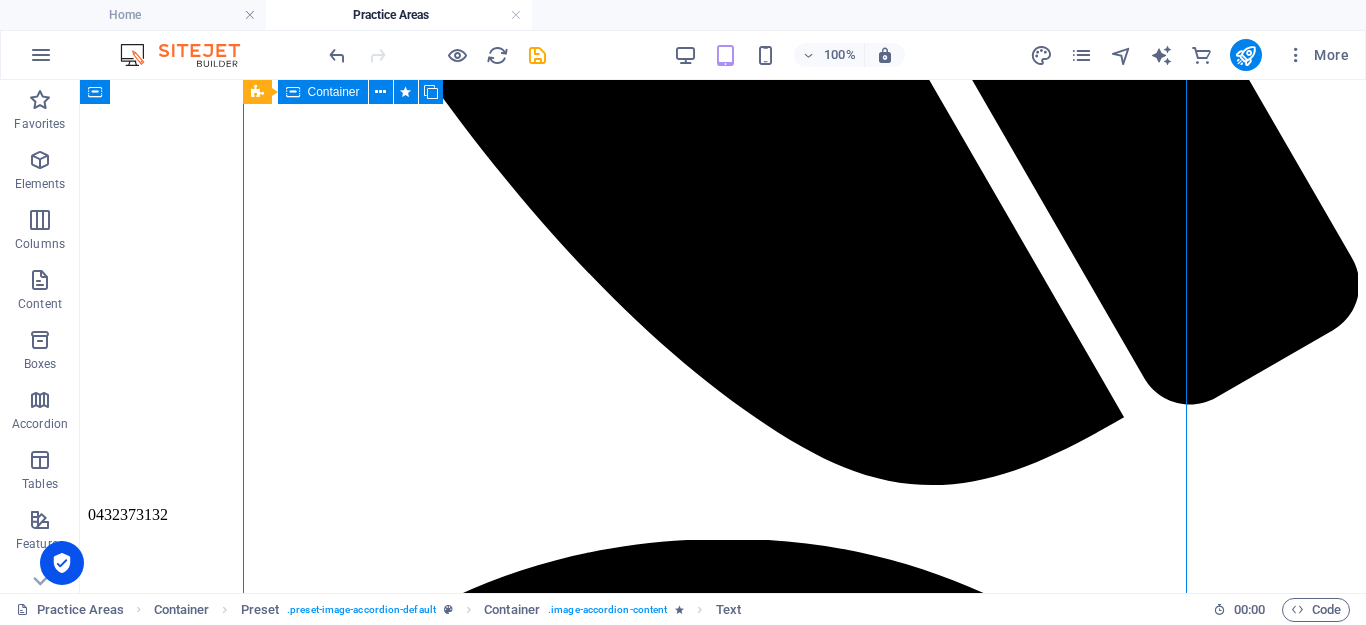 scroll, scrollTop: 1785, scrollLeft: 0, axis: vertical 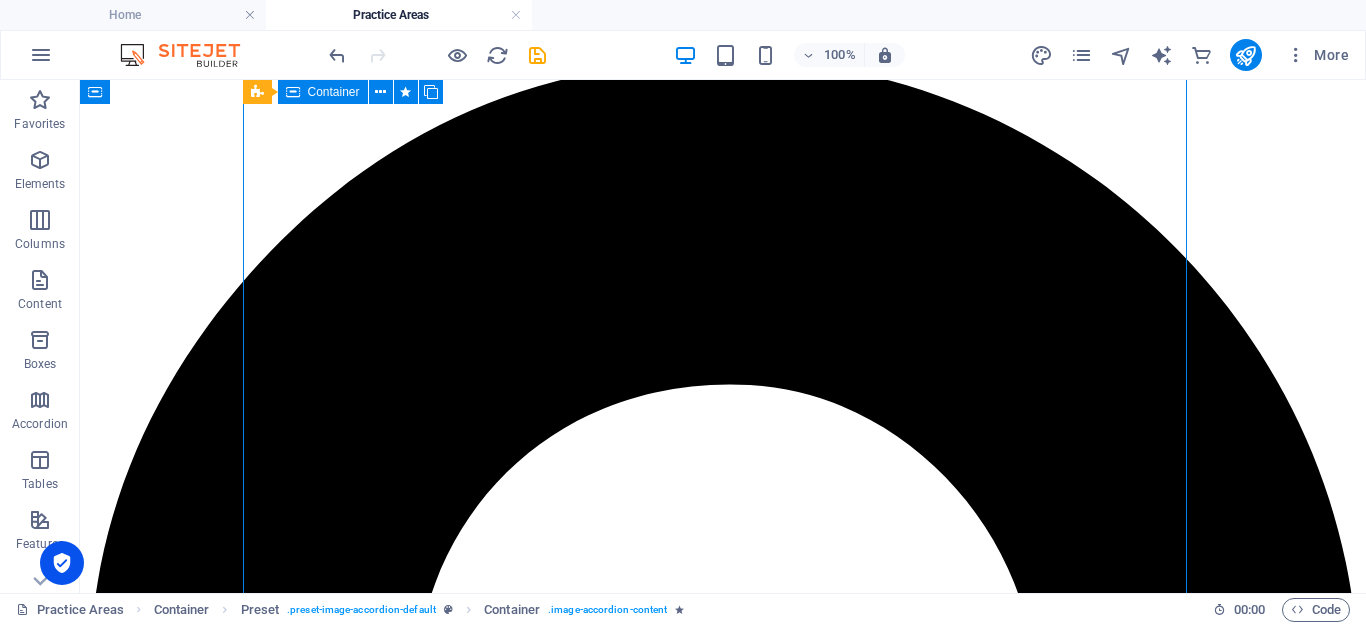 click on "At Jador Lawyers, we guide individuals and families through every stage of estate planning, administration, and dispute resolution. Whether you're making a Will, applying for probate, or facing a contested estate, we offer practical, compassionate, and strategic legal advice tailored to your needs. Our services include: [PERSON_NAME] and Testamentary Trusts Carefully drafted [PERSON_NAME] that reflect your wishes — including complex structures such as trusts for children, blended families, or vulnerable beneficiaries. Powers of Attorney & Enduring Guardianship Legally appoint someone to make decisions on your behalf if you're unable to. Advance Care Directives Set clear healthcare instructions for the future. Probate & Letters of Administration We support executors and family members through the entire estate administration process — from Supreme Court applications to asset distribution. Contested Estates & Family Provision Claims Succession Act 2006 ([GEOGRAPHIC_DATA]) . We handle disputes involving: Claims for further provision" at bounding box center (723, 6724) 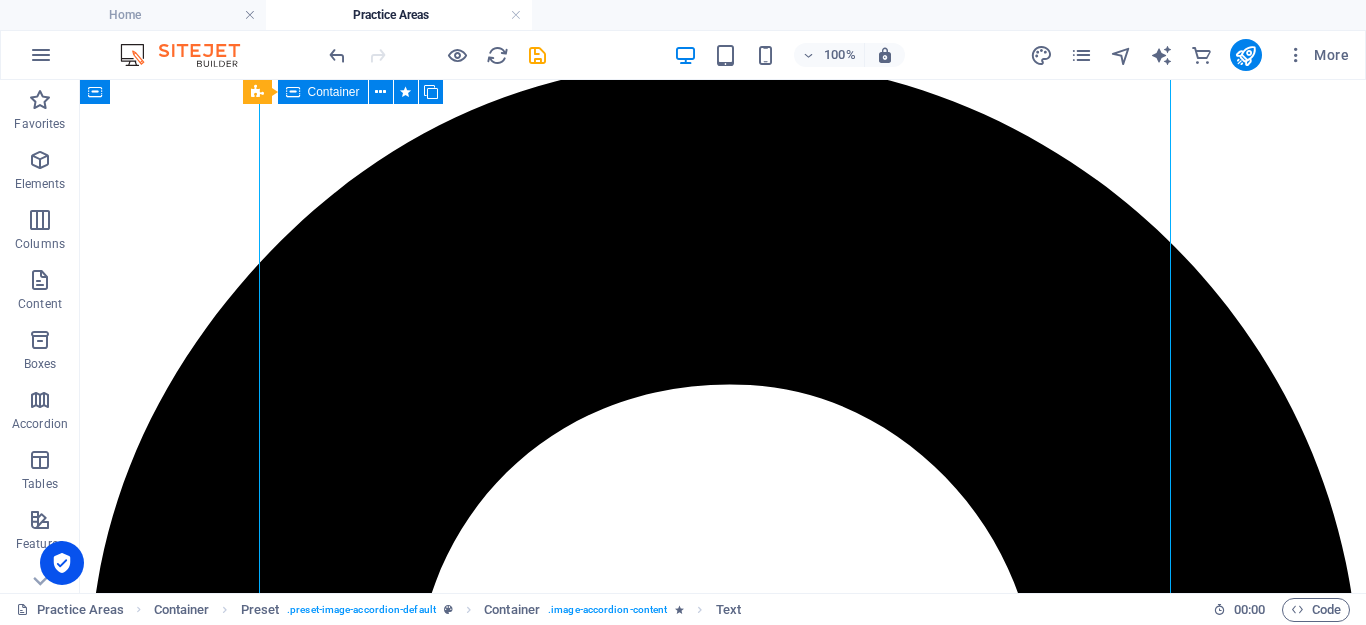 click on "At Jador Lawyers, we guide individuals and families through every stage of estate planning, administration, and dispute resolution. Whether you're making a Will, applying for probate, or facing a contested estate, we offer practical, compassionate, and strategic legal advice tailored to your needs. Our services include: [PERSON_NAME] and Testamentary Trusts Carefully drafted [PERSON_NAME] that reflect your wishes — including complex structures such as trusts for children, blended families, or vulnerable beneficiaries. Powers of Attorney & Enduring Guardianship Legally appoint someone to make decisions on your behalf if you're unable to. Advance Care Directives Set clear healthcare instructions for the future. Probate & Letters of Administration We support executors and family members through the entire estate administration process — from Supreme Court applications to asset distribution. Contested Estates & Family Provision Claims Succession Act 2006 ([GEOGRAPHIC_DATA]) . We handle disputes involving: Claims for further provision" at bounding box center [723, 6724] 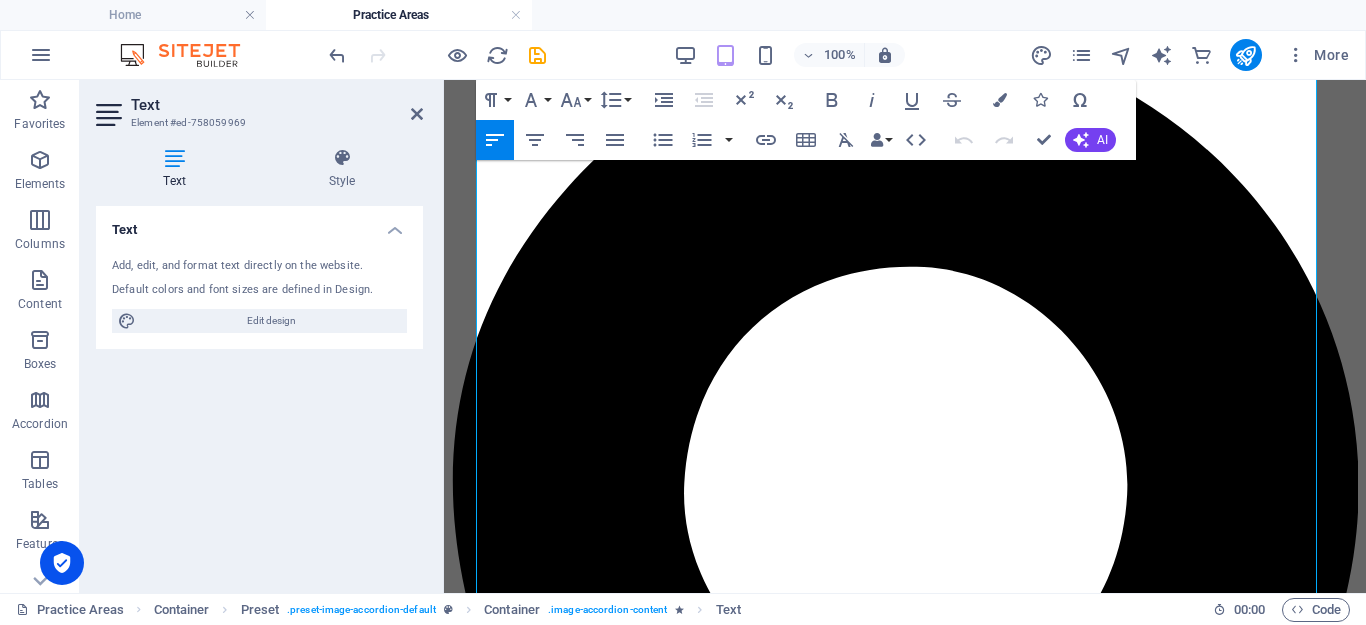 scroll, scrollTop: 1333, scrollLeft: 0, axis: vertical 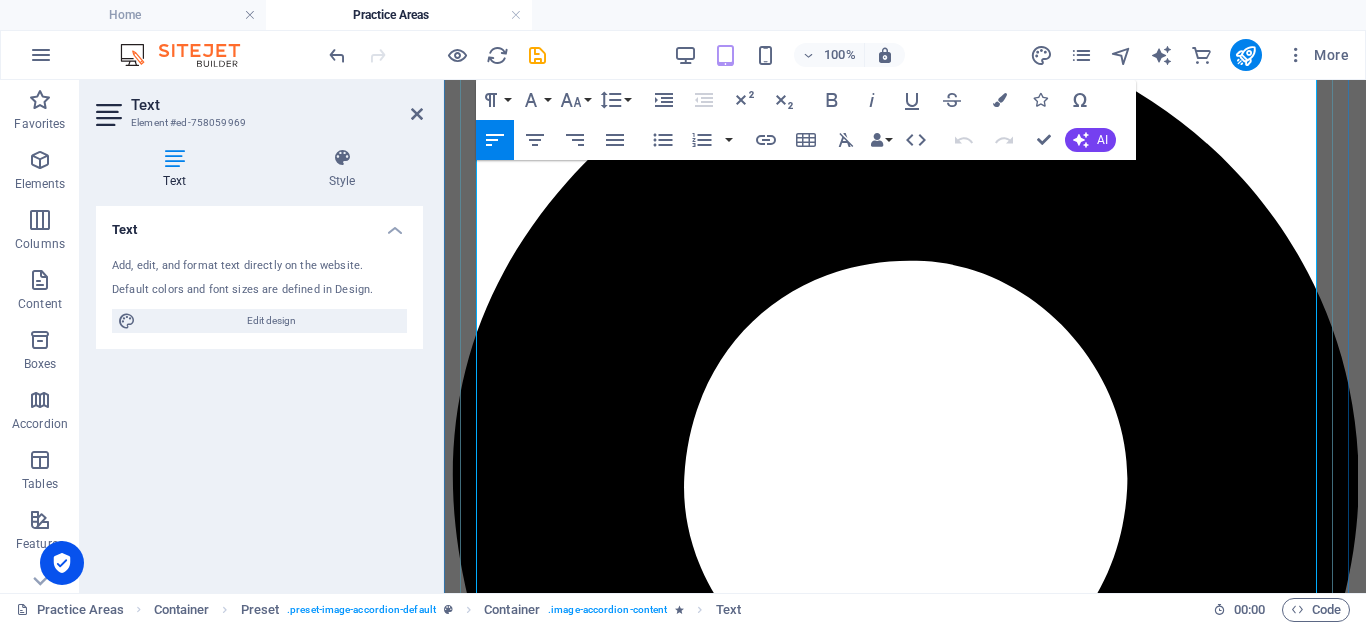 click on "Testamentary capacity" at bounding box center [925, 5144] 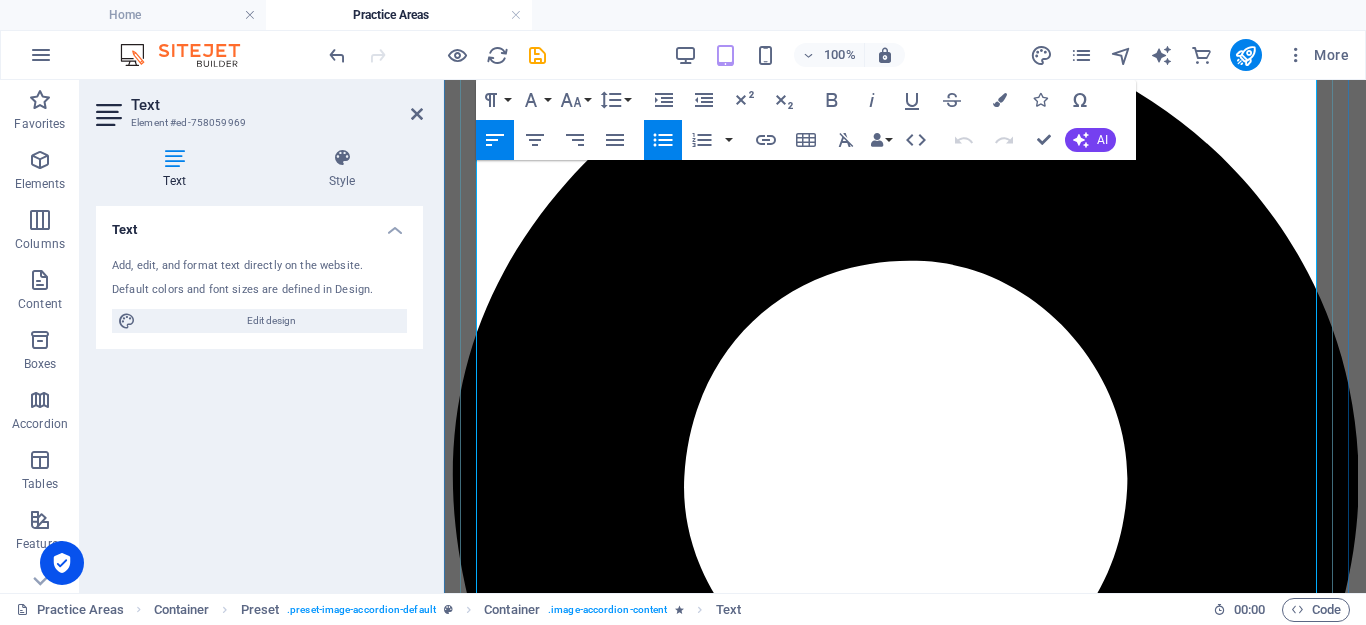 click on "Claims for further provision" at bounding box center [905, 5110] 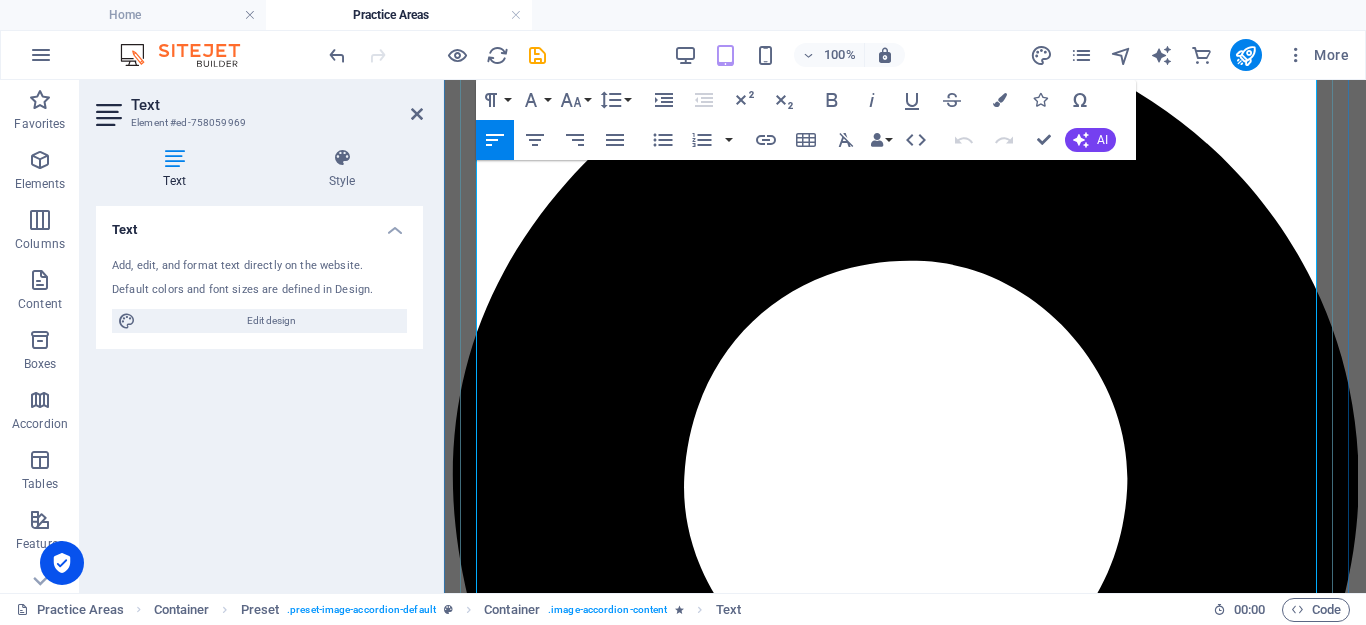 click on "Wills, Estates & Elder Law At Jador Lawyers, we guide individuals and families through every stage of estate planning, administration, and dispute resolution. Whether you're making a Will, applying for probate, or facing a contested estate, we offer practical, compassionate, and strategic legal advice tailored to your needs. Our services include: Wills and Testamentary Trusts Carefully drafted Wills that reflect your wishes — including complex structures such as trusts for children, blended families, or vulnerable beneficiaries. Powers of Attorney & Enduring Guardianship Legally appoint someone to make decisions on your behalf if you're unable to. Advance Care Directives Set clear healthcare instructions for the future. Probate & Letters of Administration We support executors and family members through the entire estate administration process — from Supreme Court applications to asset distribution. Contested Estates & Family Provision Claims Succession Act 2006 (NSW) . We handle disputes involving:" at bounding box center (905, 4915) 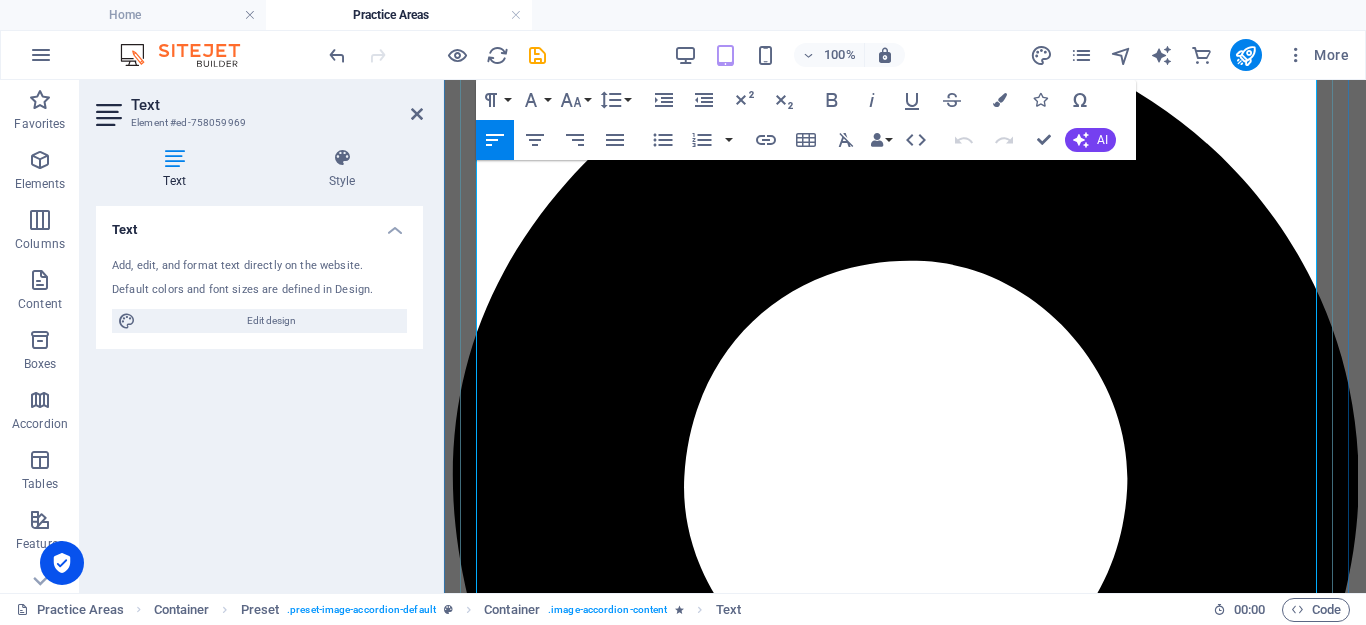 click on "Claims for further provision" at bounding box center (905, 5110) 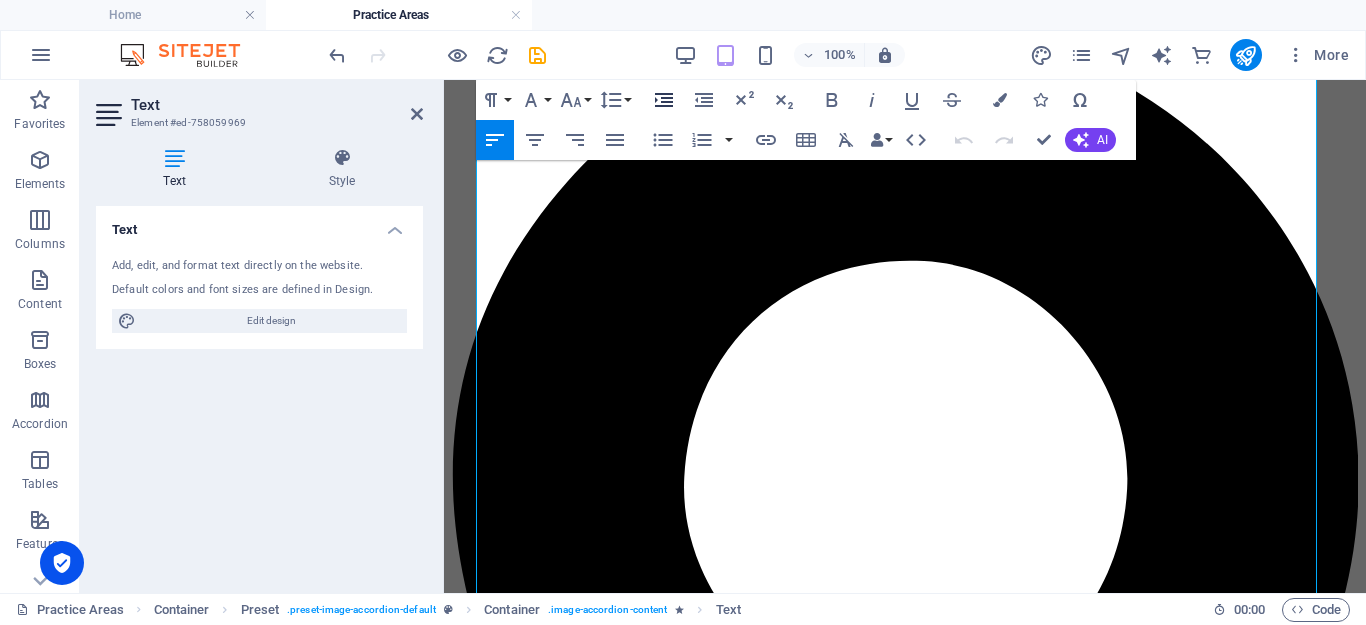 click 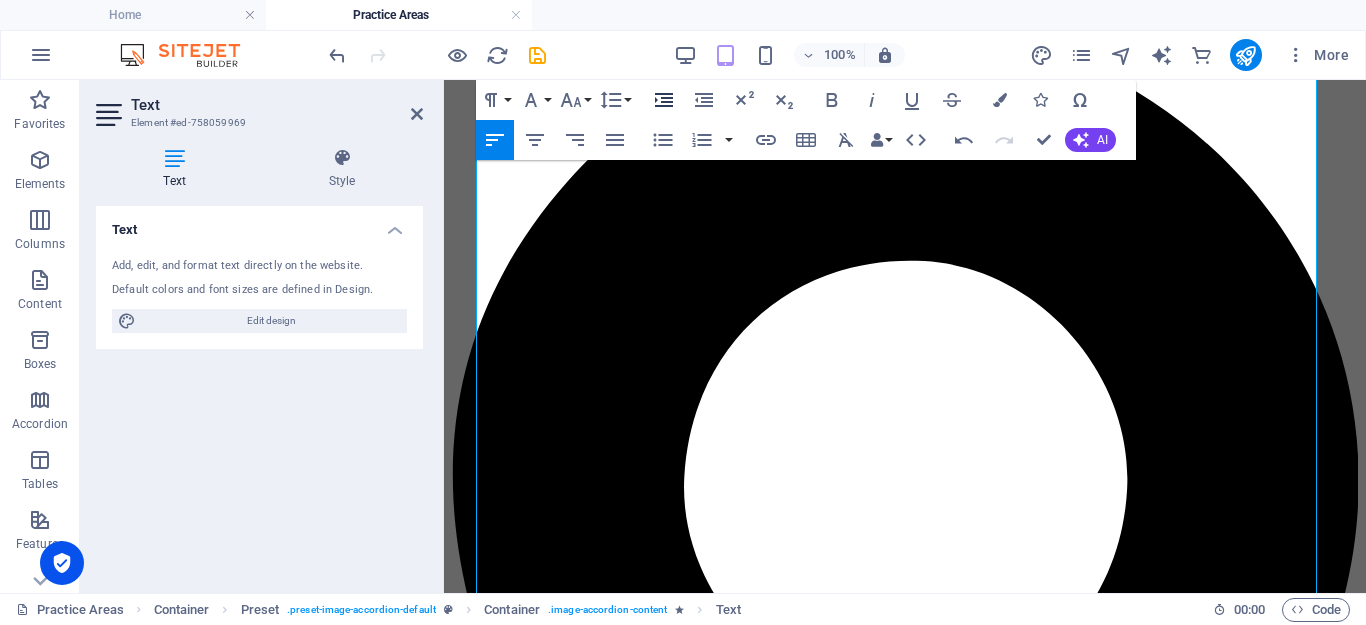 click on "Increase Indent" at bounding box center (664, 100) 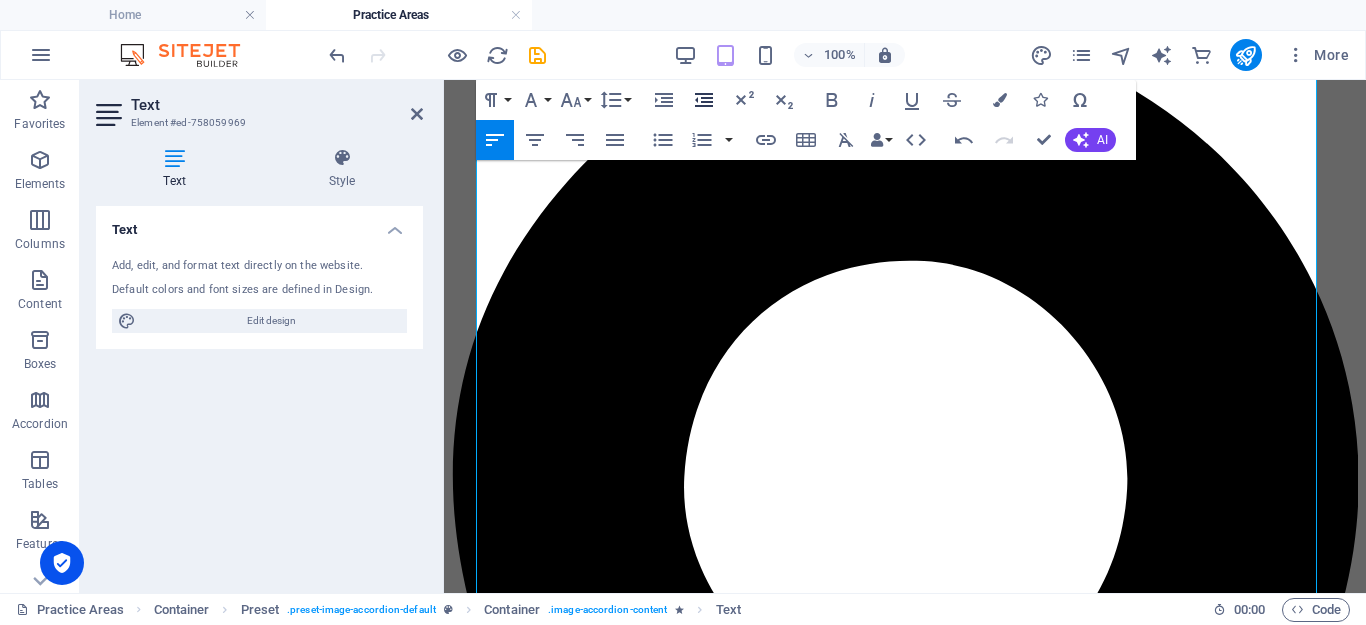 click 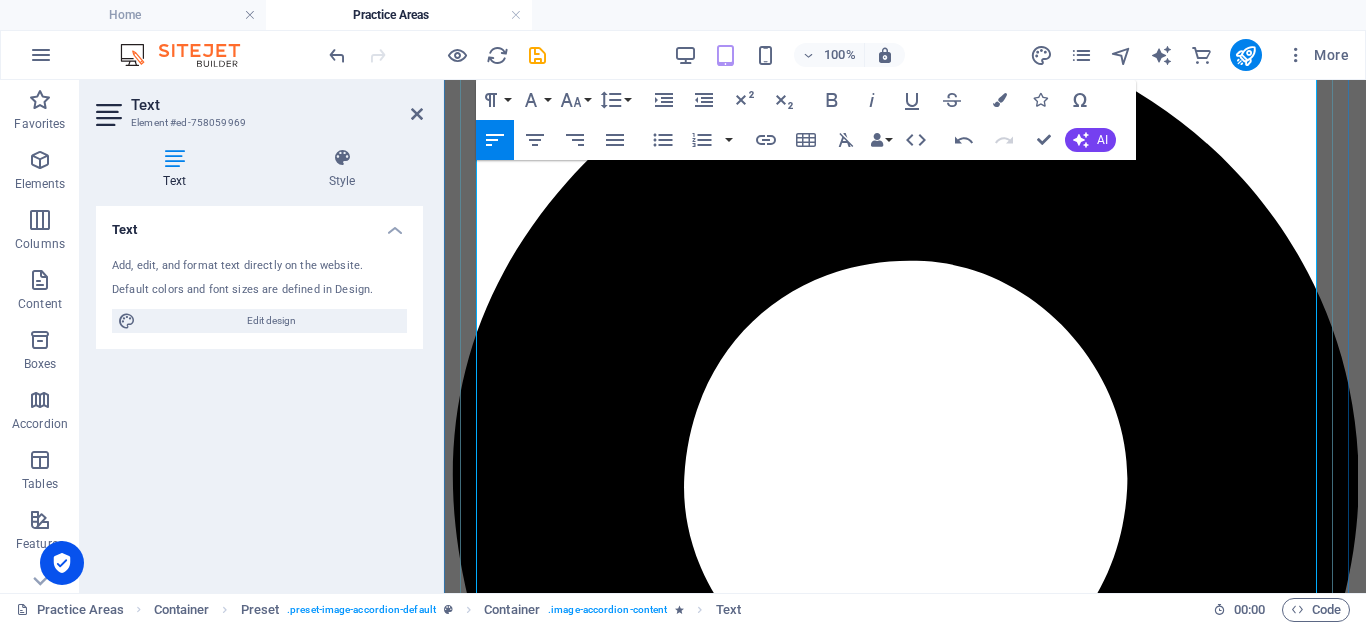 click on "Testamentary capacity" at bounding box center (925, 5144) 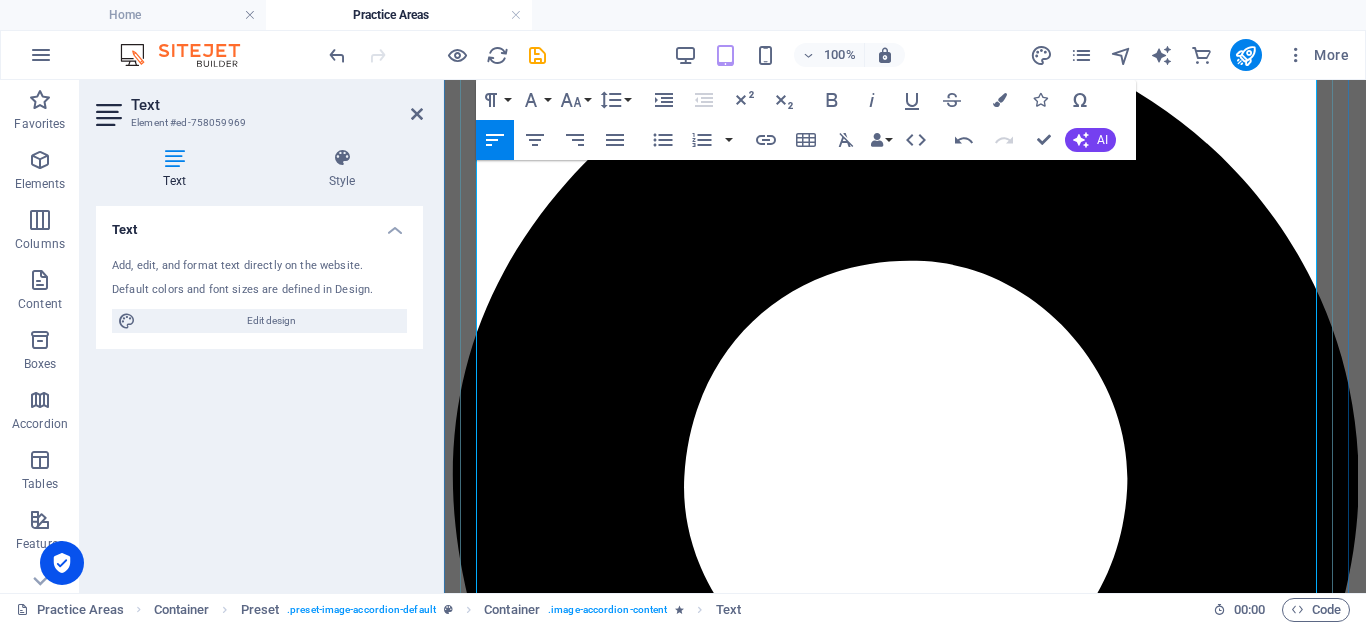 click on "Testamentary capacity" at bounding box center [905, 5178] 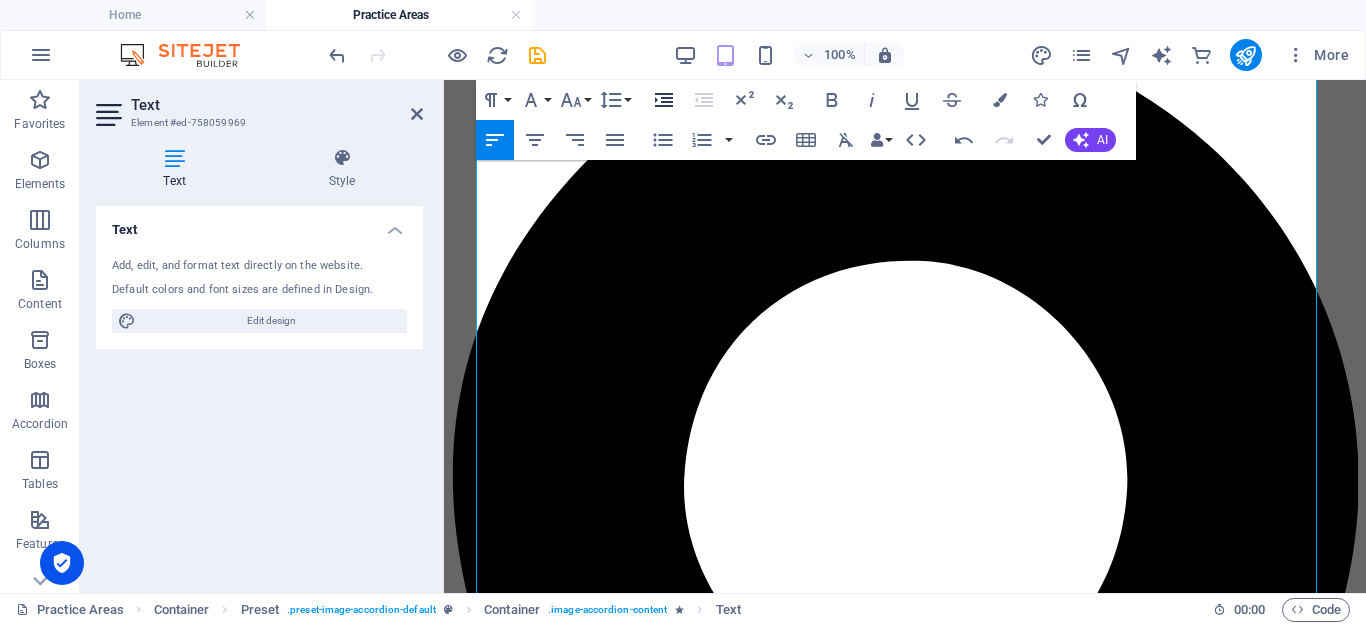 click 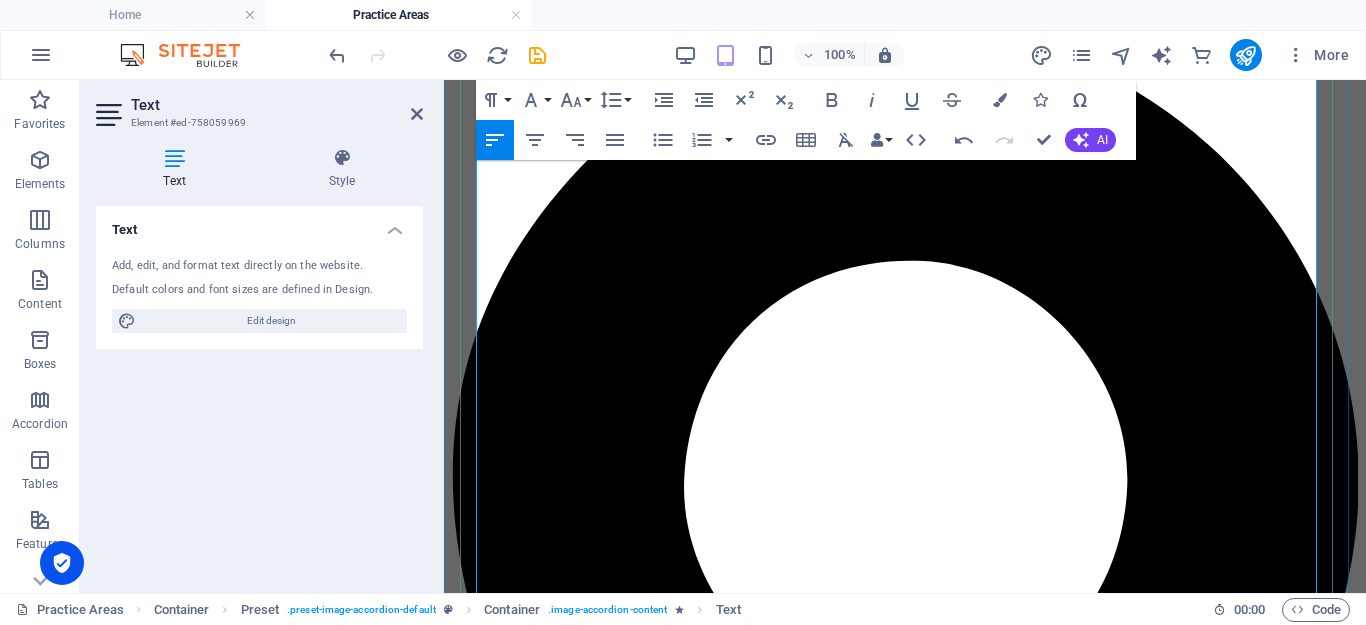 click on "Undue influence Executor misconduct" at bounding box center (905, 5229) 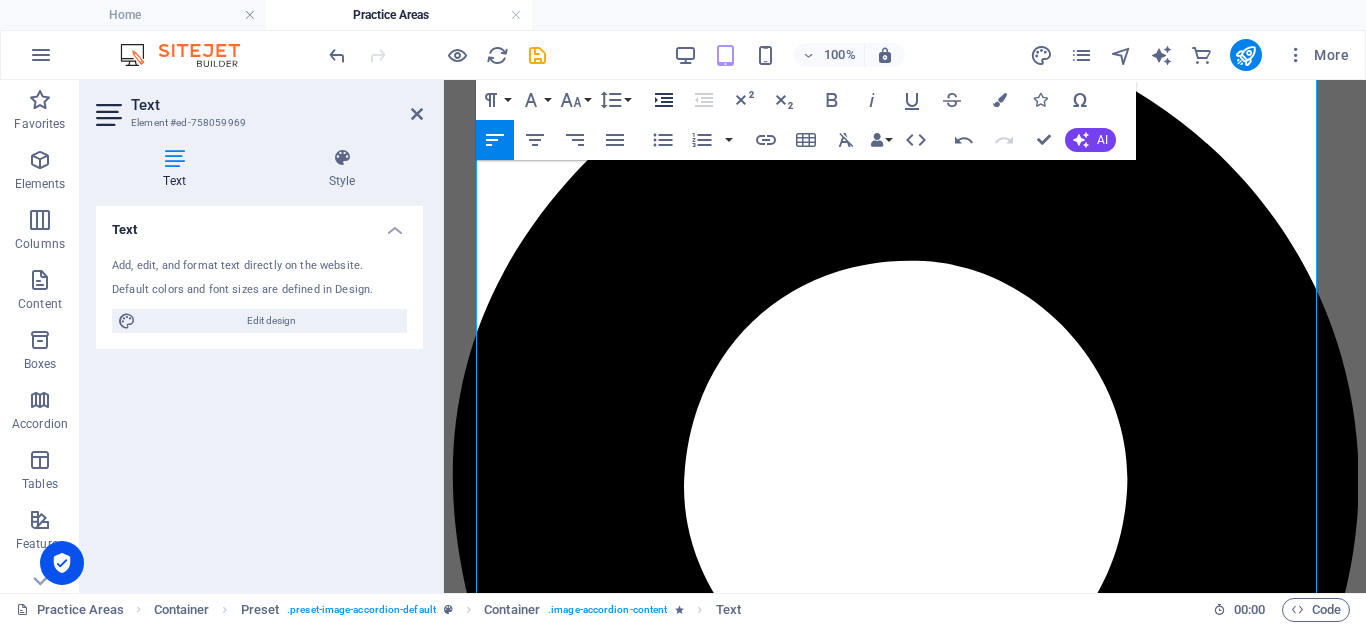 click 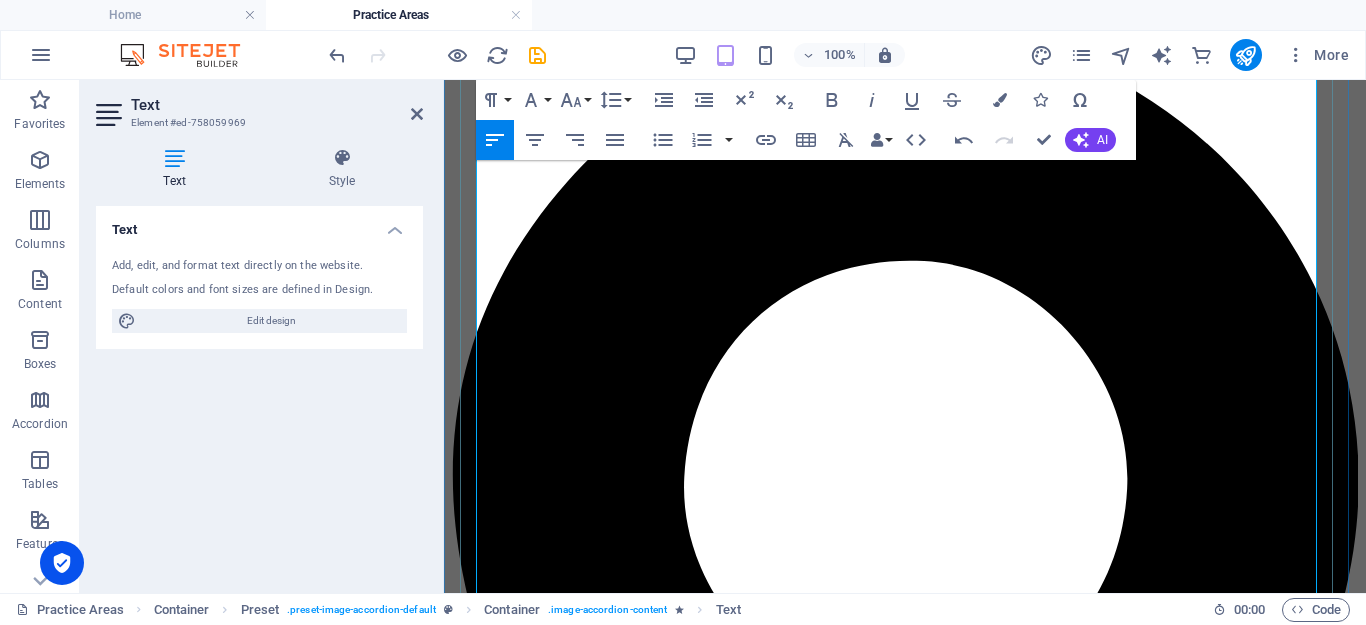 click on "Executor misconduct" at bounding box center (905, 5280) 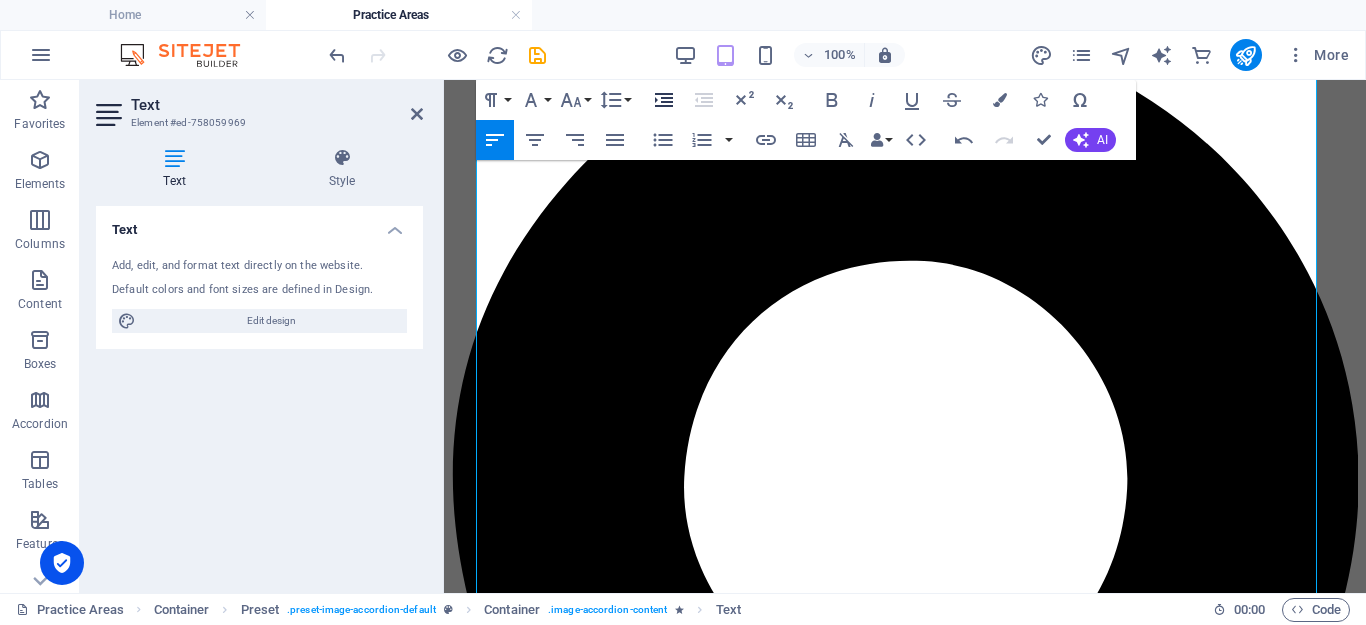 click 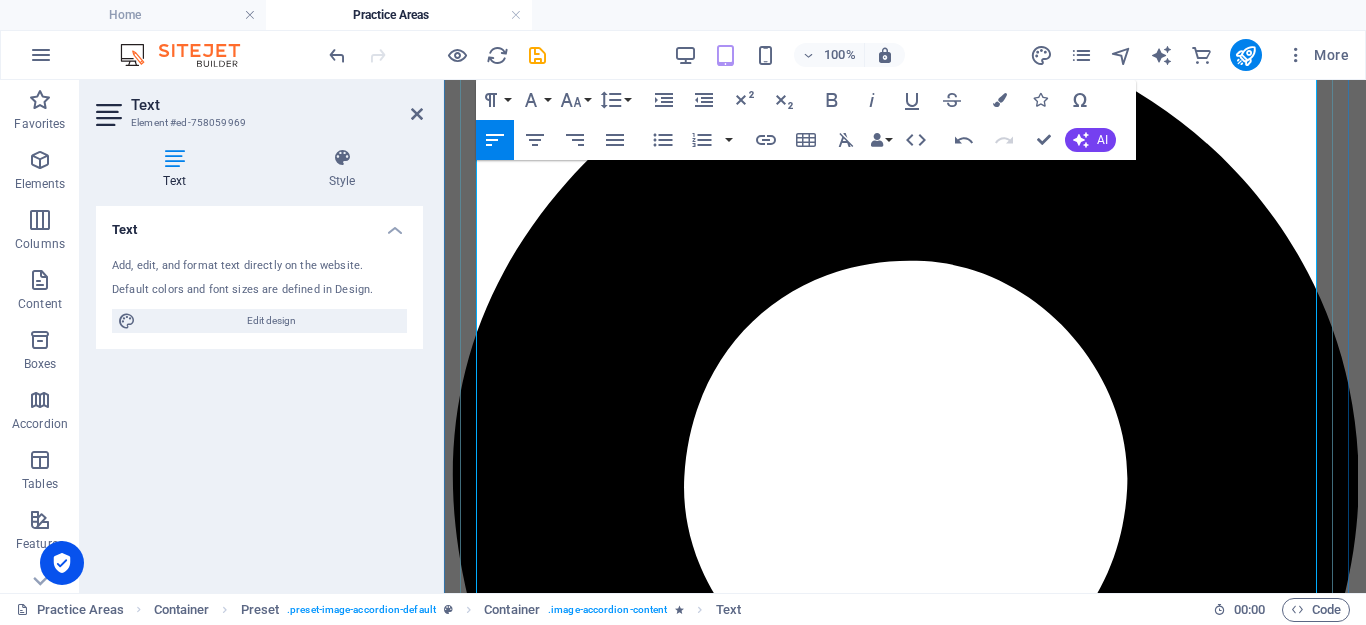 click on "Guardianship & Elder Law" at bounding box center [586, 5347] 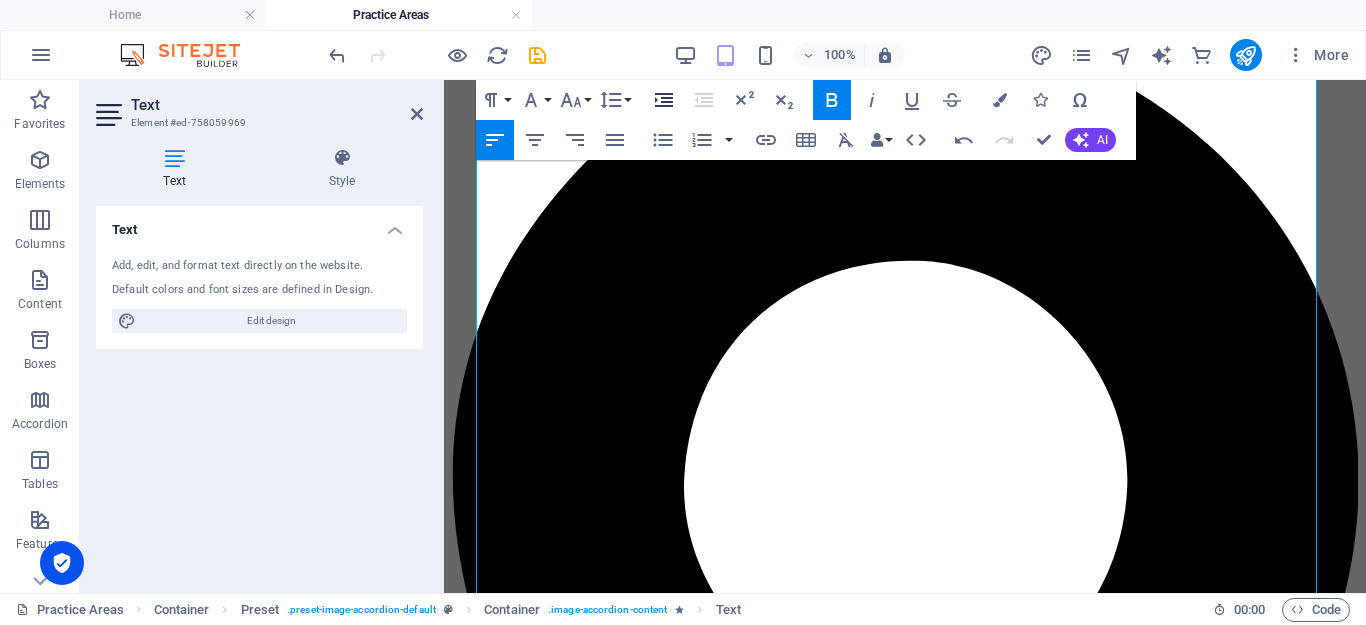click 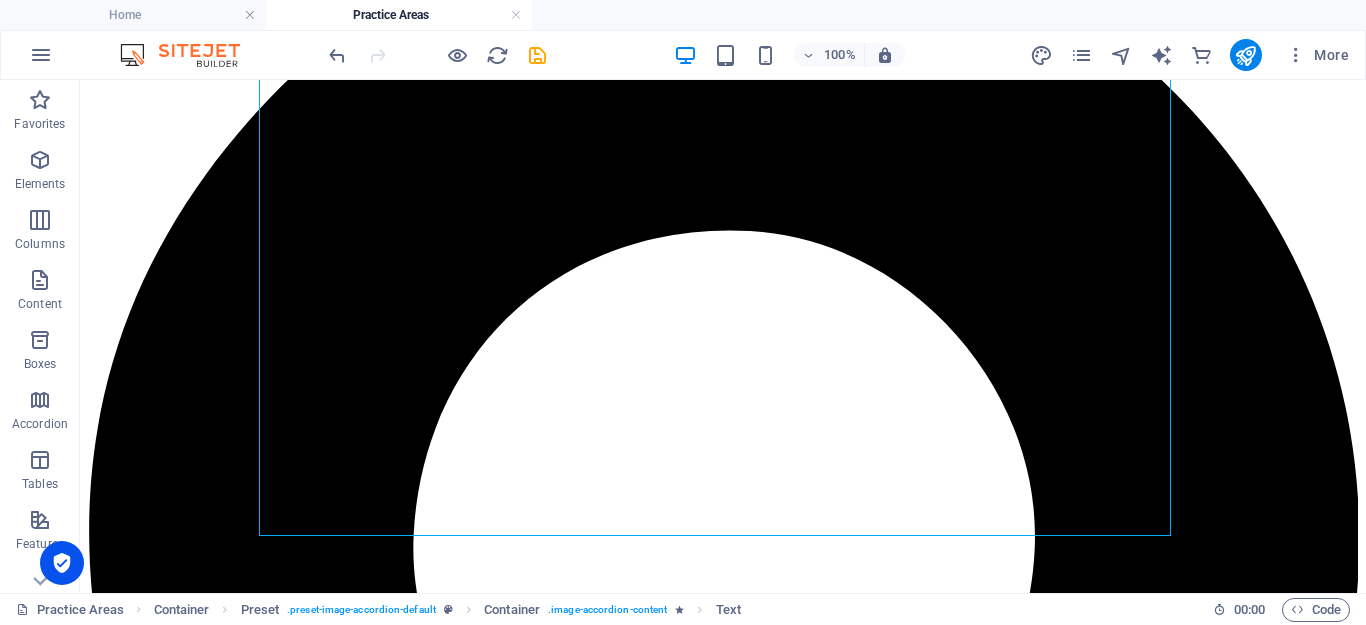 scroll, scrollTop: 1954, scrollLeft: 0, axis: vertical 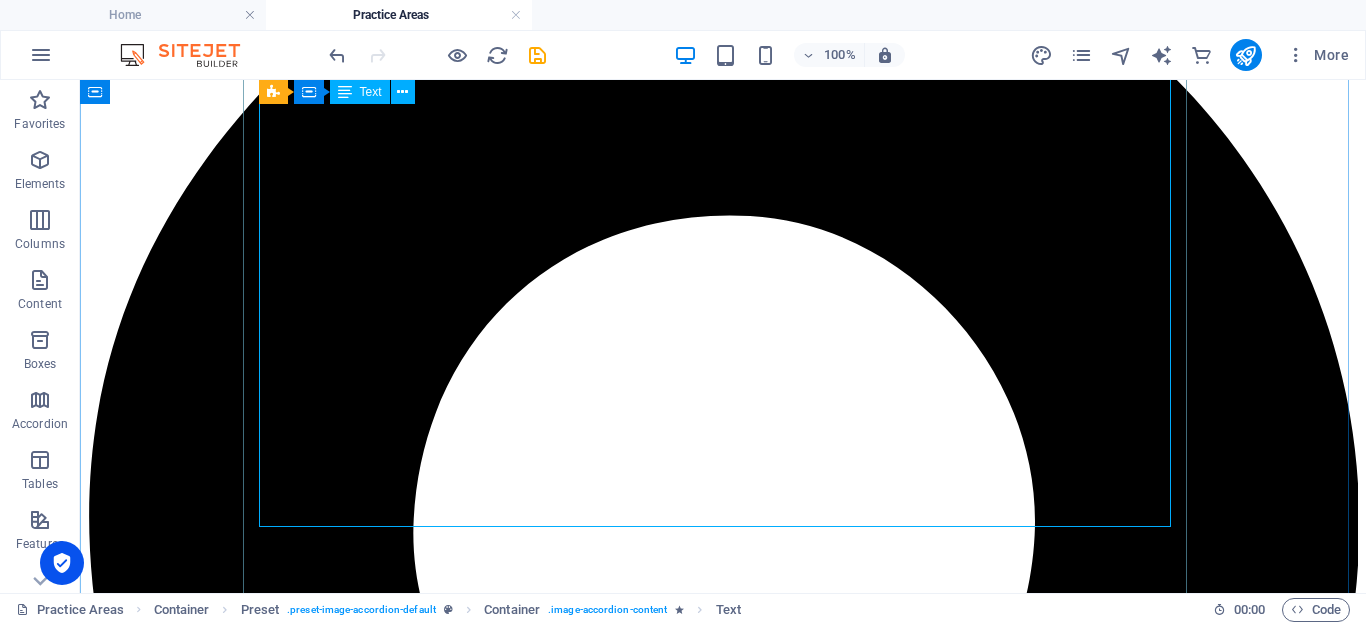 click on "At Jador Lawyers, we guide individuals and families through every stage of estate planning, administration, and dispute resolution. Whether you're making a Will, applying for probate, or facing a contested estate, we offer practical, compassionate, and strategic legal advice tailored to your needs. Our services include: [PERSON_NAME] and Testamentary Trusts Carefully drafted [PERSON_NAME] that reflect your wishes — including complex structures such as trusts for children, blended families, or vulnerable beneficiaries. Powers of Attorney & Enduring Guardianship Legally appoint someone to make decisions on your behalf if you're unable to. Advance Care Directives Set clear healthcare instructions for the future. Probate & Letters of Administration We support executors and family members through the entire estate administration process — from Supreme Court applications to asset distribution. Contested Estates & Family Provision Claims Succession Act 2006 ([GEOGRAPHIC_DATA]) . We handle disputes involving: Claims for further provision" at bounding box center [723, 6623] 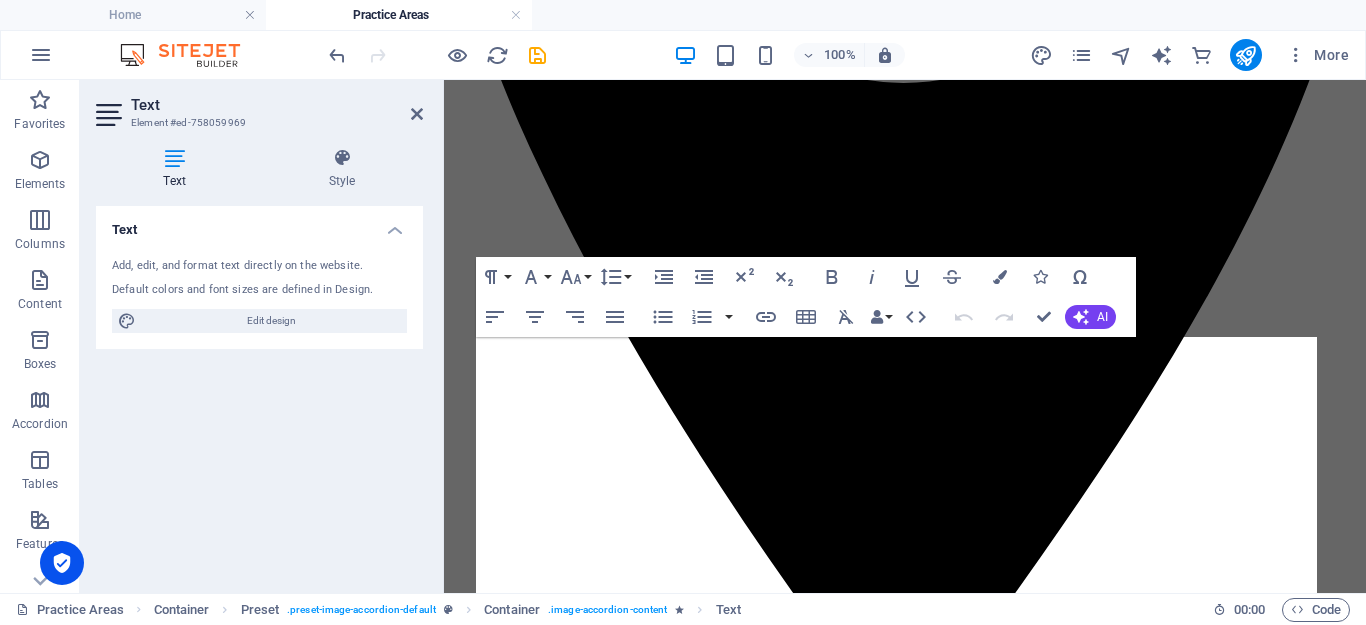 scroll, scrollTop: 741, scrollLeft: 0, axis: vertical 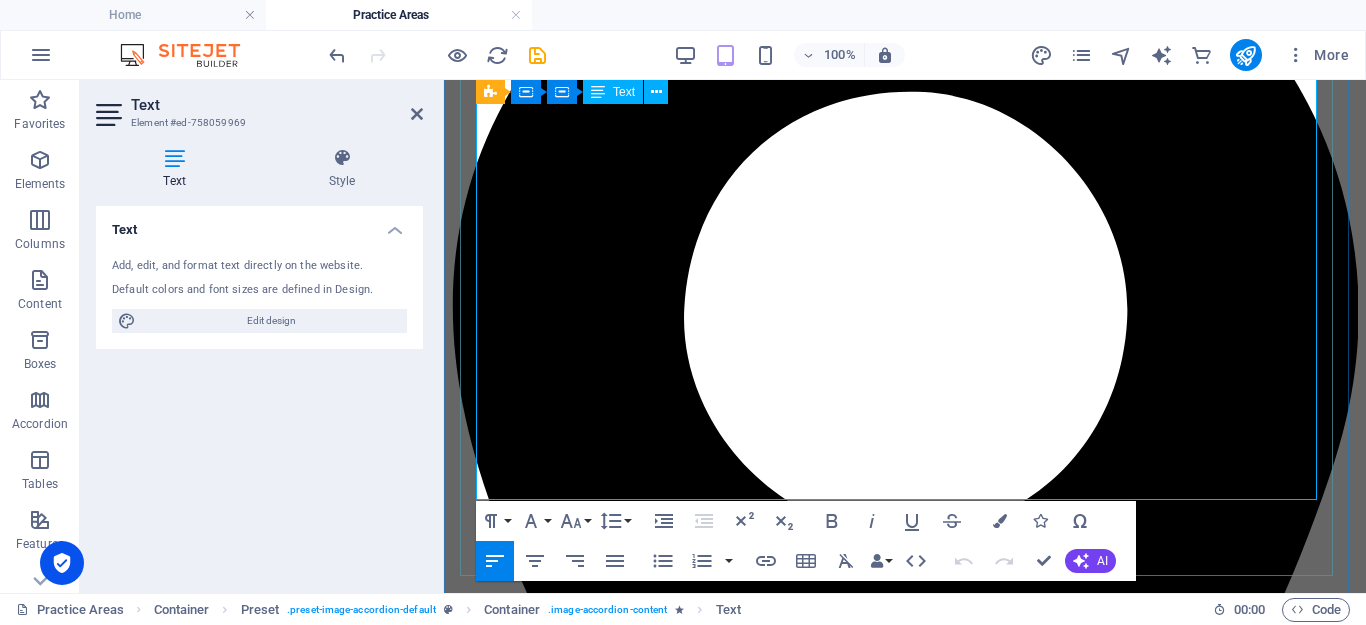 click on "At Jador Lawyers, we are selective in the litigation matters we accept — prioritising resolution through negotiation and mediation where possible. However, when court is necessary, we are ready to represent you or brief experienced counsel." at bounding box center [905, 5274] 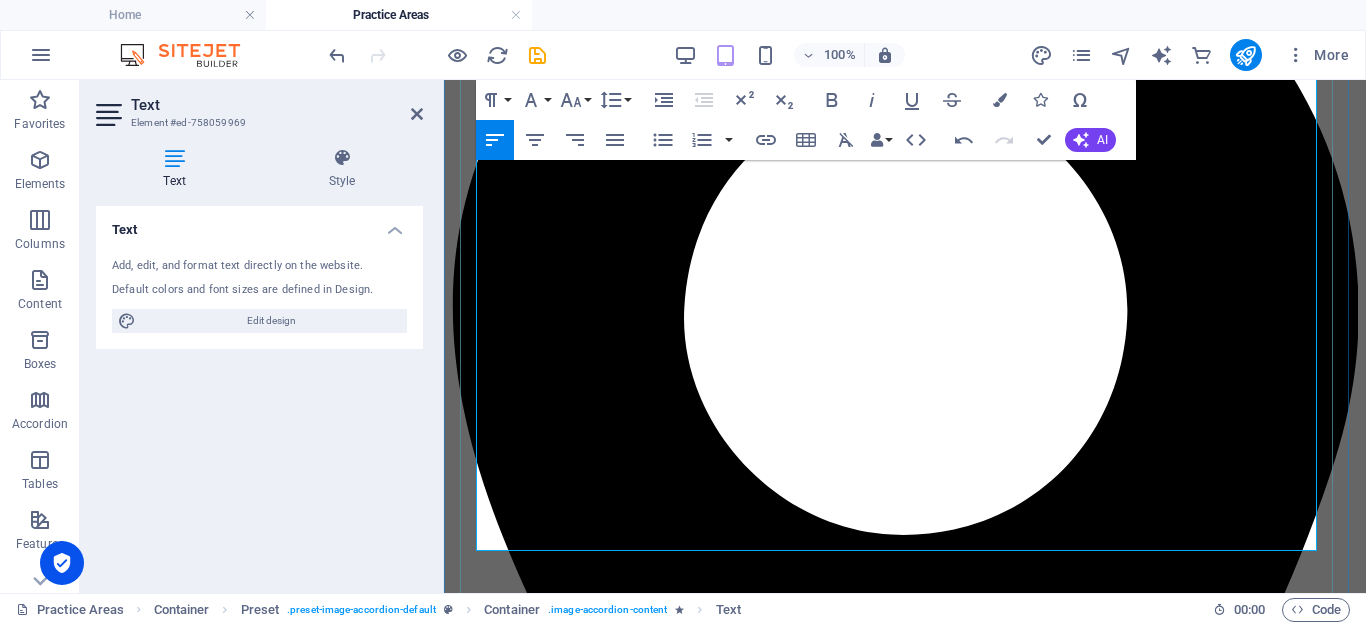 click on "we’re here to help." at bounding box center (528, 5388) 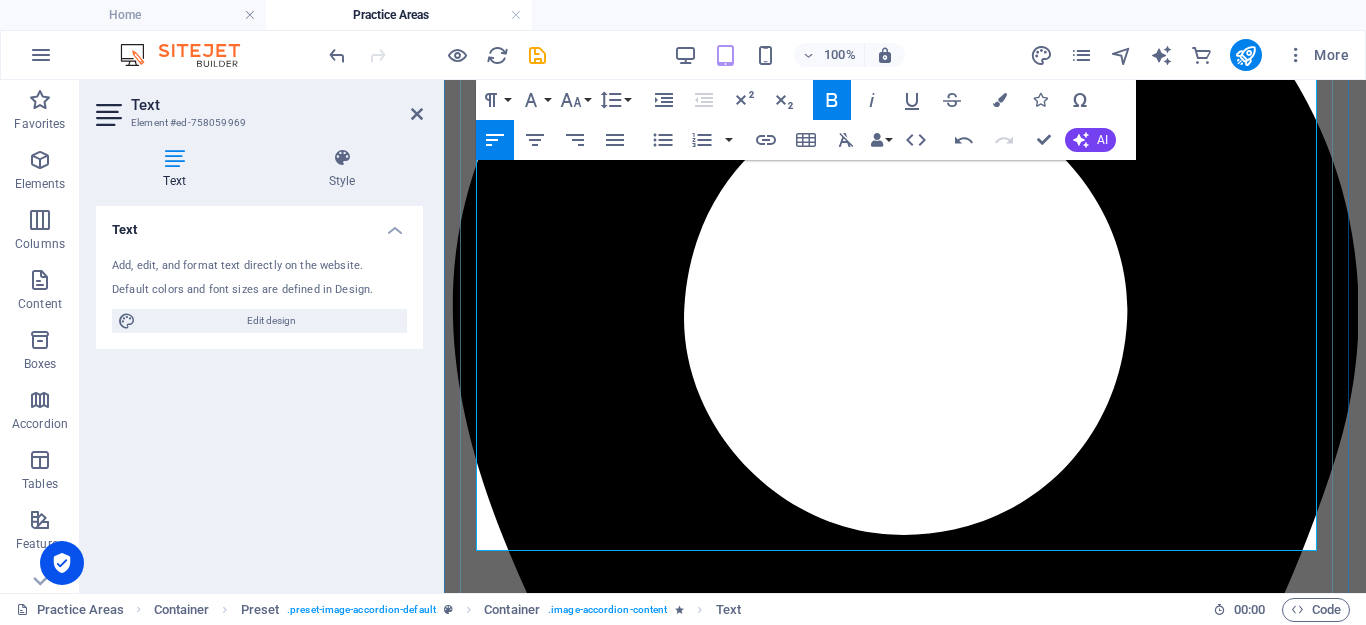 click on "we’re here to help." at bounding box center [528, 5388] 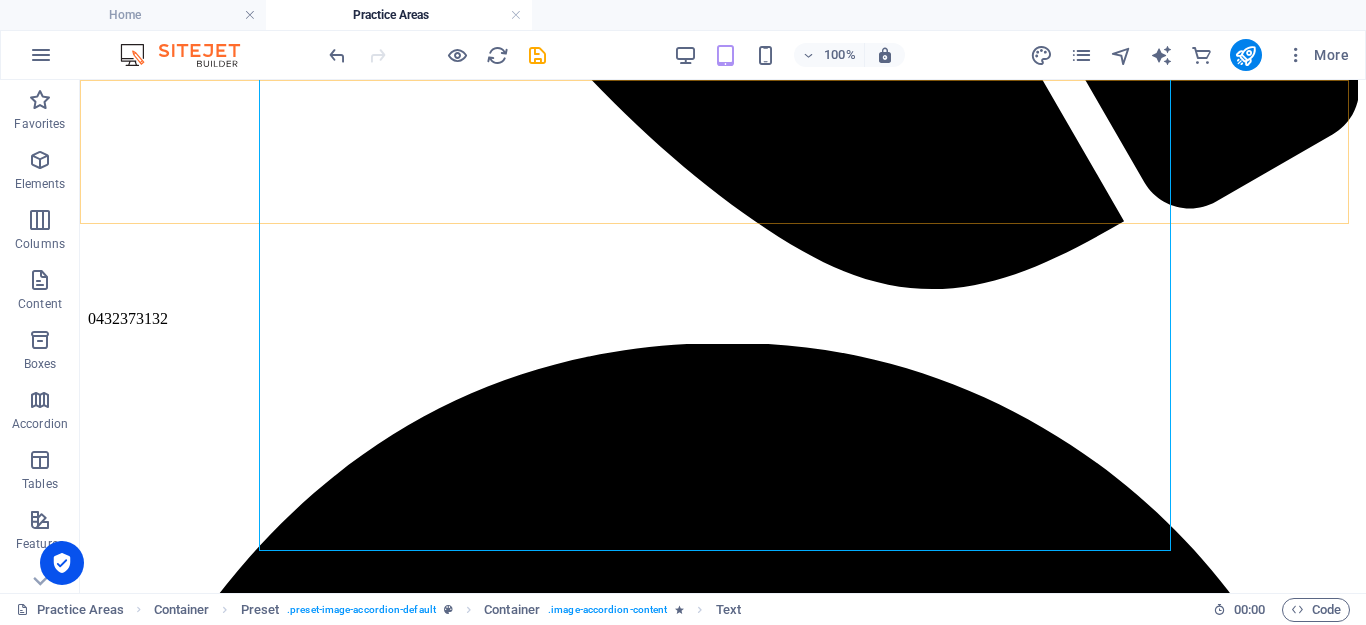 scroll, scrollTop: 1981, scrollLeft: 0, axis: vertical 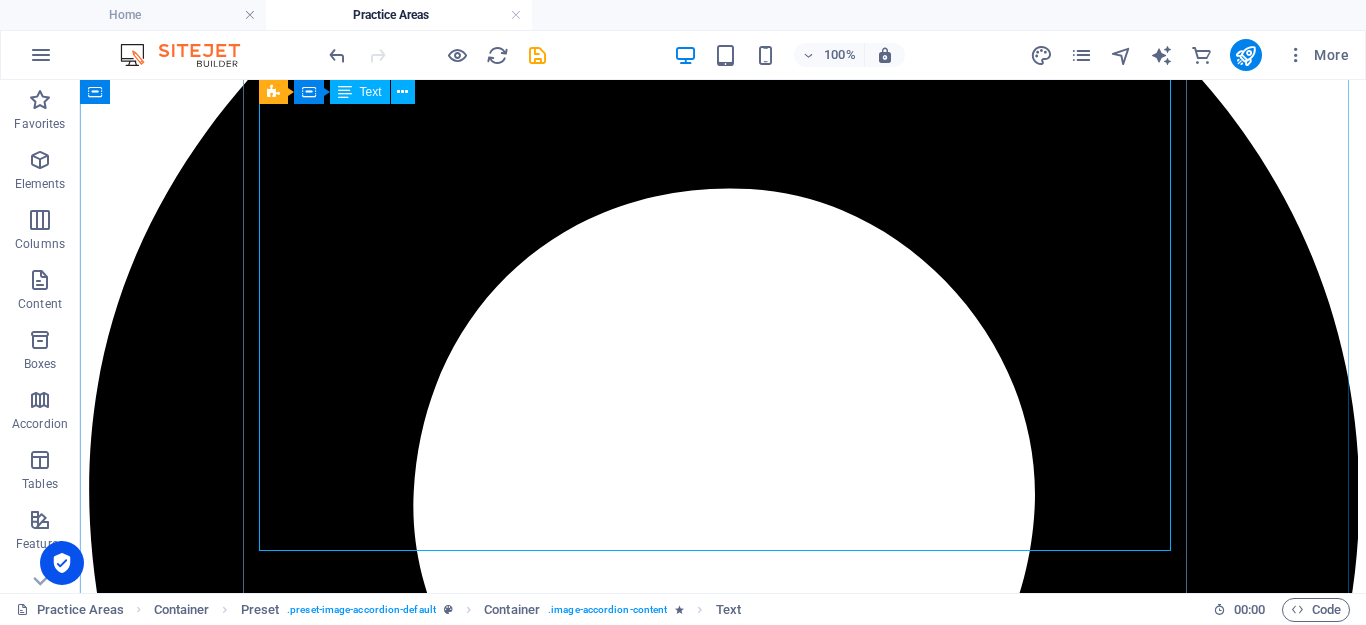 click on "At Jador Lawyers, we guide individuals and families through every stage of estate planning, administration, and dispute resolution. Whether you're making a Will, applying for probate, or facing a contested estate, we offer practical, compassionate, and strategic legal advice tailored to your needs. Our services include: [PERSON_NAME] and Testamentary Trusts Carefully drafted [PERSON_NAME] that reflect your wishes — including complex structures such as trusts for children, blended families, or vulnerable beneficiaries. Powers of Attorney & Enduring Guardianship Legally appoint someone to make decisions on your behalf if you're unable to. Advance Care Directives Set clear healthcare instructions for the future. Probate & Letters of Administration We support executors and family members through the entire estate administration process — from Supreme Court applications to asset distribution. Contested Estates & Family Provision Claims Succession Act 2006 ([GEOGRAPHIC_DATA]) . We handle disputes involving: Claims for further provision" at bounding box center [723, 6630] 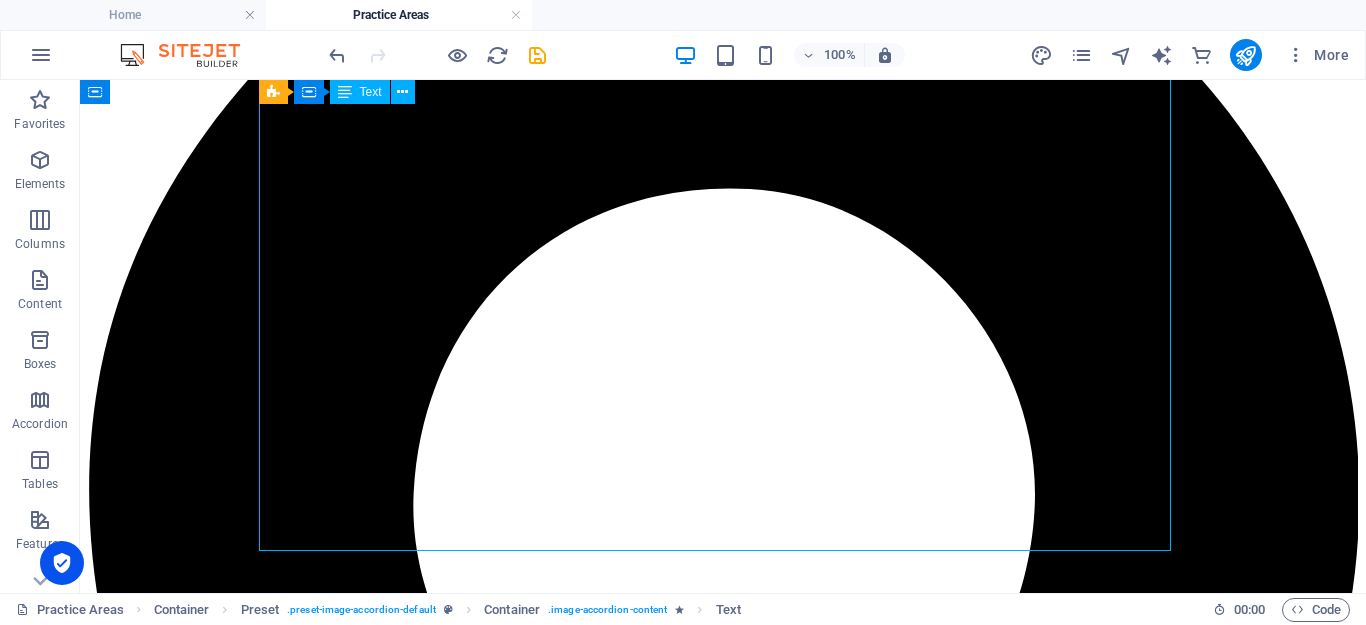 click on "At Jador Lawyers, we guide individuals and families through every stage of estate planning, administration, and dispute resolution. Whether you're making a Will, applying for probate, or facing a contested estate, we offer practical, compassionate, and strategic legal advice tailored to your needs. Our services include: [PERSON_NAME] and Testamentary Trusts Carefully drafted [PERSON_NAME] that reflect your wishes — including complex structures such as trusts for children, blended families, or vulnerable beneficiaries. Powers of Attorney & Enduring Guardianship Legally appoint someone to make decisions on your behalf if you're unable to. Advance Care Directives Set clear healthcare instructions for the future. Probate & Letters of Administration We support executors and family members through the entire estate administration process — from Supreme Court applications to asset distribution. Contested Estates & Family Provision Claims Succession Act 2006 ([GEOGRAPHIC_DATA]) . We handle disputes involving: Claims for further provision" at bounding box center [723, 6630] 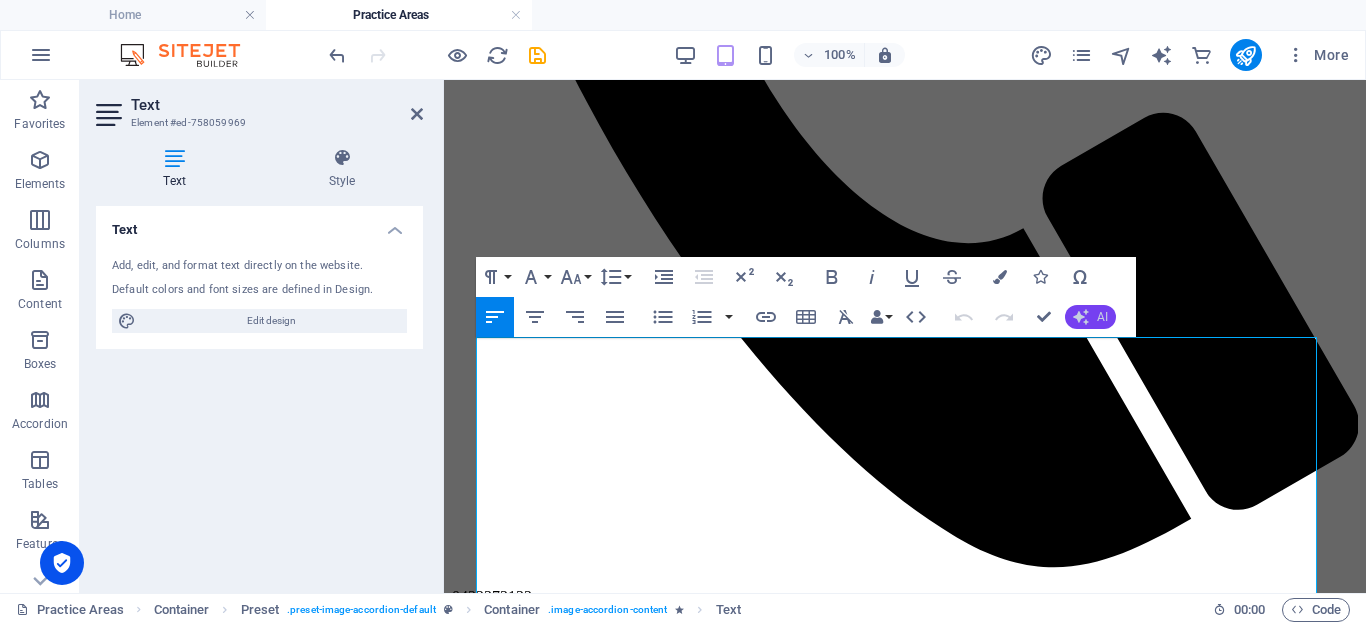 click on "AI" at bounding box center (1090, 317) 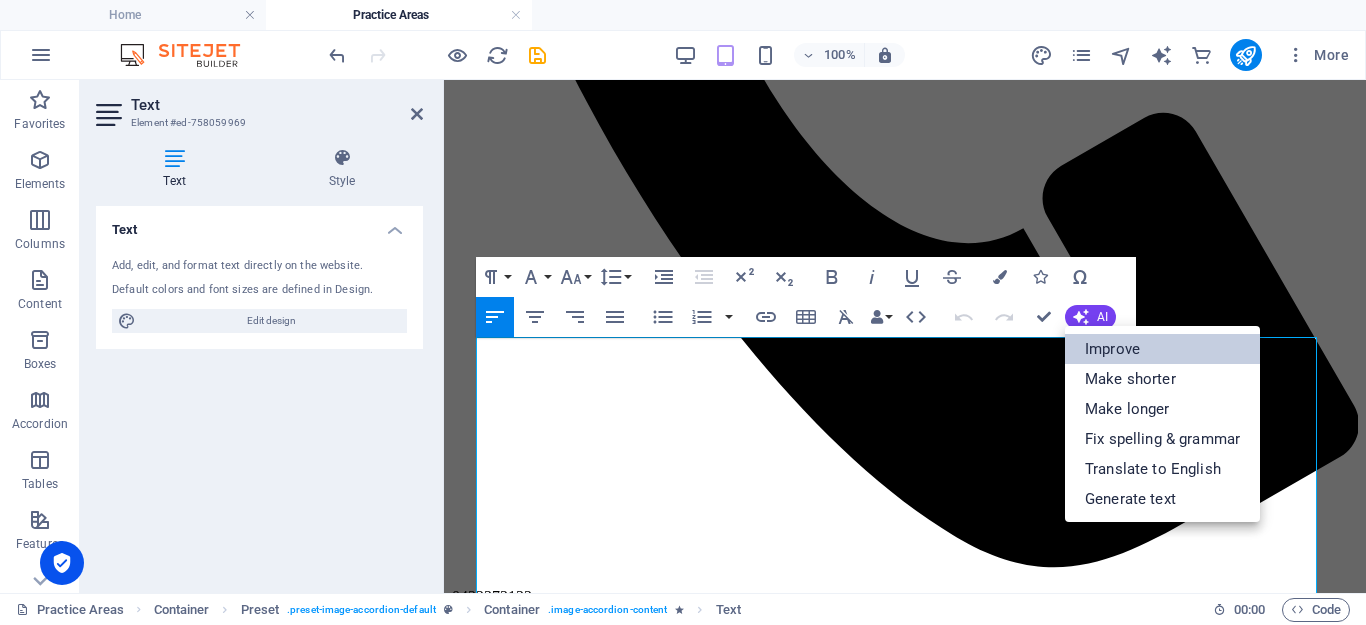 click on "Improve" at bounding box center (1162, 349) 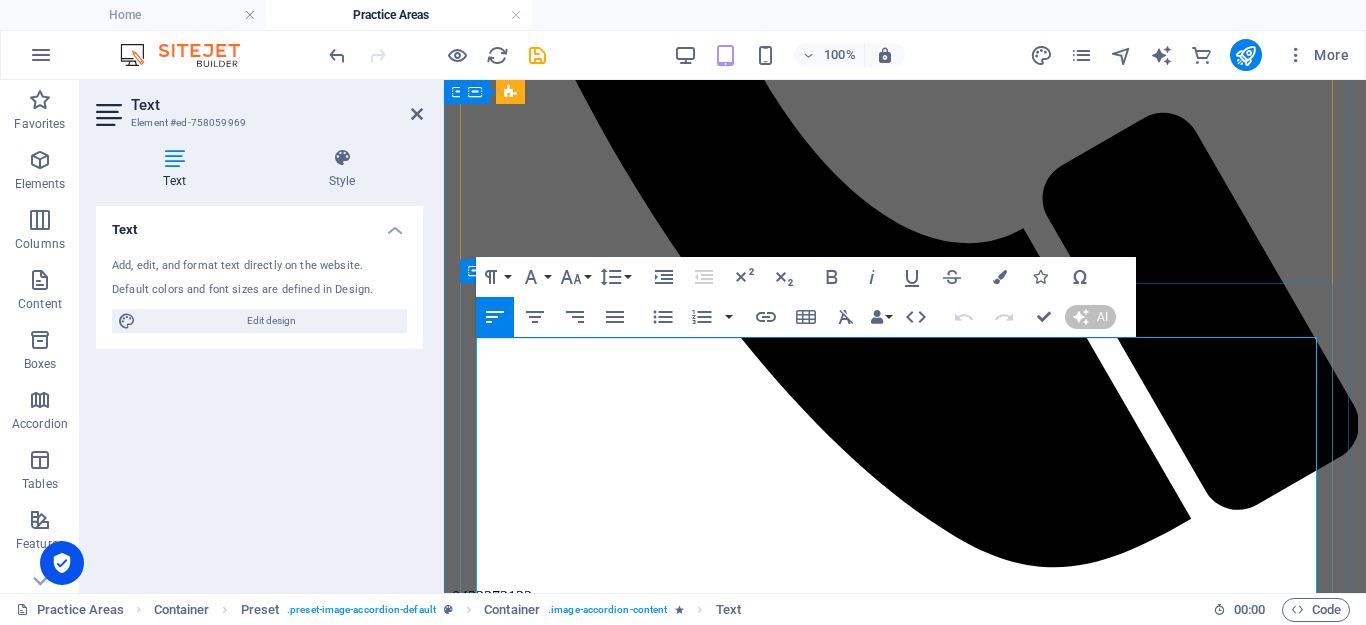 type 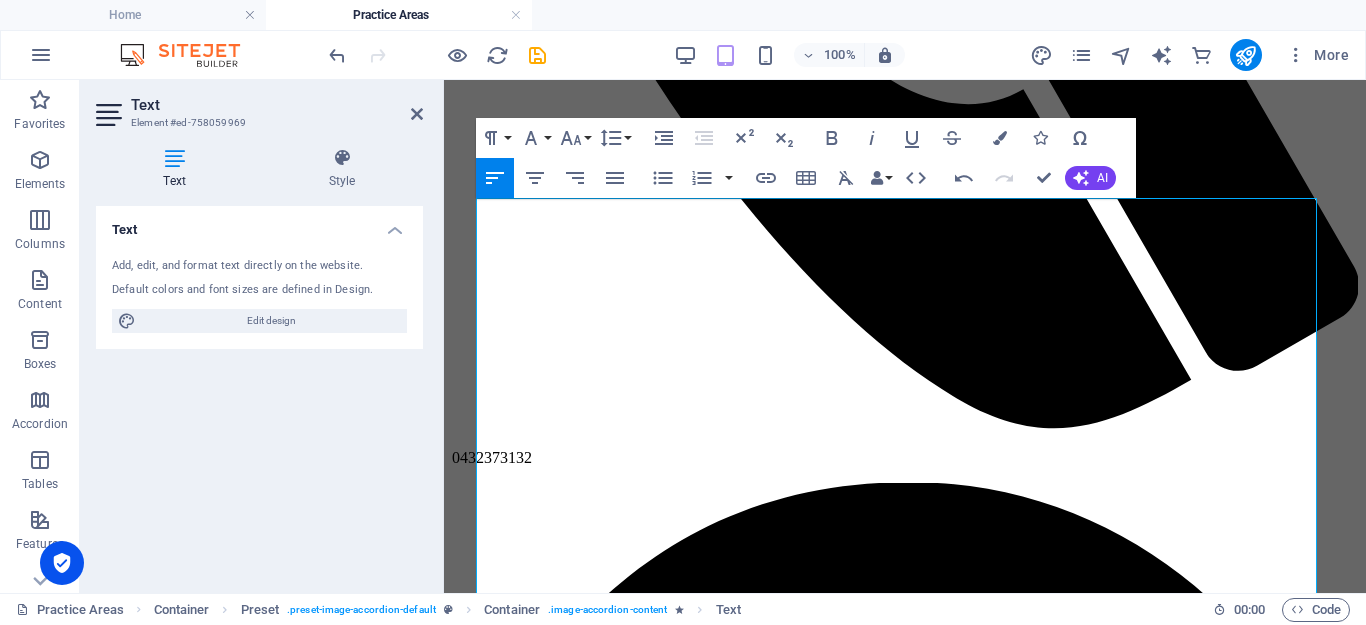 scroll, scrollTop: 886, scrollLeft: 0, axis: vertical 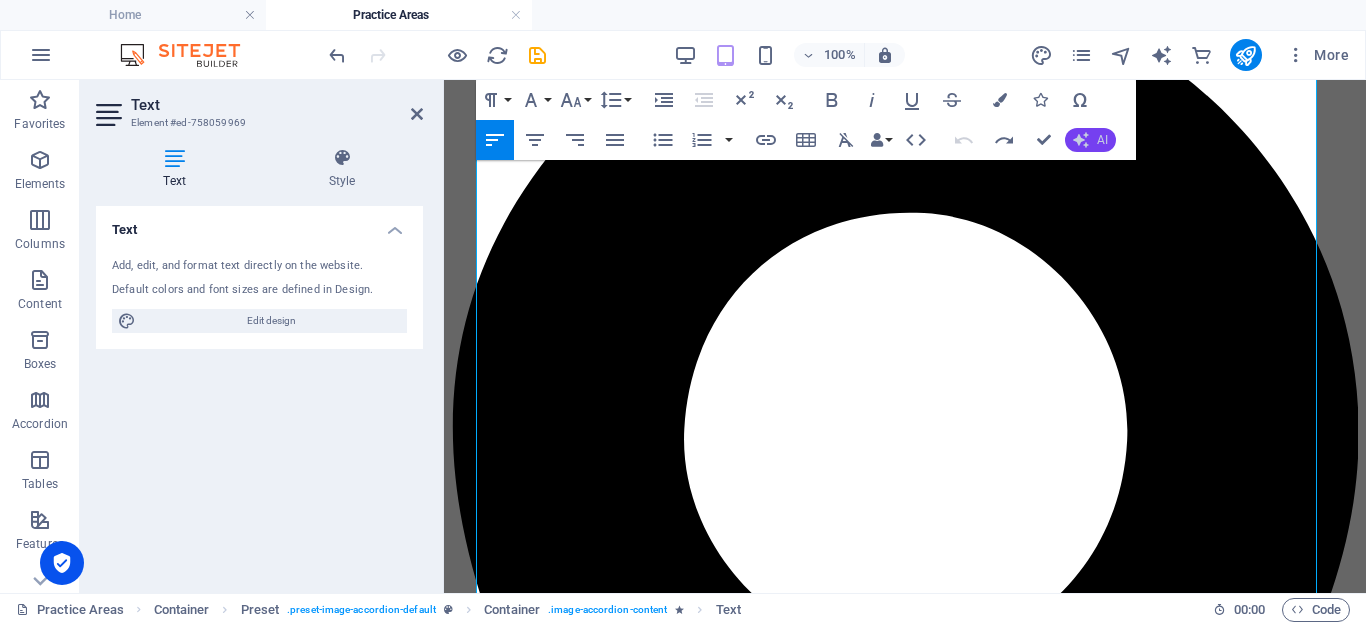 click on "AI" at bounding box center [1102, 140] 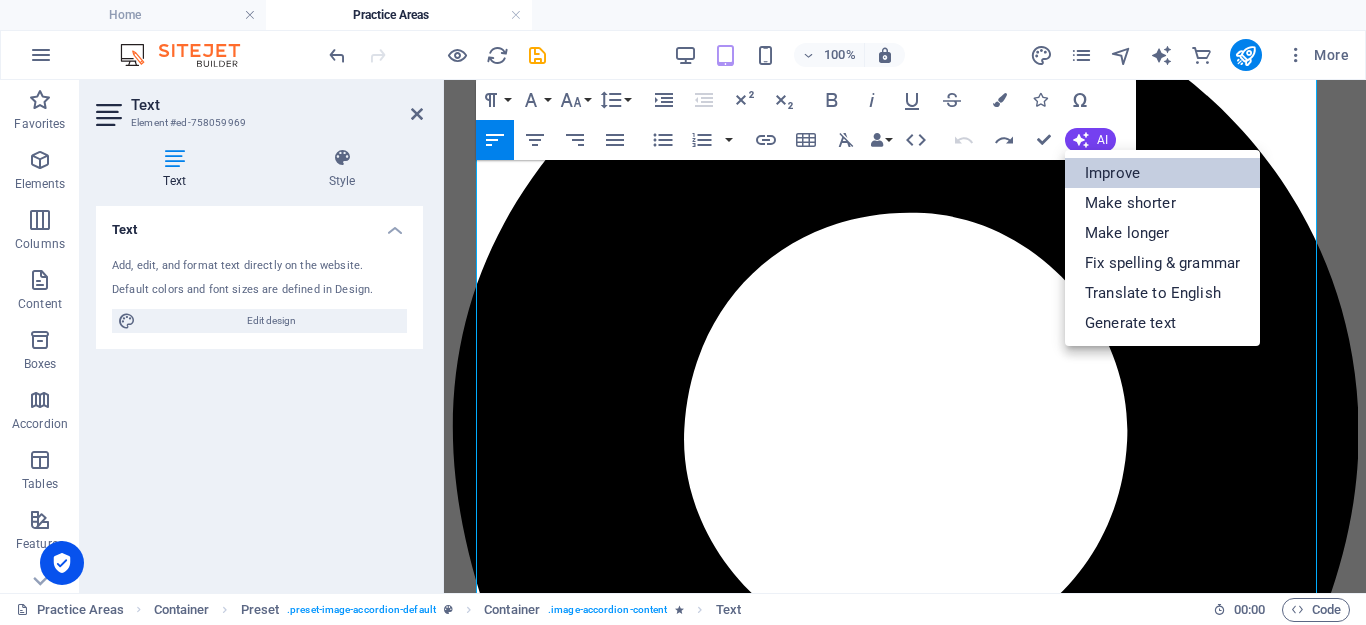 click on "Improve" at bounding box center (1162, 173) 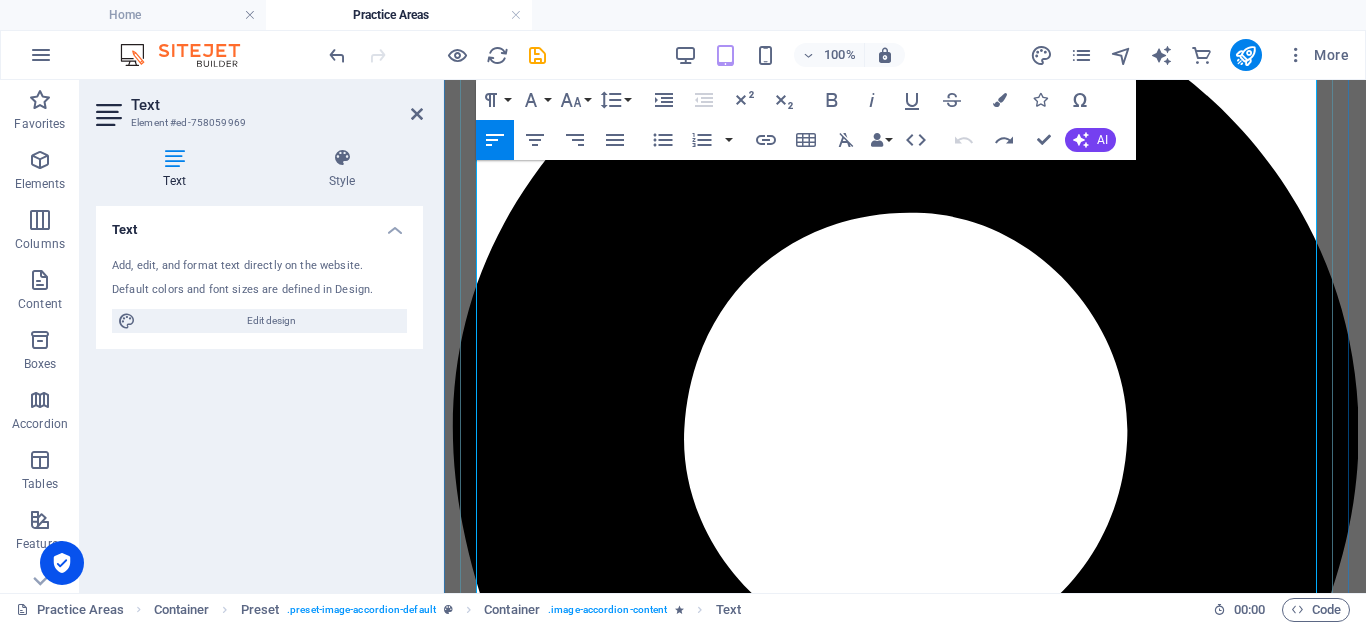 drag, startPoint x: 654, startPoint y: 456, endPoint x: 500, endPoint y: 298, distance: 220.63545 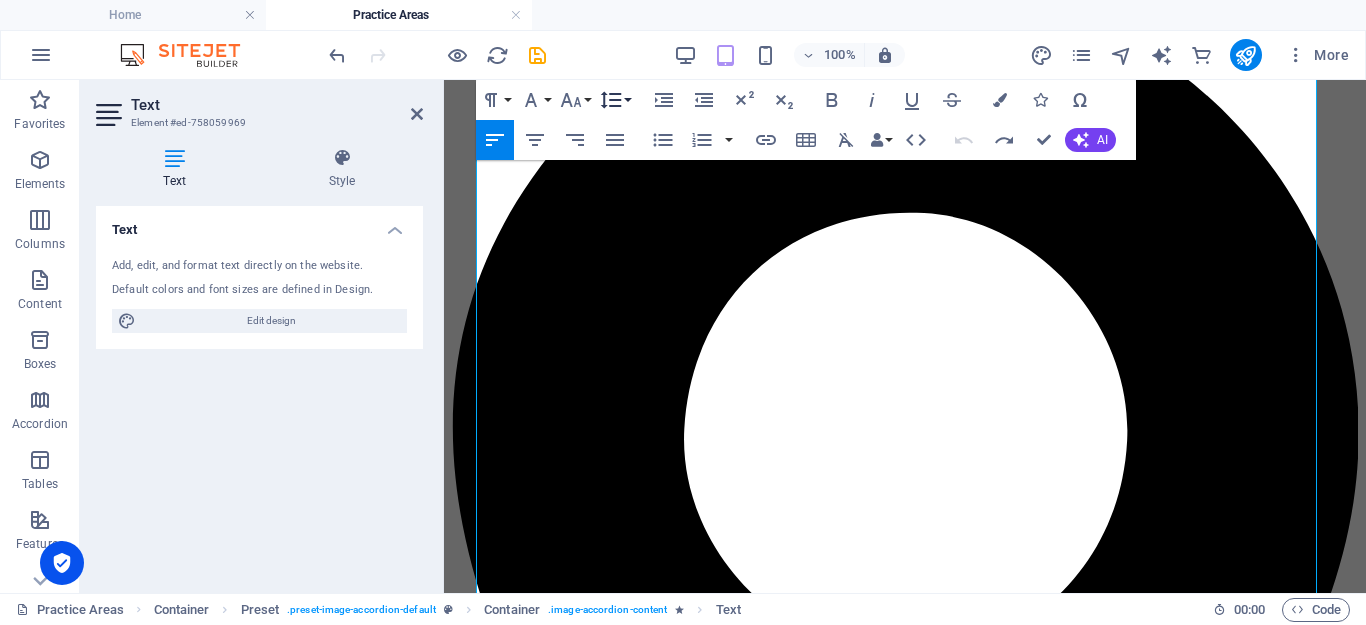 click on "Line Height" at bounding box center [615, 100] 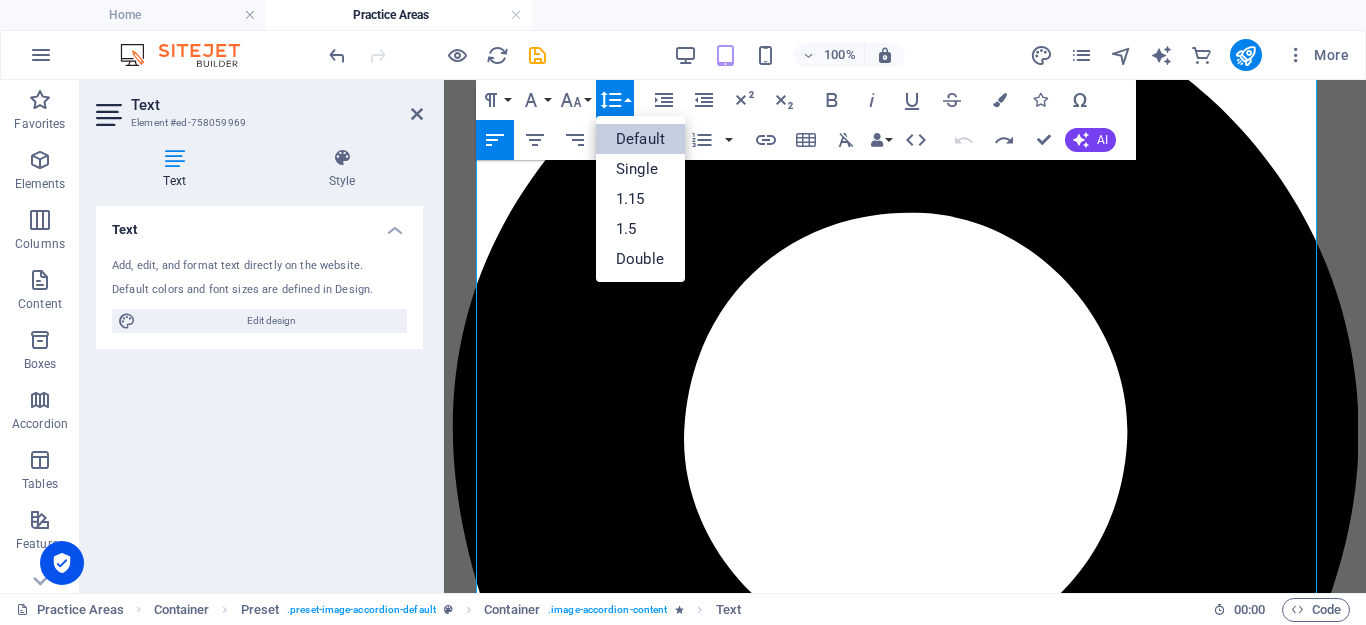 scroll, scrollTop: 0, scrollLeft: 0, axis: both 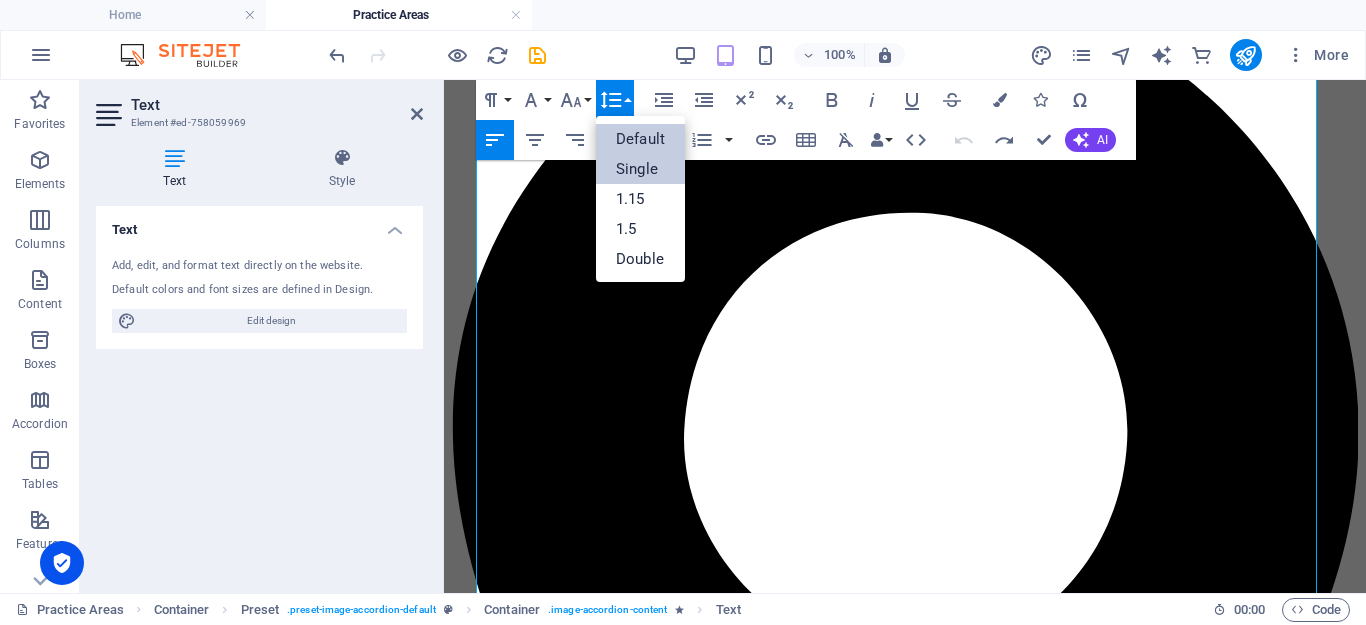 click on "Single" at bounding box center [640, 169] 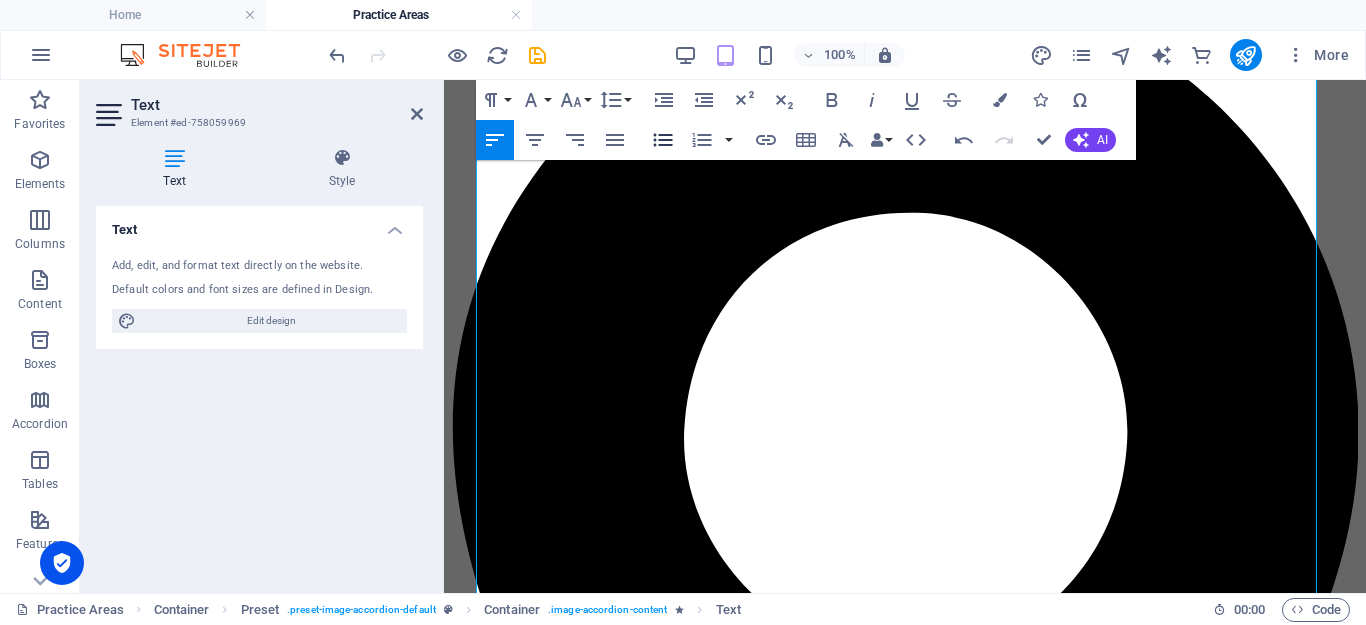click 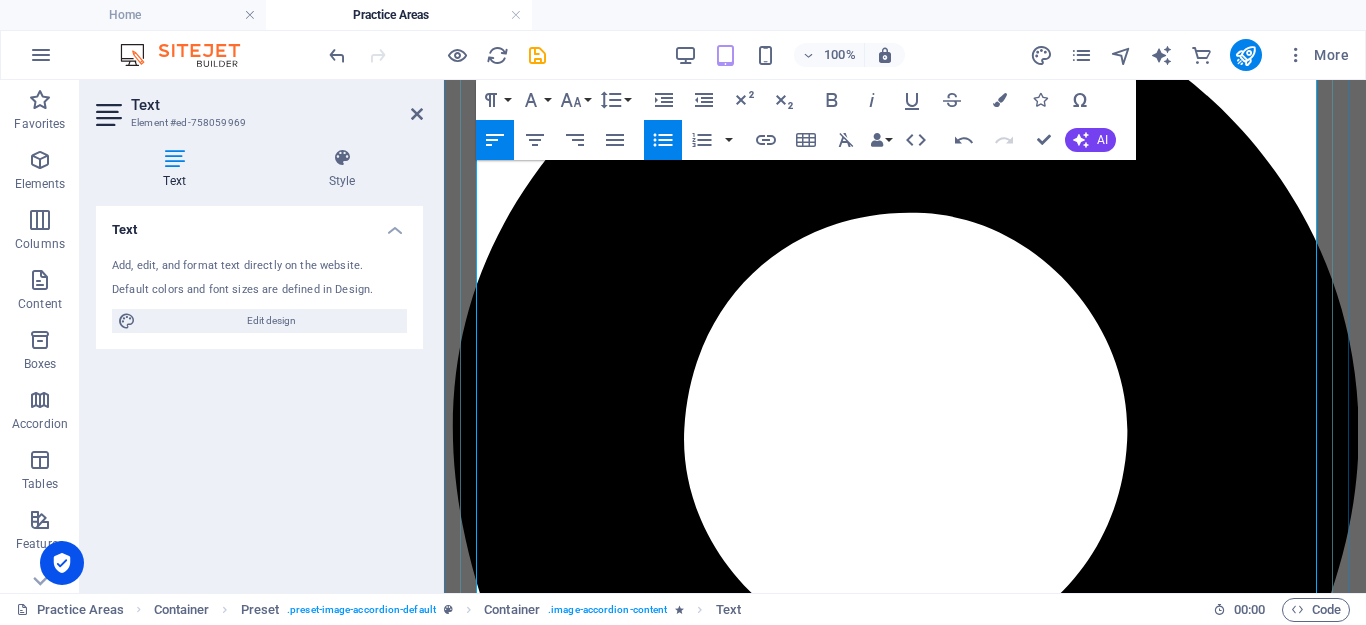 click at bounding box center [935, 5077] 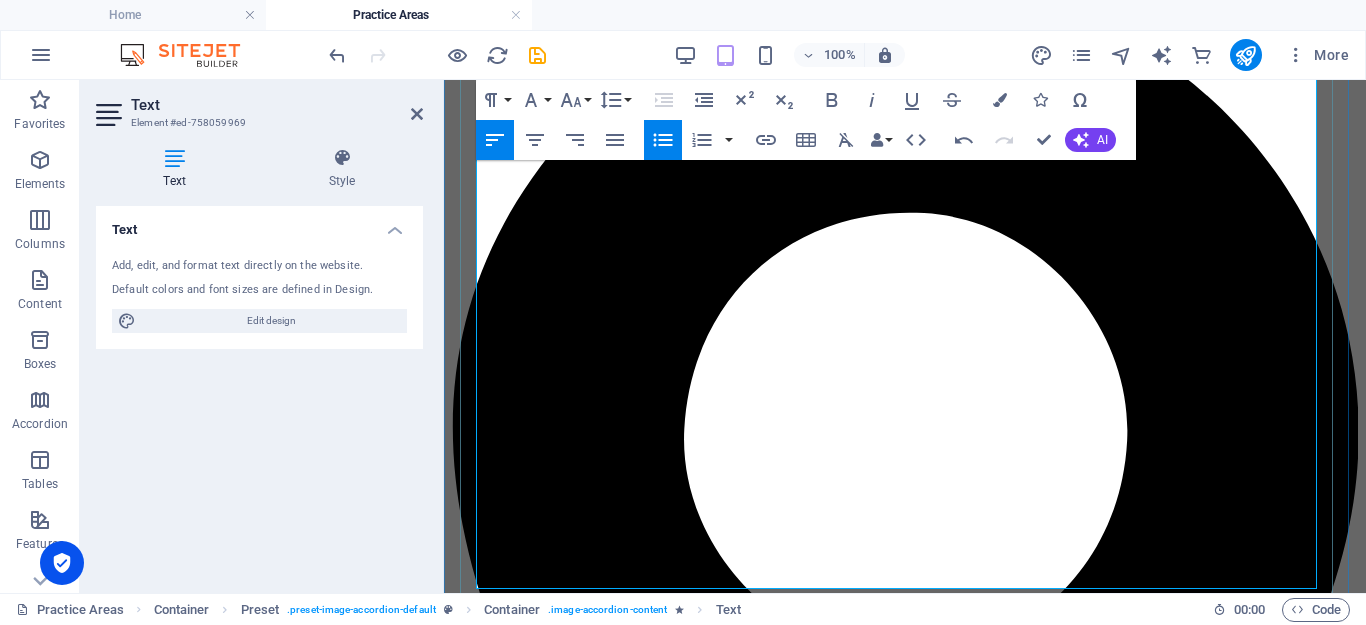 click at bounding box center [935, 5093] 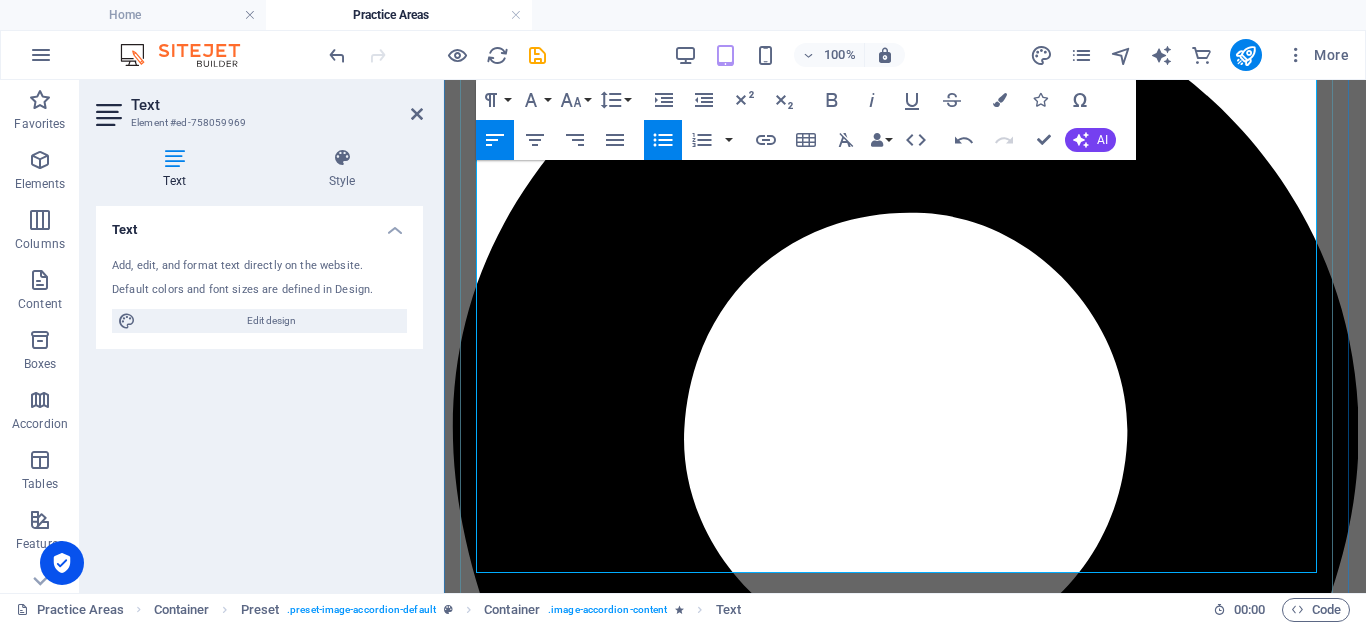 click at bounding box center (935, 5109) 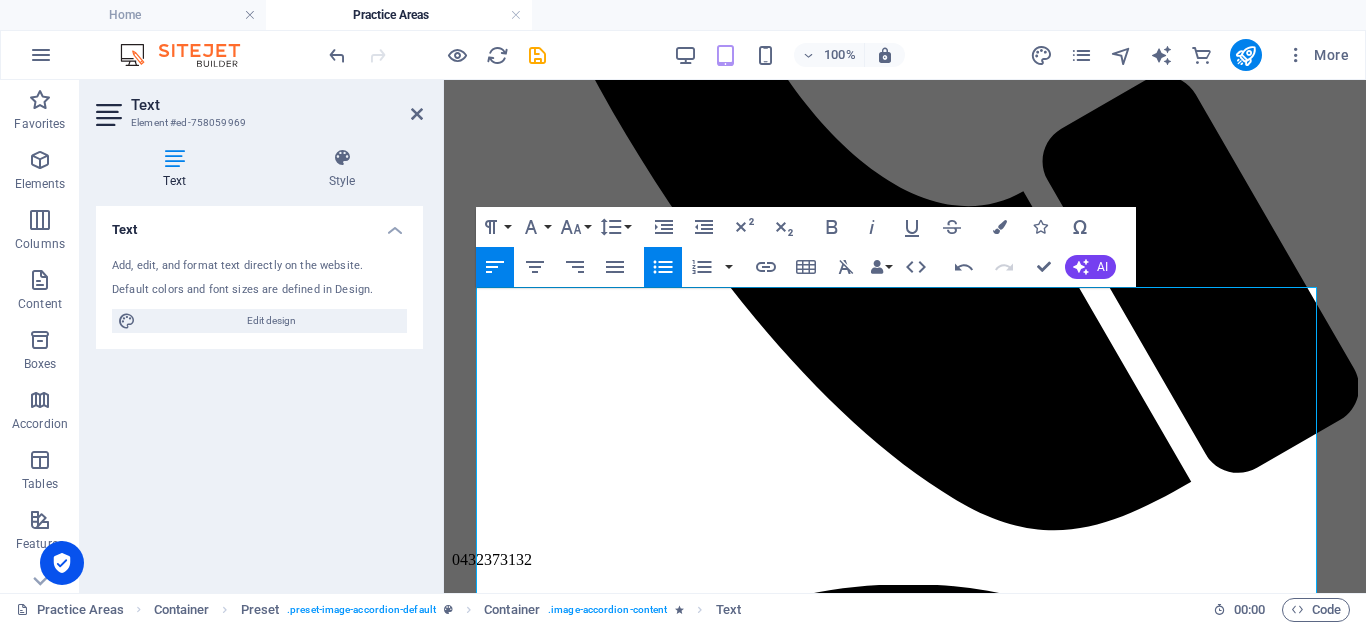 scroll, scrollTop: 810, scrollLeft: 0, axis: vertical 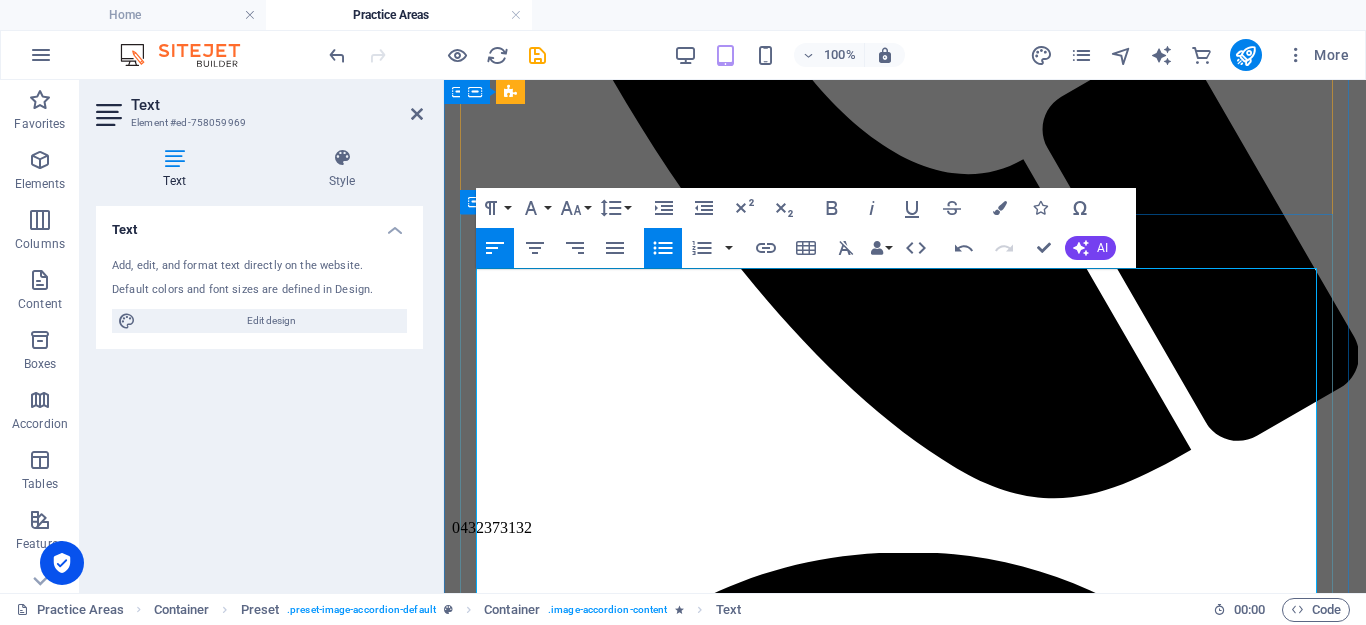 click on "Our services include:" at bounding box center [905, 5081] 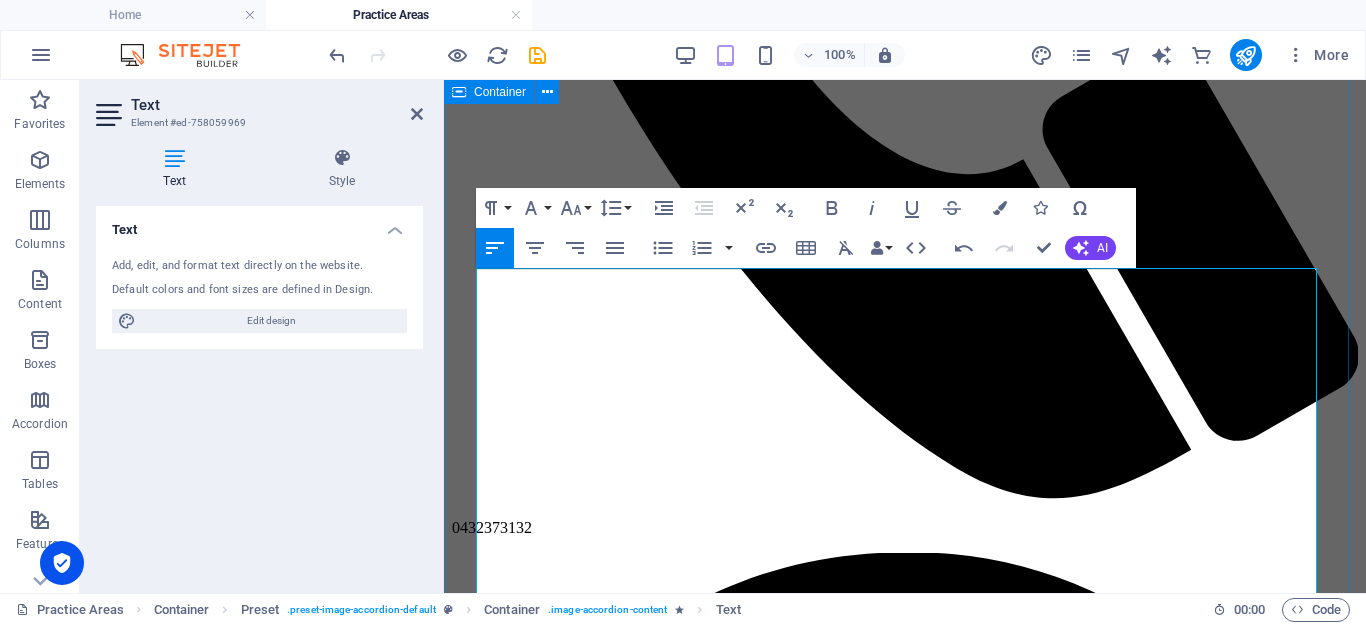 drag, startPoint x: 1352, startPoint y: 346, endPoint x: 1334, endPoint y: 388, distance: 45.694637 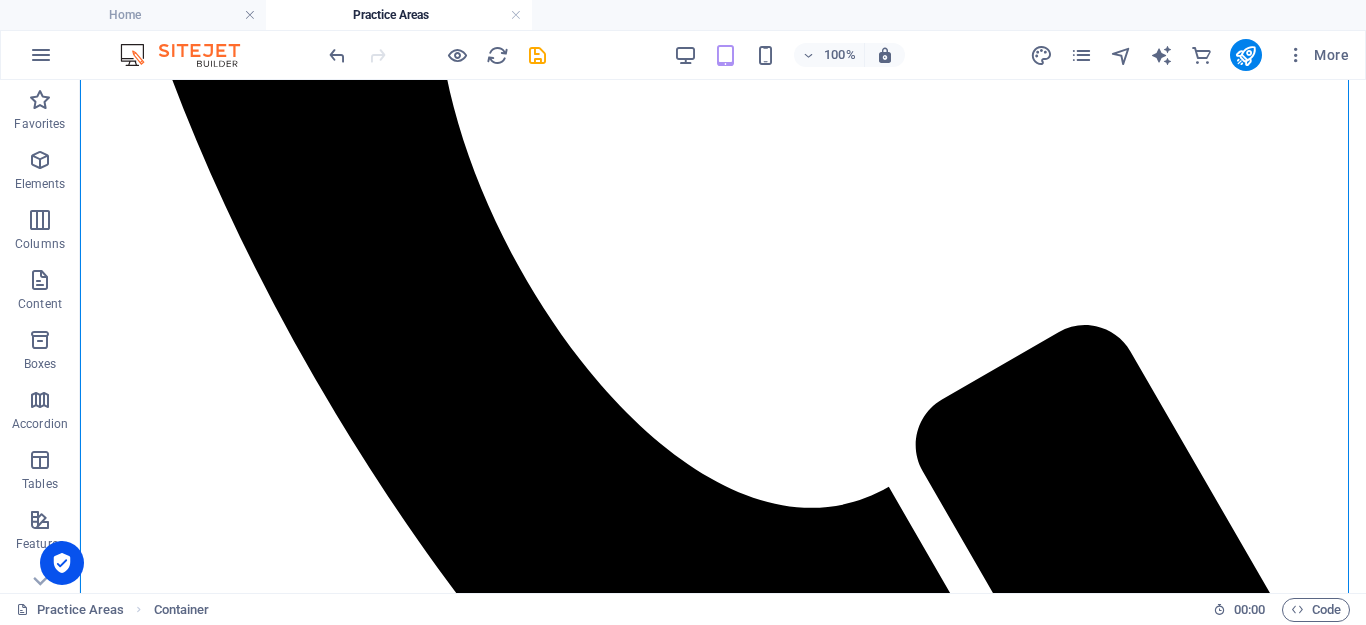 scroll, scrollTop: 1663, scrollLeft: 0, axis: vertical 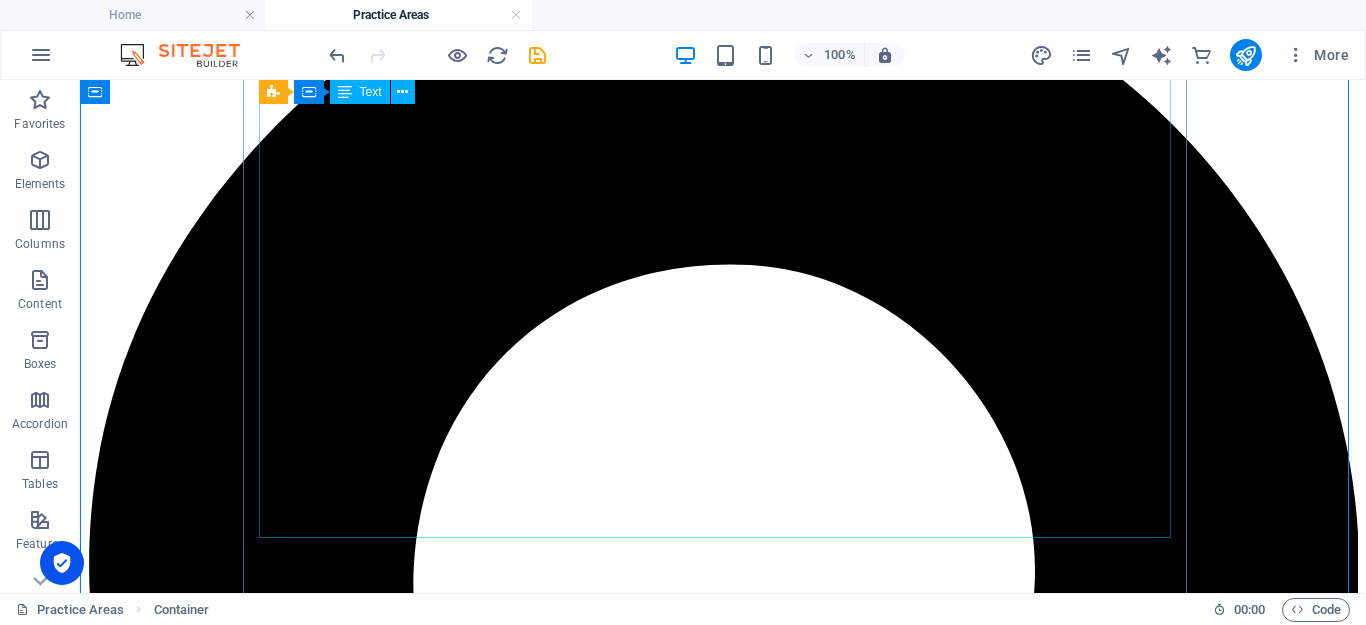 click on "At Jador Lawyers, we guide individuals and families through every stage of estate planning, administration, and dispute resolution. Whether you're making a Will, applying for probate, or facing a contested estate, we offer practical, compassionate, and strategic legal advice tailored to your needs. Our services include: [PERSON_NAME] and Testamentary Trusts Carefully drafted [PERSON_NAME] that reflect your wishes — including complex structures such as trusts for children, blended families, or vulnerable beneficiaries. Powers of Attorney & Enduring Guardianship Legally appoint someone to make decisions on your behalf if you're unable to. Advance Care Directives Set clear healthcare instructions for the future. Probate & Letters of Administration We support executors and family members through the entire estate administration process — from Supreme Court applications to asset distribution. Contested Estates & Family Provision Claims Succession Act 2006 ([GEOGRAPHIC_DATA]) . We handle disputes involving: Claims for further provision" at bounding box center [723, 6644] 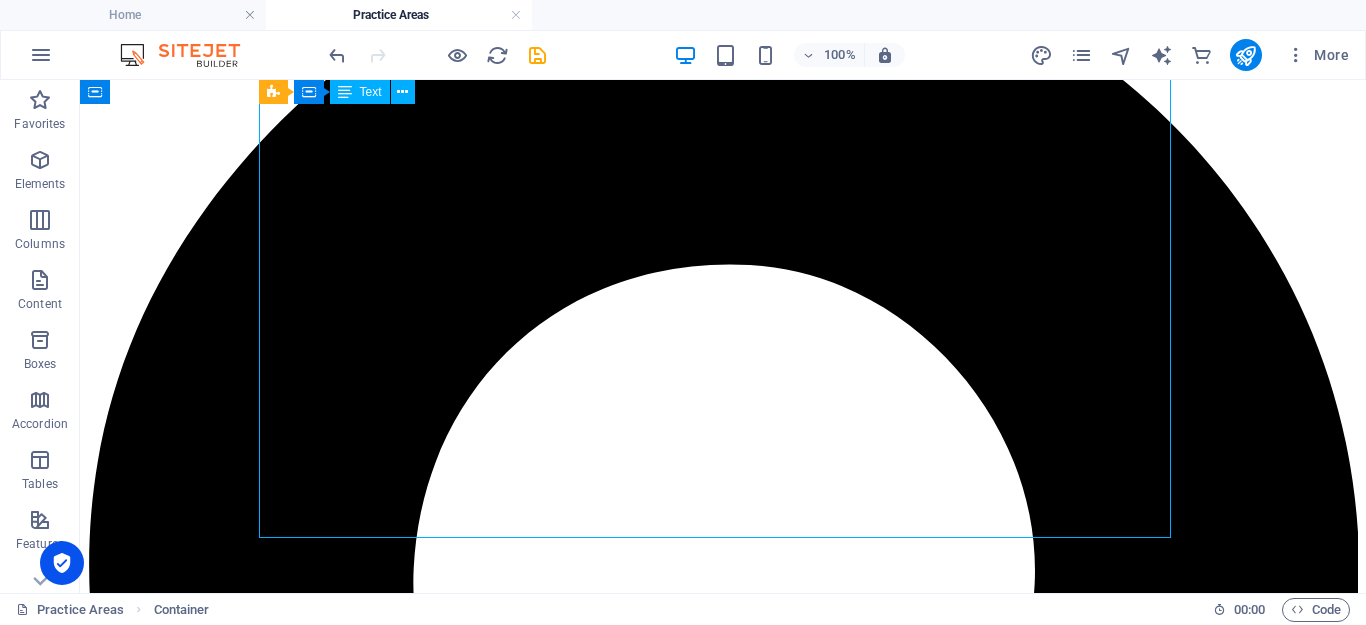 click on "At Jador Lawyers, we guide individuals and families through every stage of estate planning, administration, and dispute resolution. Whether you're making a Will, applying for probate, or facing a contested estate, we offer practical, compassionate, and strategic legal advice tailored to your needs. Our services include: [PERSON_NAME] and Testamentary Trusts Carefully drafted [PERSON_NAME] that reflect your wishes — including complex structures such as trusts for children, blended families, or vulnerable beneficiaries. Powers of Attorney & Enduring Guardianship Legally appoint someone to make decisions on your behalf if you're unable to. Advance Care Directives Set clear healthcare instructions for the future. Probate & Letters of Administration We support executors and family members through the entire estate administration process — from Supreme Court applications to asset distribution. Contested Estates & Family Provision Claims Succession Act 2006 ([GEOGRAPHIC_DATA]) . We handle disputes involving: Claims for further provision" at bounding box center [723, 6644] 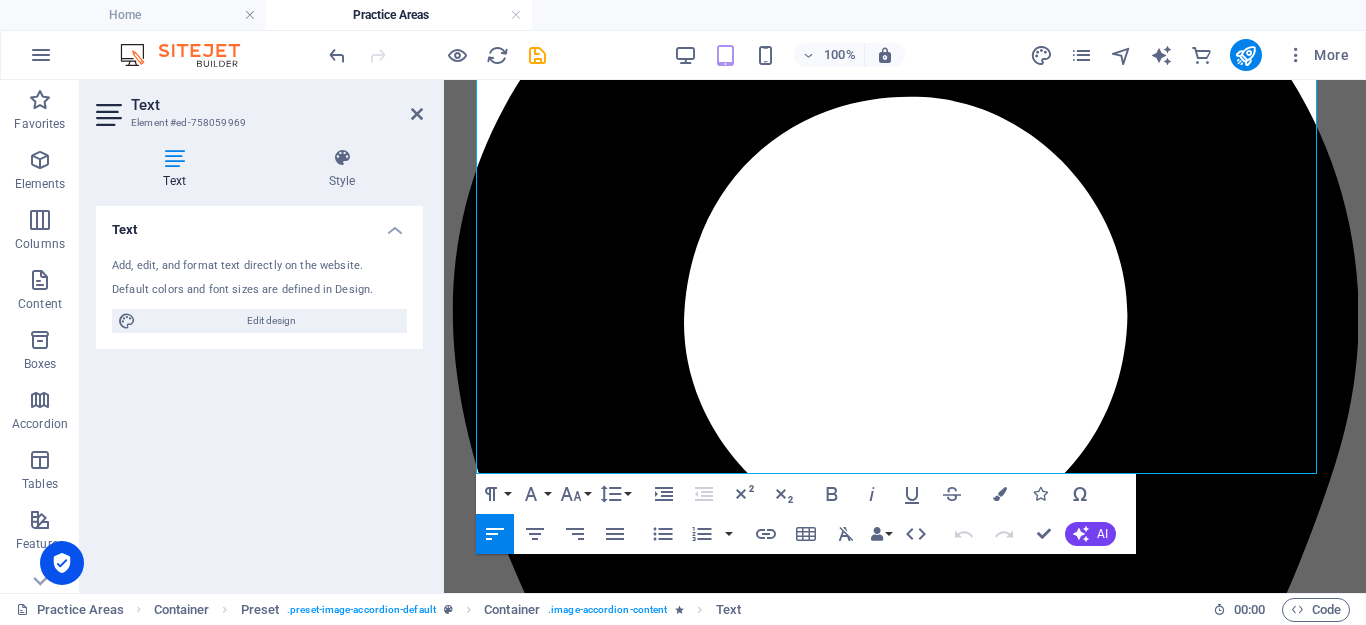 scroll, scrollTop: 1490, scrollLeft: 0, axis: vertical 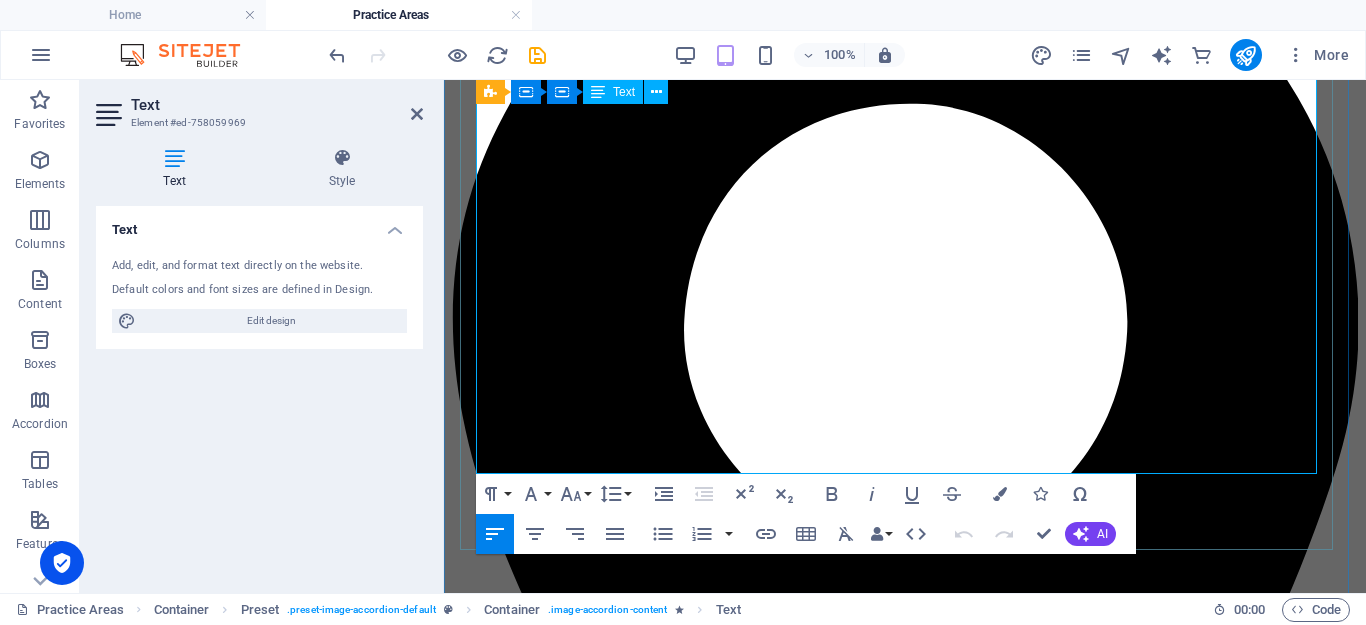 click on "At Jador Lawyers, we are selective in the litigation matters we accept — prioritising resolution through negotiation and mediation where possible. However, when court is necessary, we are ready to represent you or brief experienced counsel." at bounding box center (905, 5230) 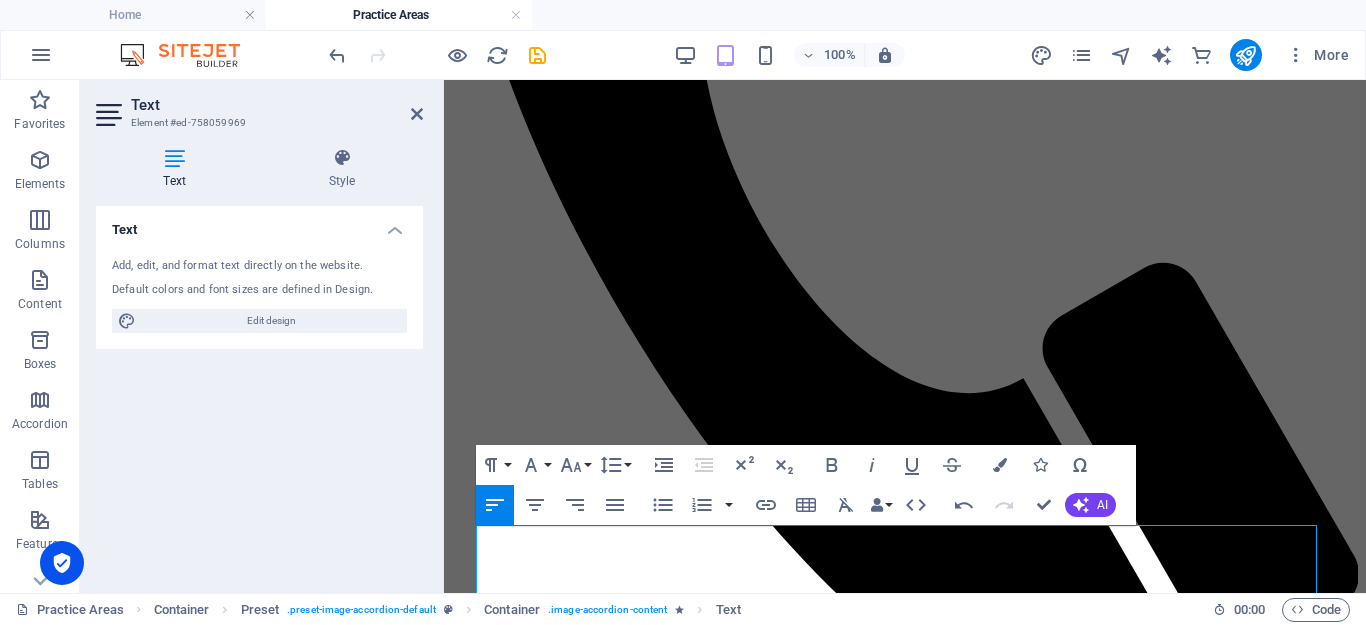 scroll, scrollTop: 617, scrollLeft: 0, axis: vertical 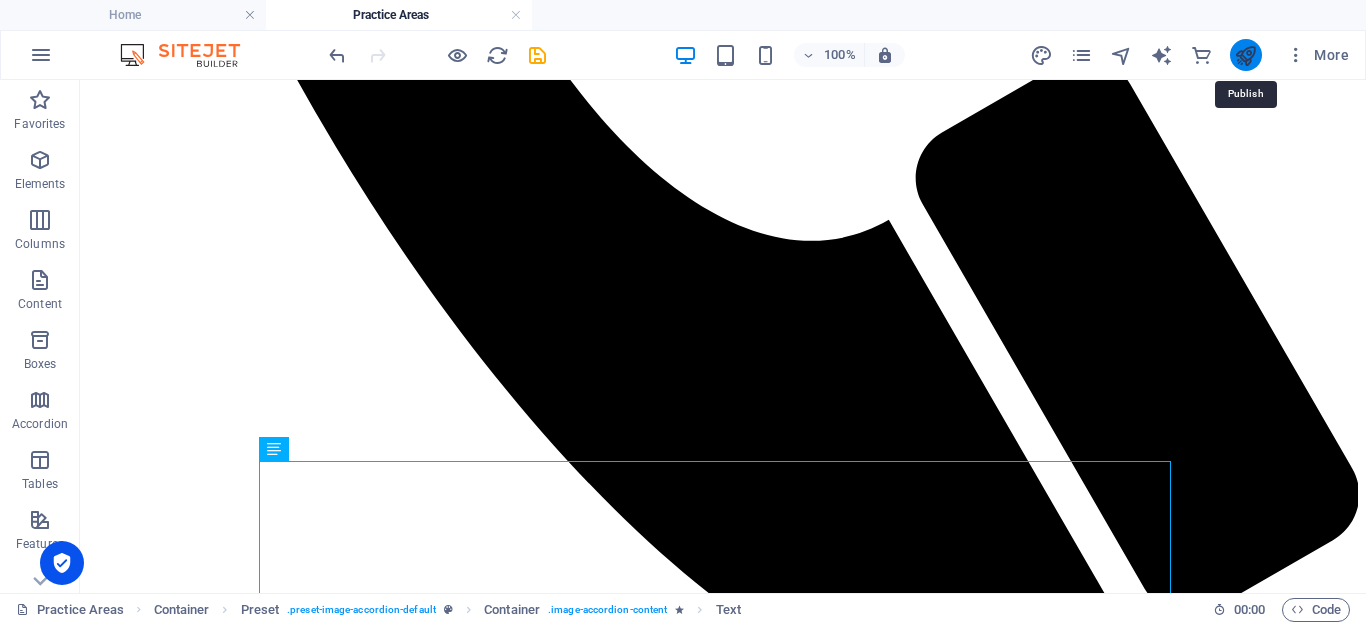 click at bounding box center [1245, 55] 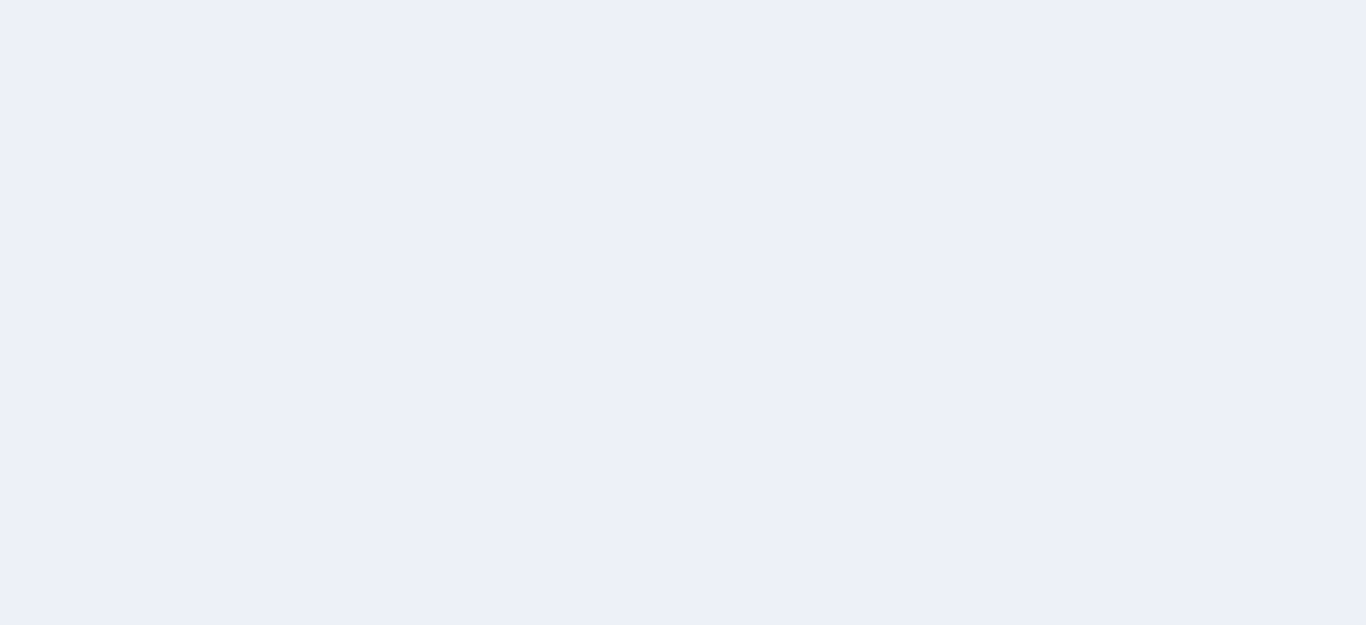 scroll, scrollTop: 0, scrollLeft: 0, axis: both 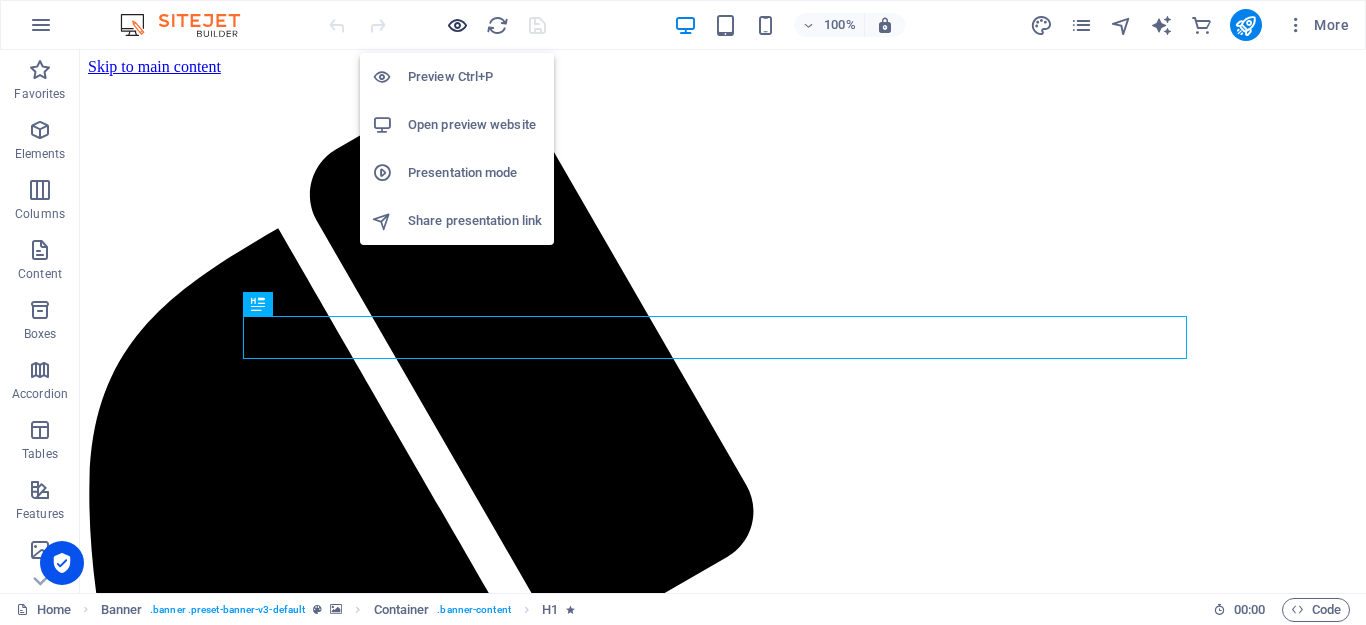 click at bounding box center [457, 25] 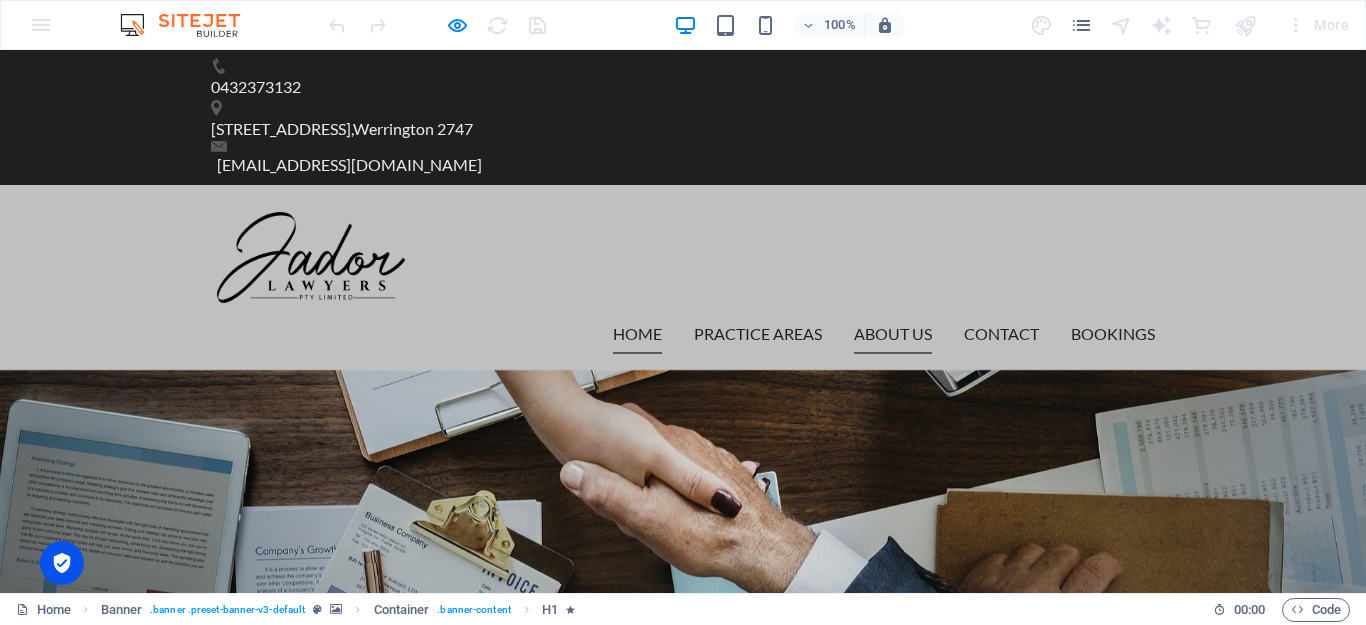 click on "About us" at bounding box center (893, 334) 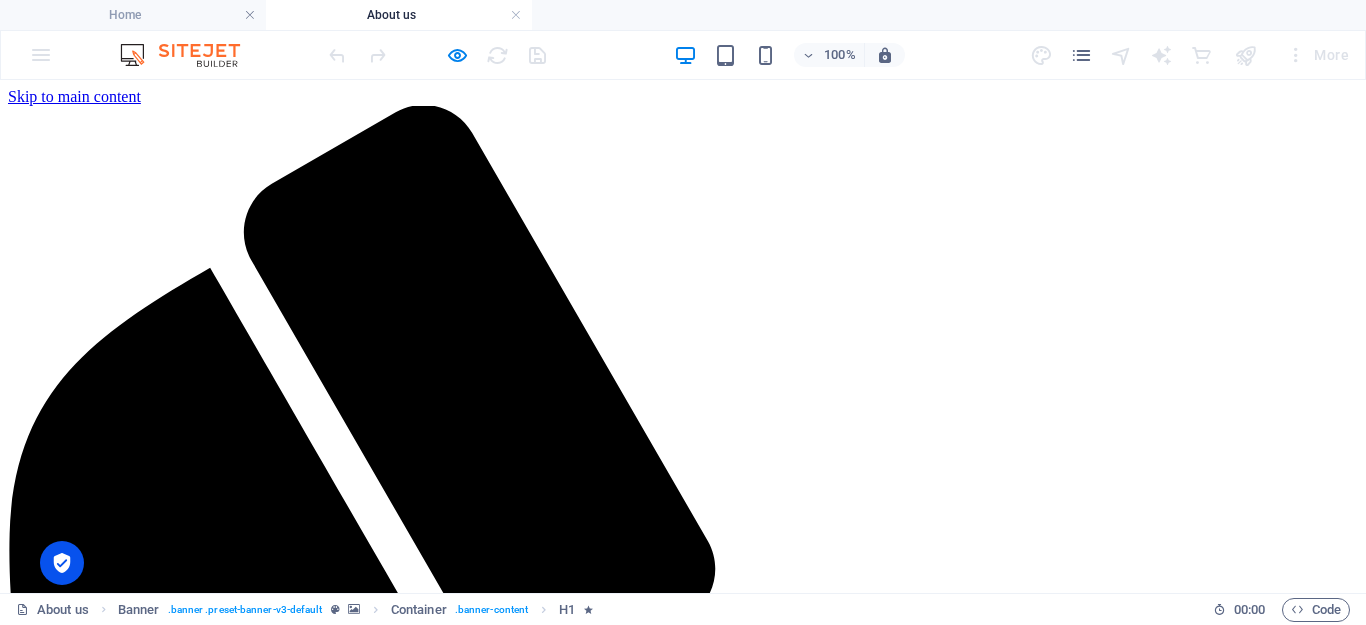 scroll, scrollTop: 0, scrollLeft: 0, axis: both 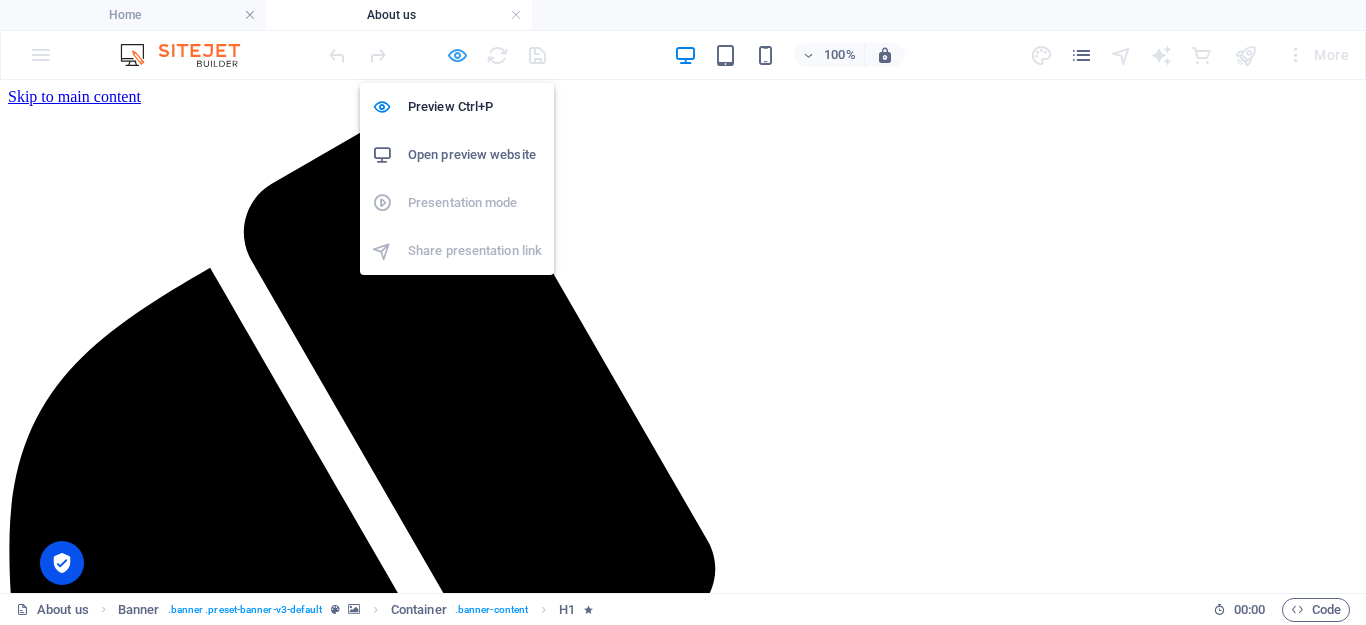 click at bounding box center (457, 55) 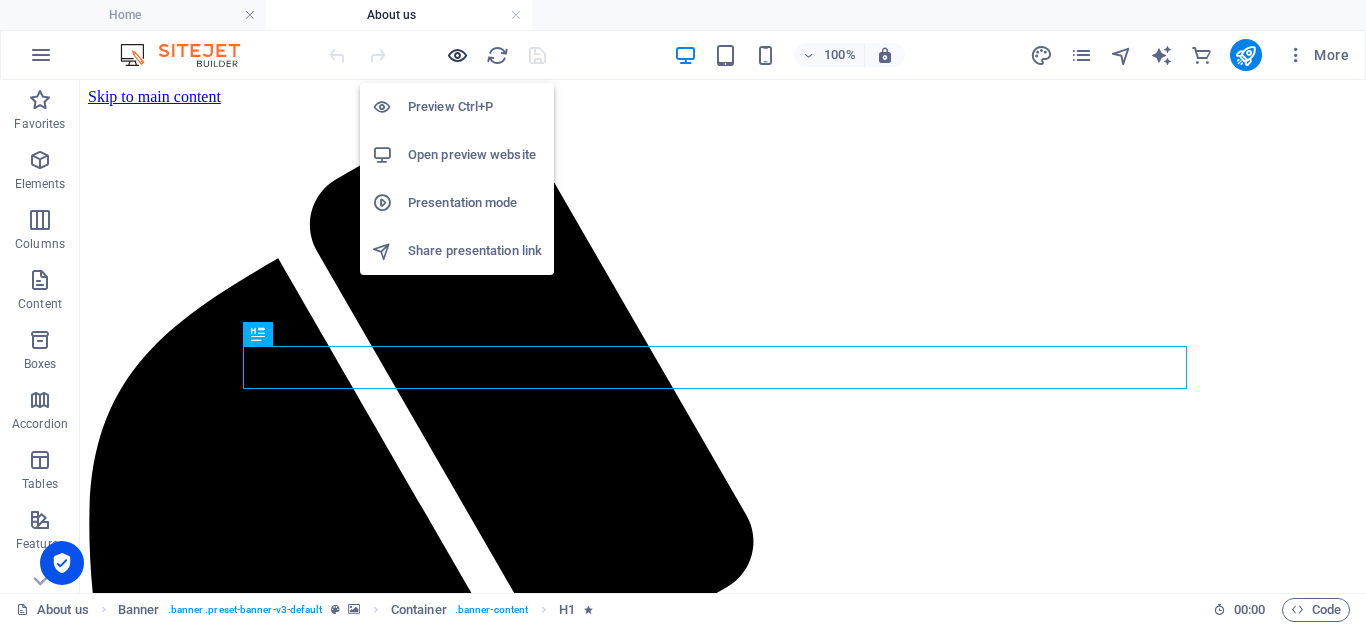 click at bounding box center [457, 55] 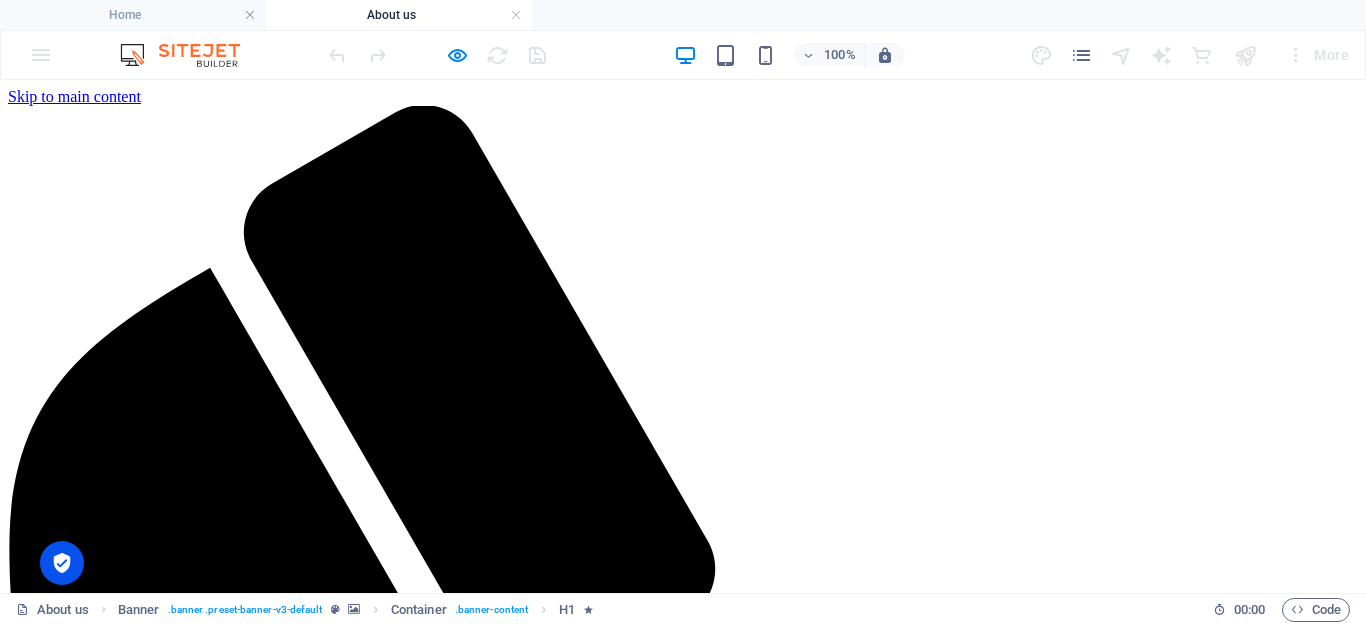 click on "Practice Areas" at bounding box center [94, 5135] 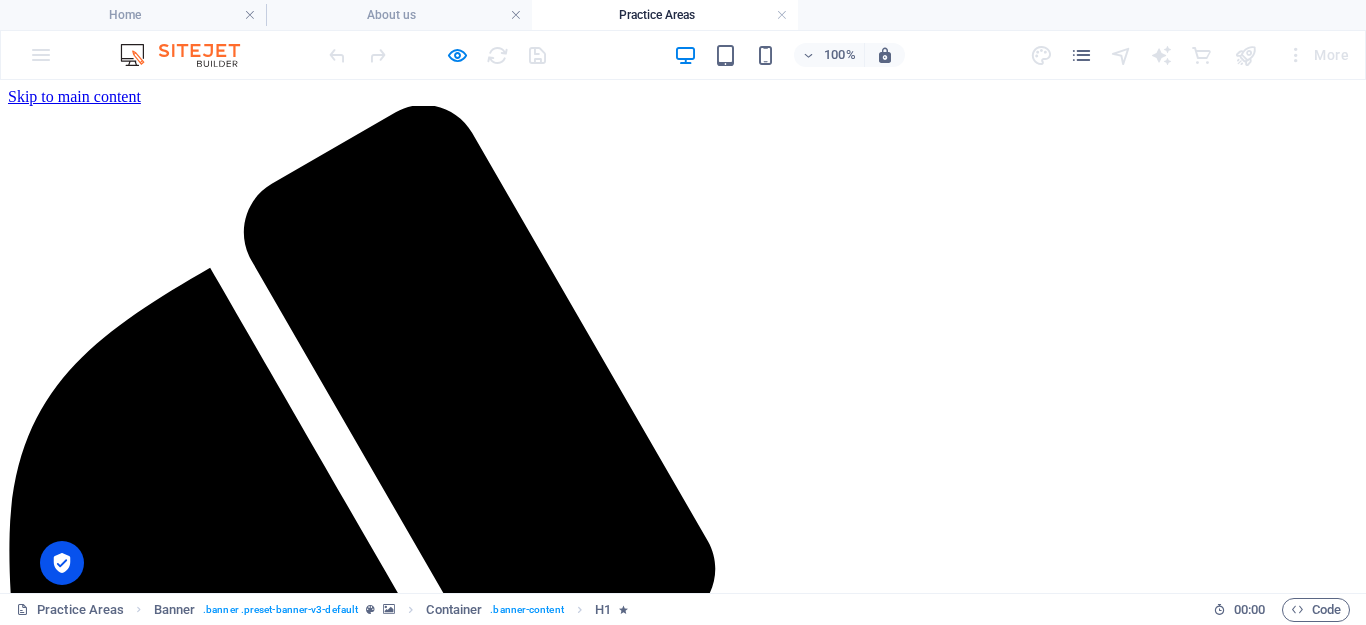 scroll, scrollTop: 0, scrollLeft: 0, axis: both 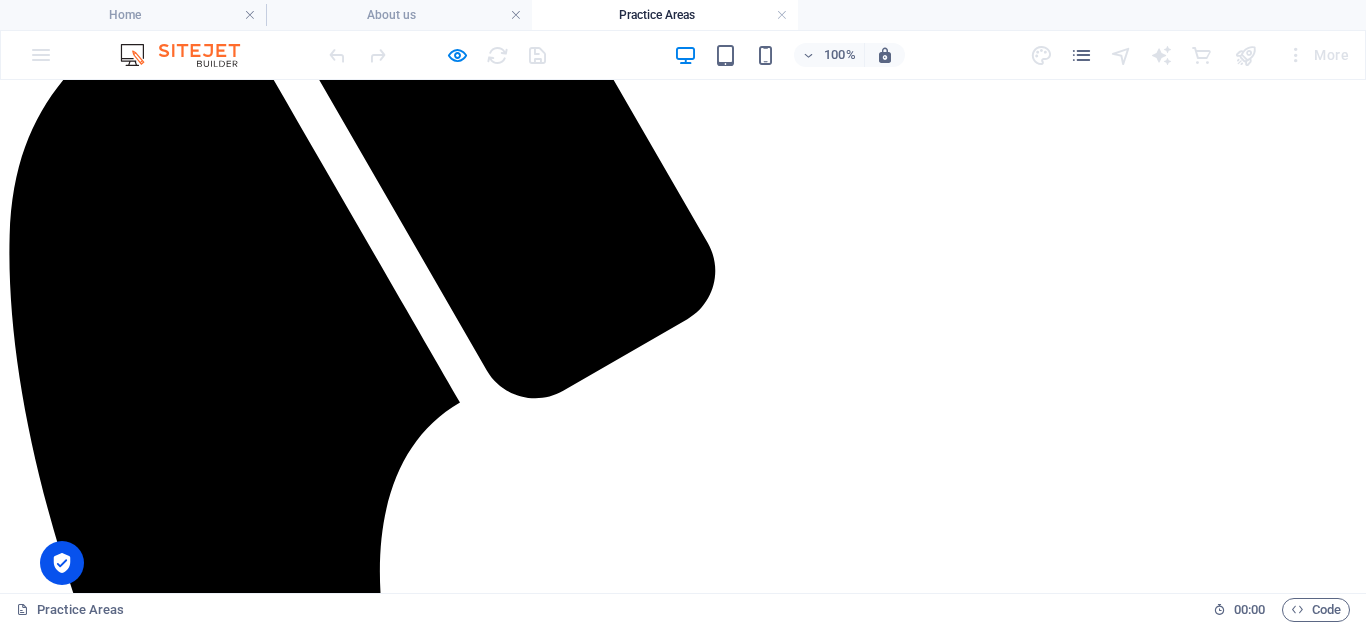 click on "Practice Areas" at bounding box center (606, 610) 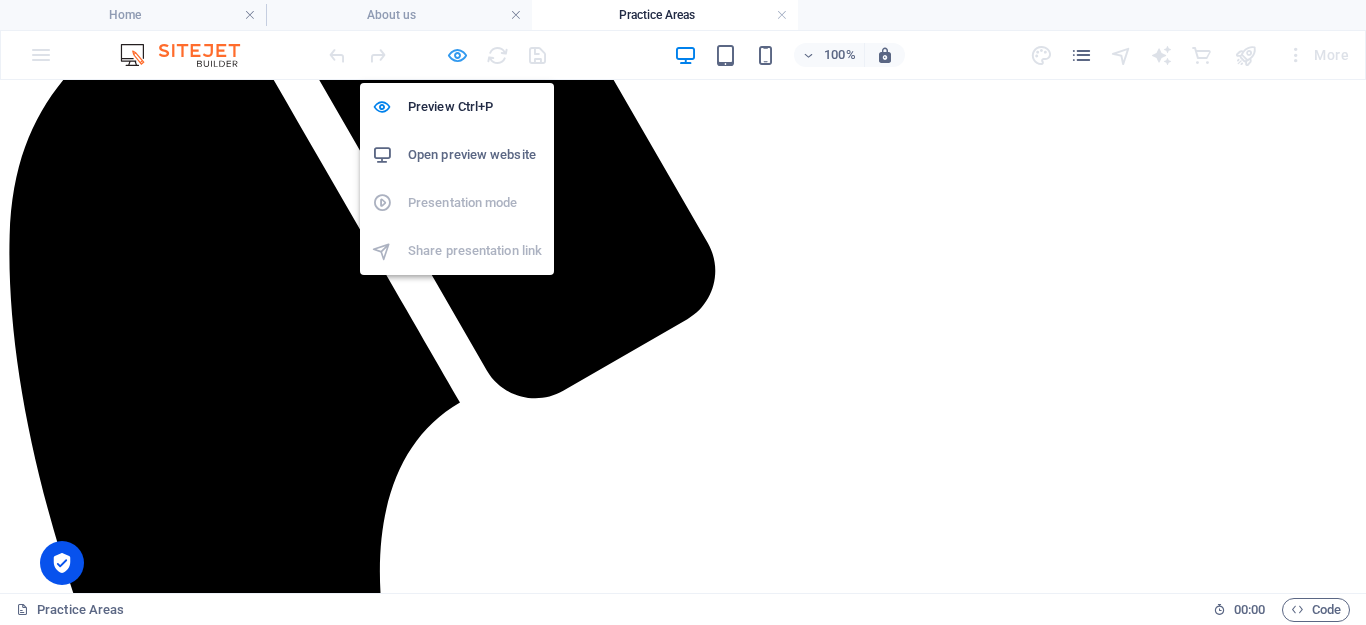 click at bounding box center (457, 55) 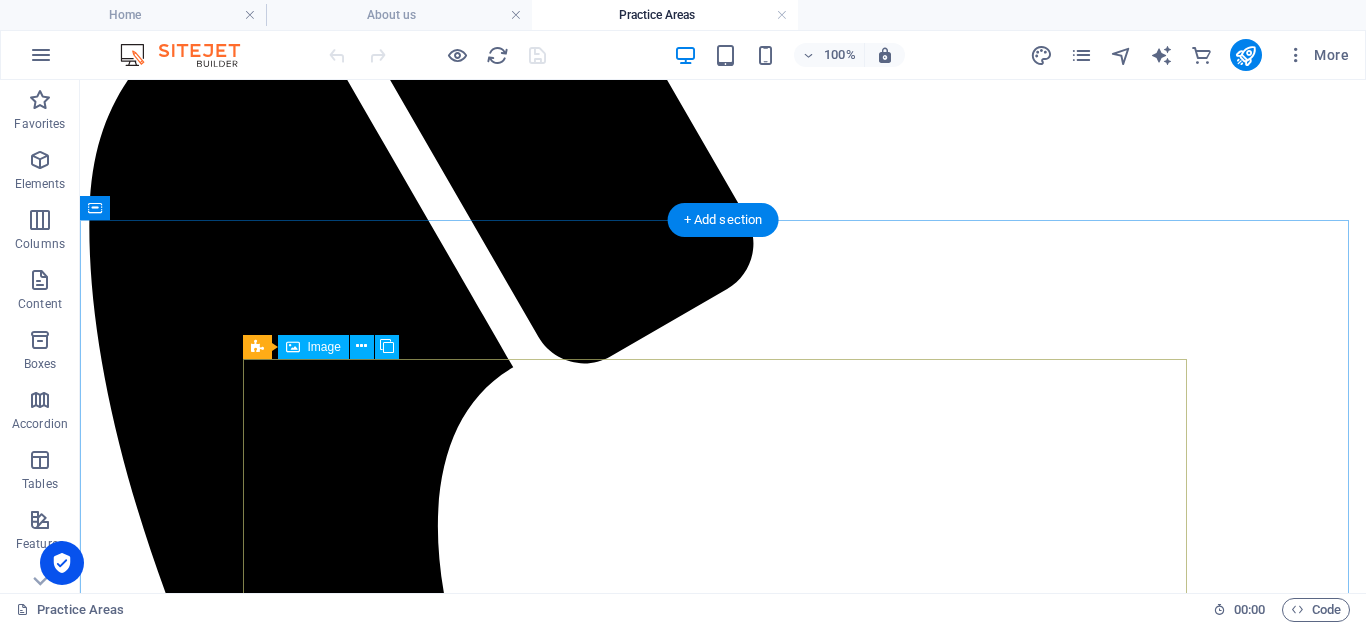 click on "[PERSON_NAME], Estates & Elder Law" at bounding box center [723, 7239] 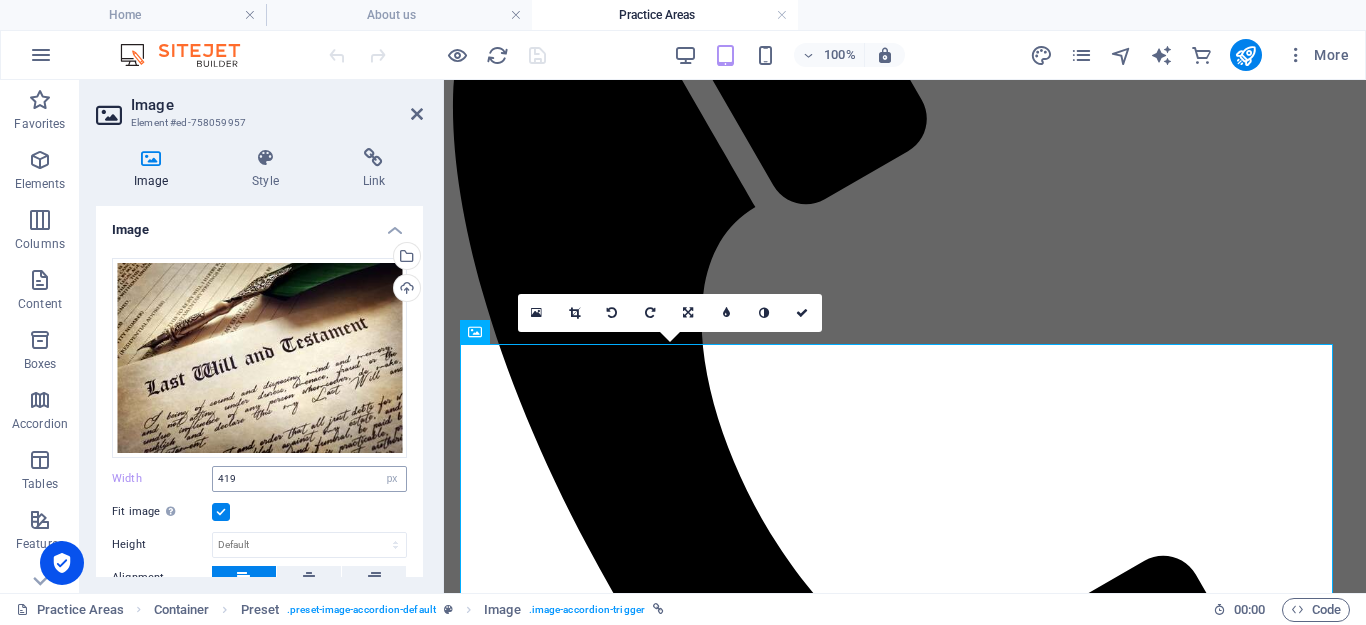 drag, startPoint x: 279, startPoint y: 463, endPoint x: 251, endPoint y: 463, distance: 28 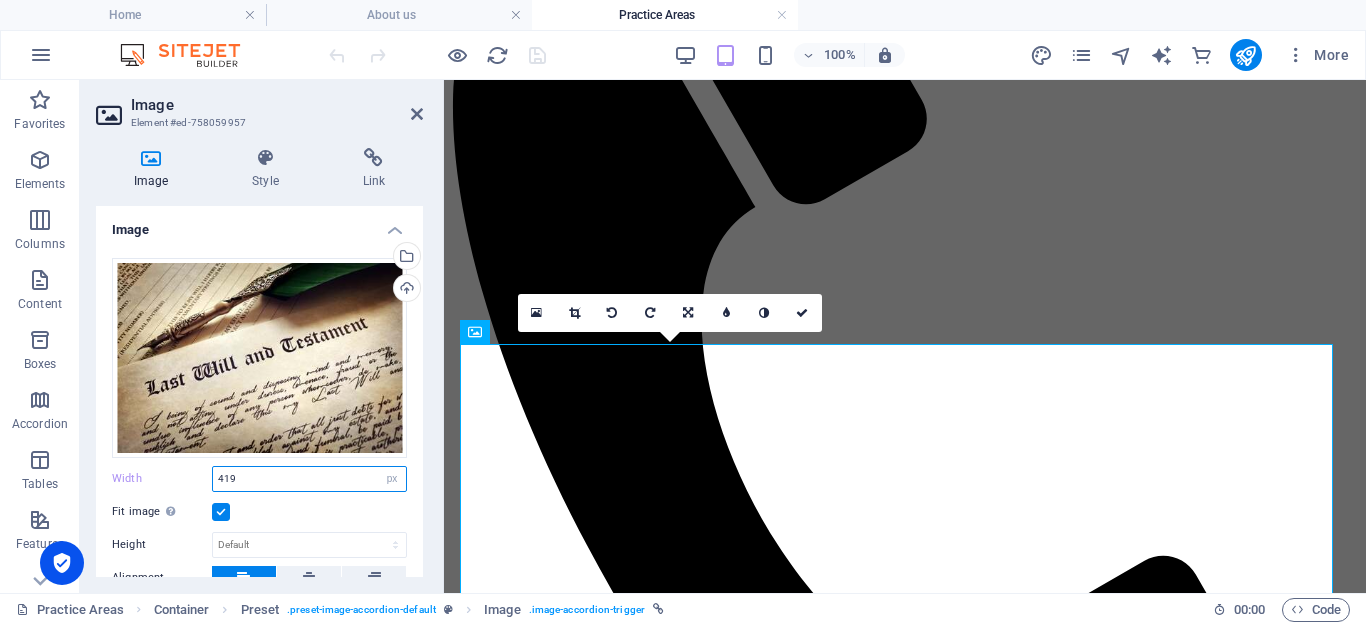 drag, startPoint x: 253, startPoint y: 473, endPoint x: 203, endPoint y: 471, distance: 50.039986 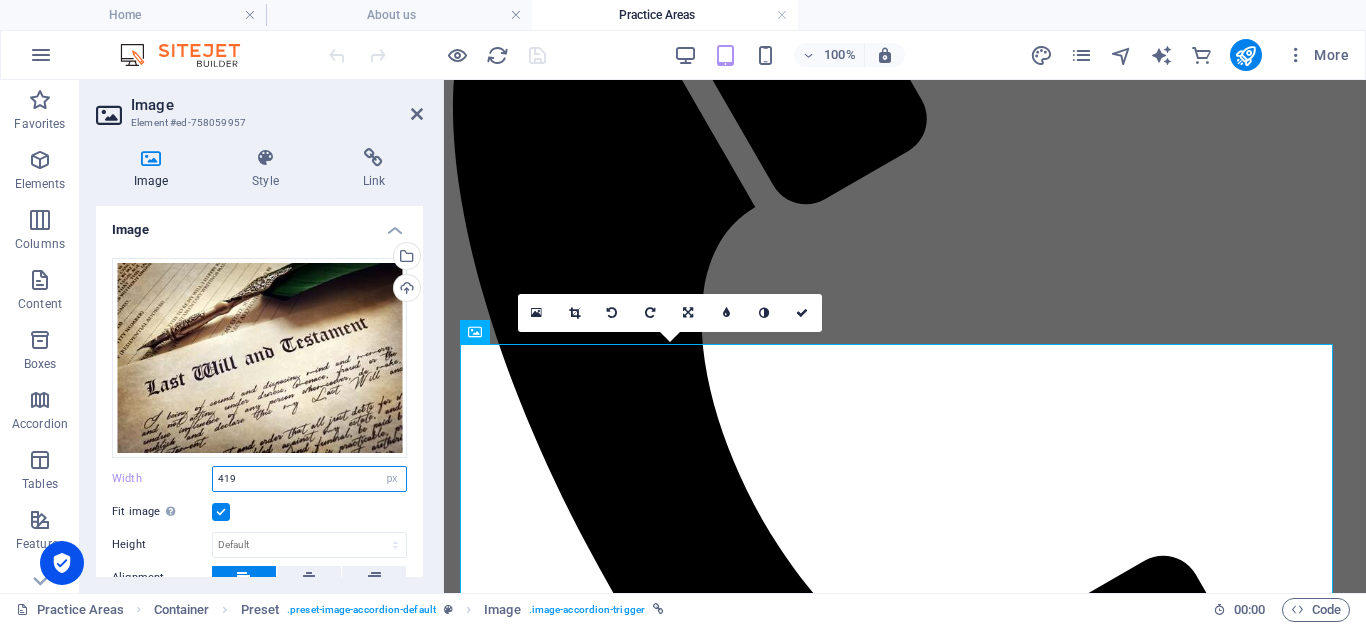 click on "Width 419 Default auto px rem % em vh vw" at bounding box center [259, 479] 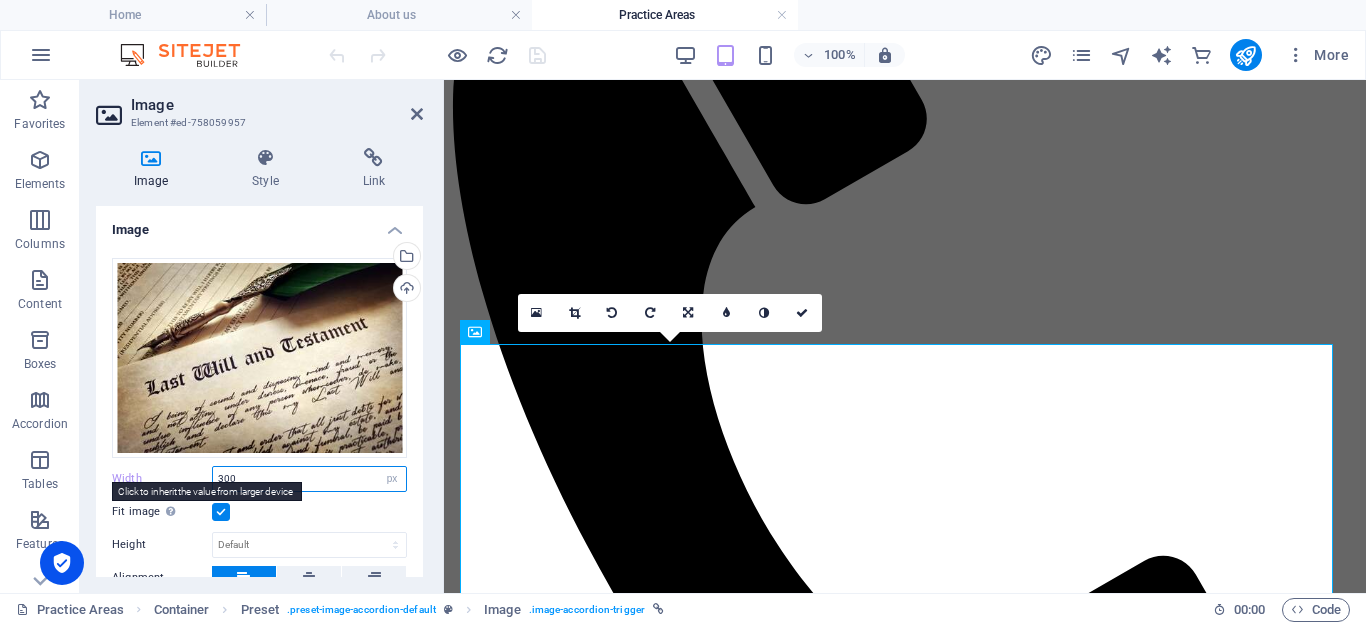 type on "300" 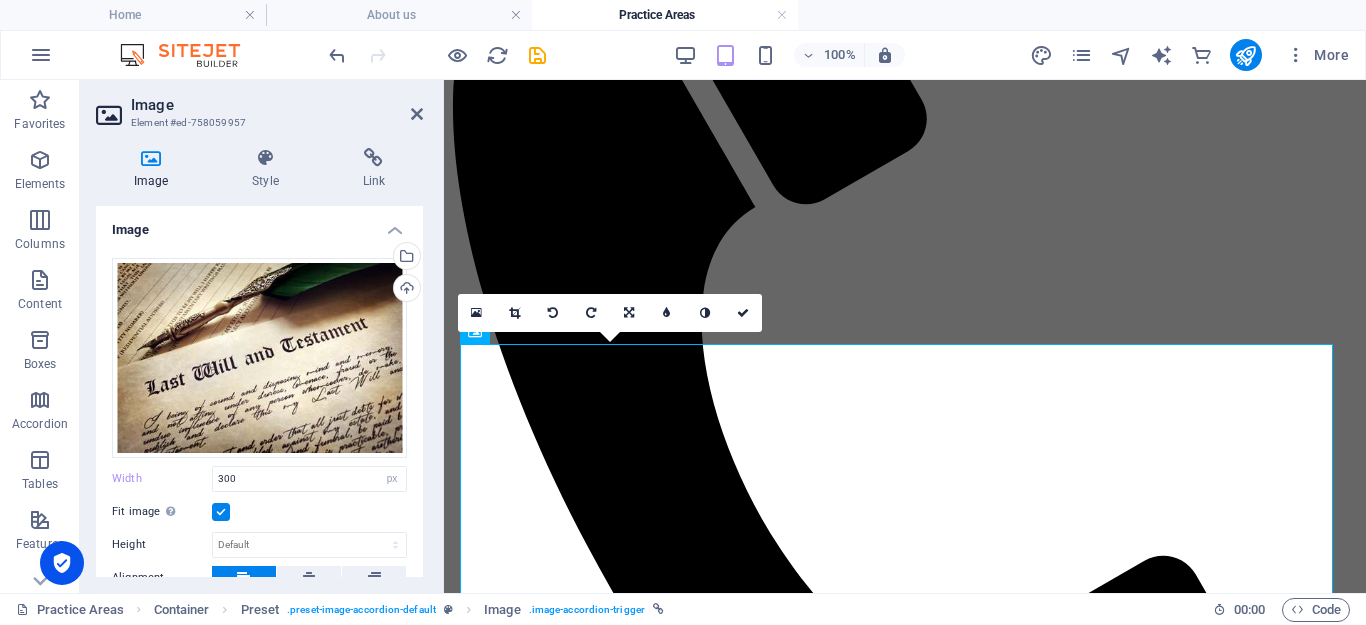 click at bounding box center [221, 512] 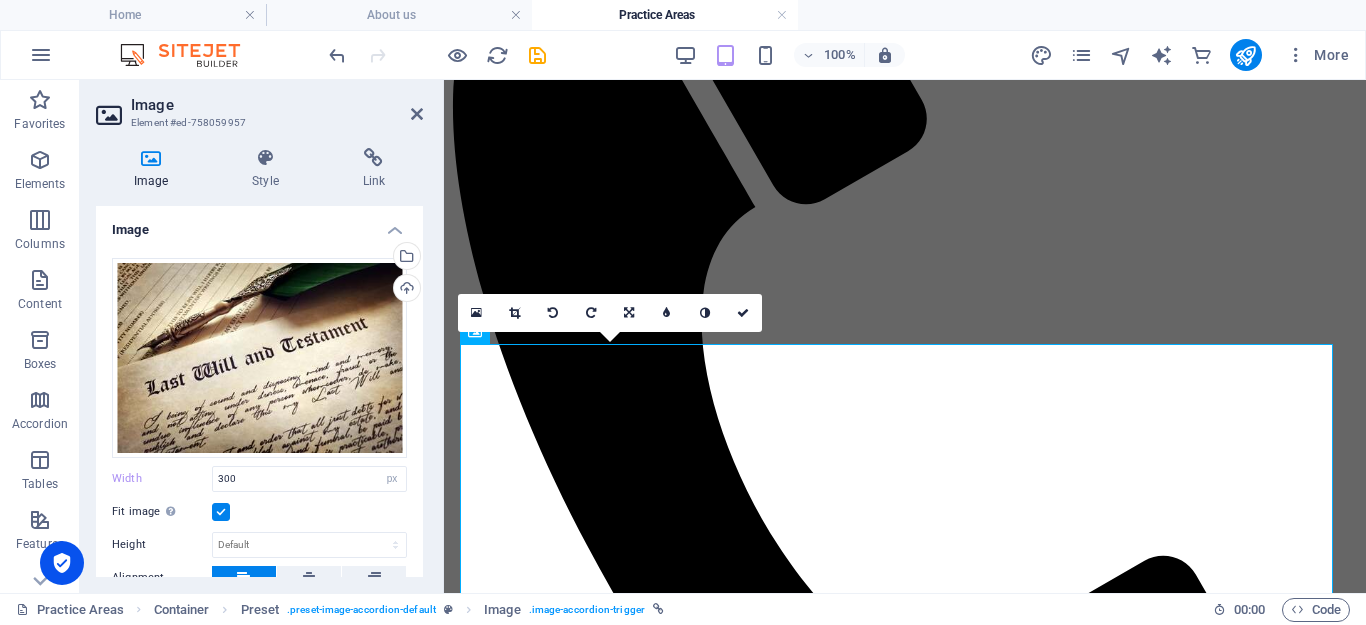 click on "Fit image Automatically fit image to a fixed width and height" at bounding box center [0, 0] 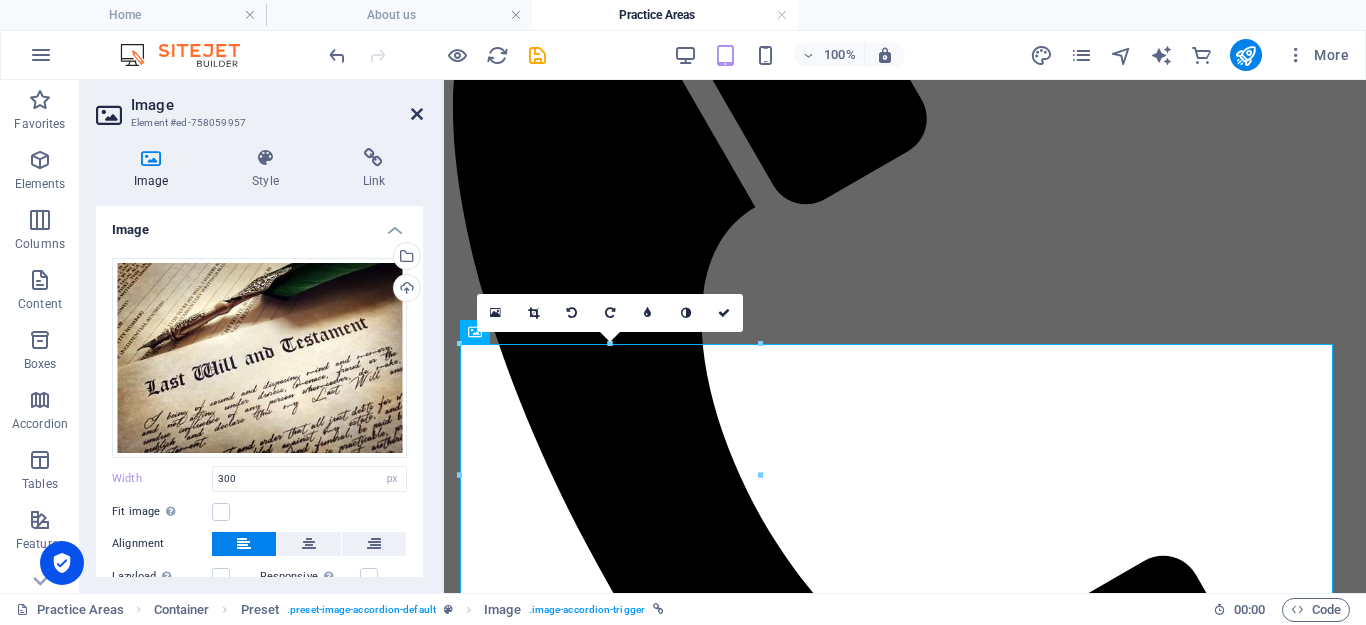 drag, startPoint x: 330, startPoint y: 28, endPoint x: 412, endPoint y: 110, distance: 115.965515 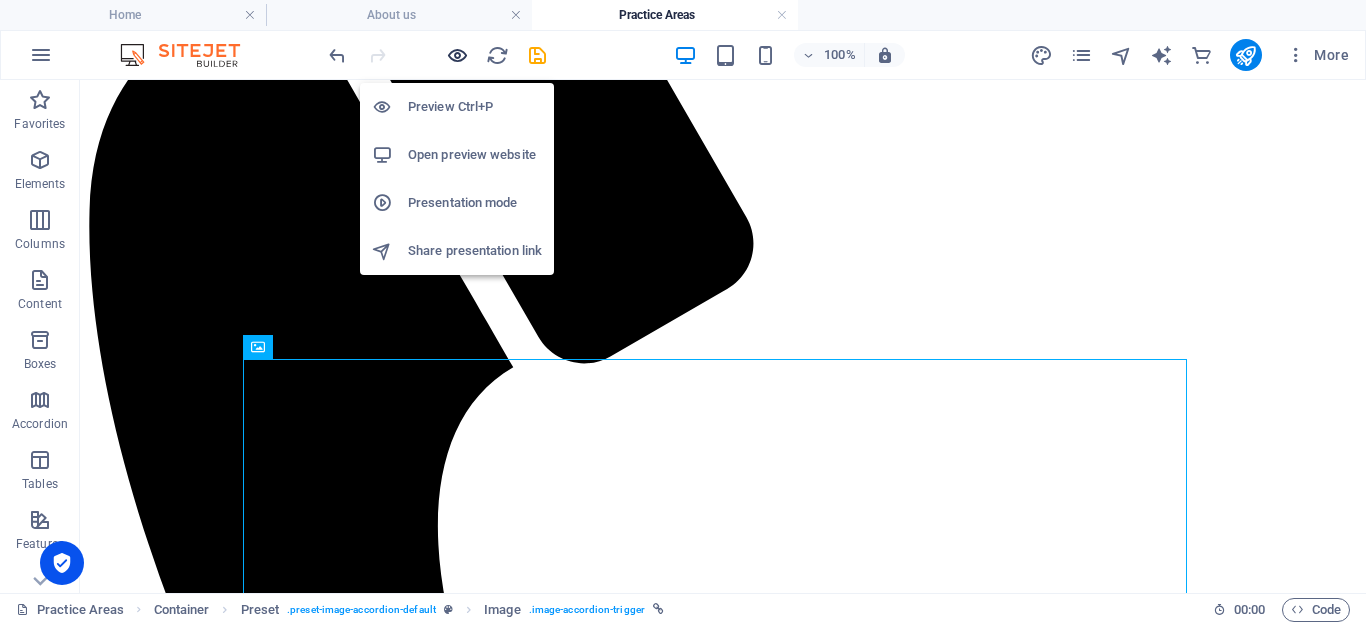 click at bounding box center (457, 55) 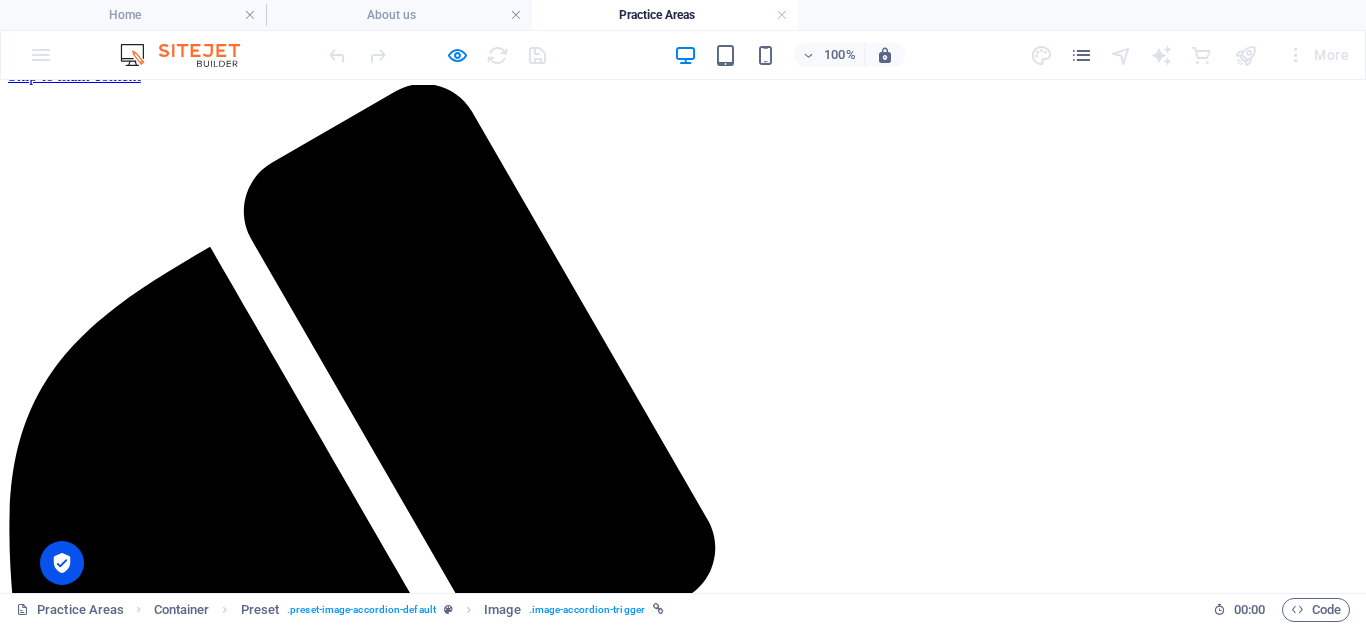 scroll, scrollTop: 0, scrollLeft: 0, axis: both 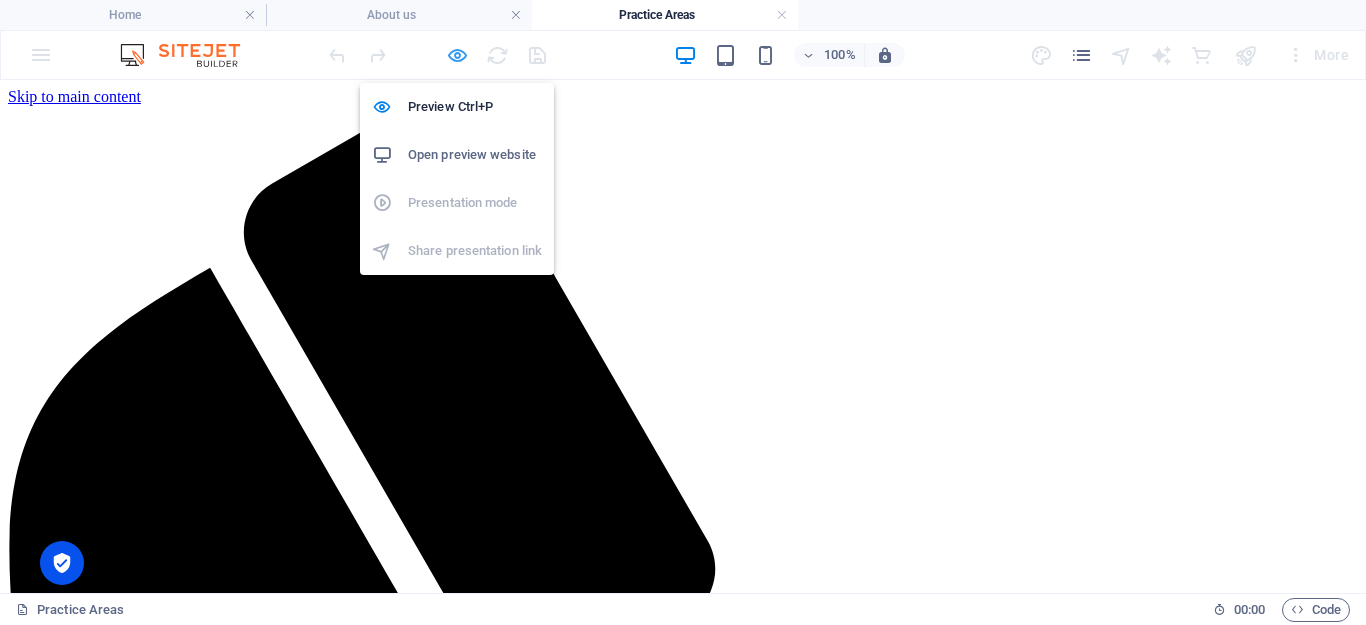 click at bounding box center [457, 55] 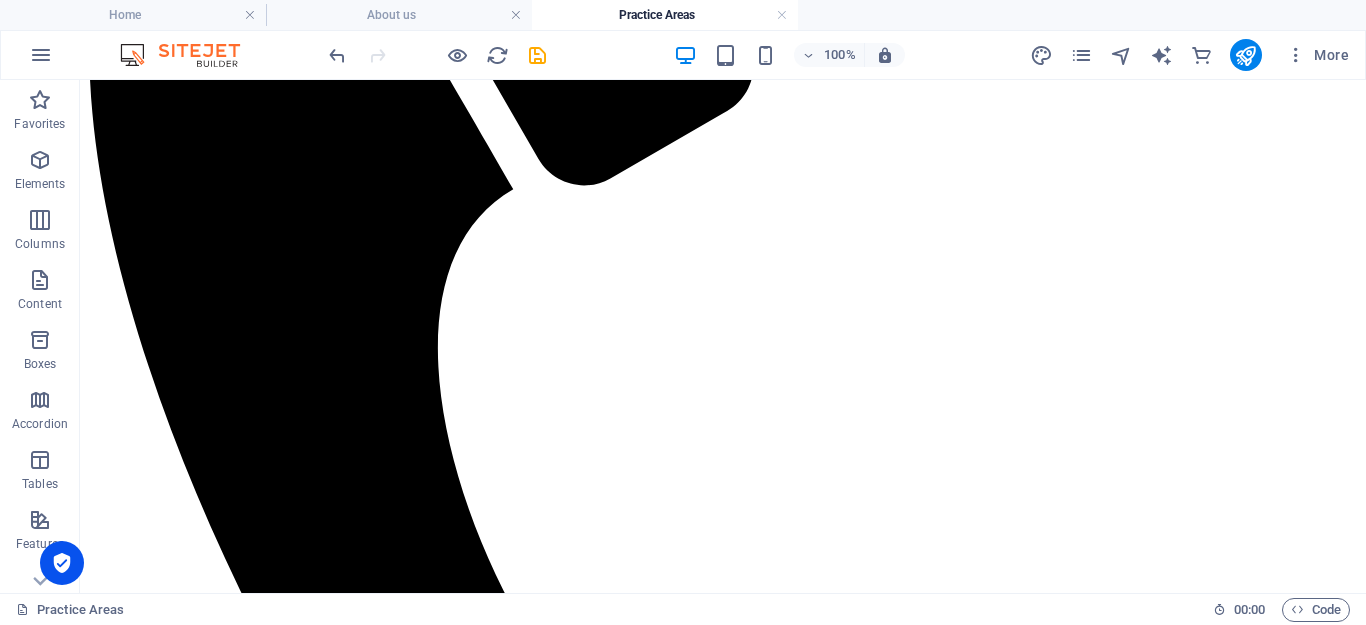 scroll, scrollTop: 483, scrollLeft: 0, axis: vertical 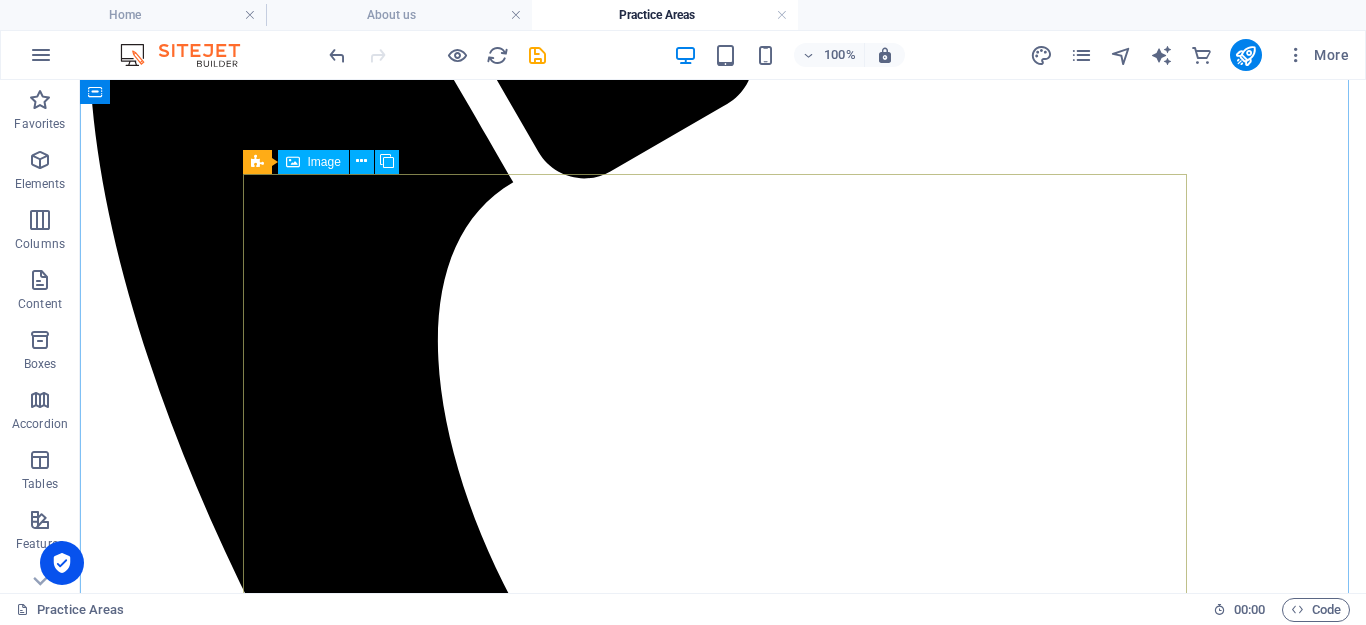 click on "[PERSON_NAME], Estates & Elder Law" at bounding box center [723, 7054] 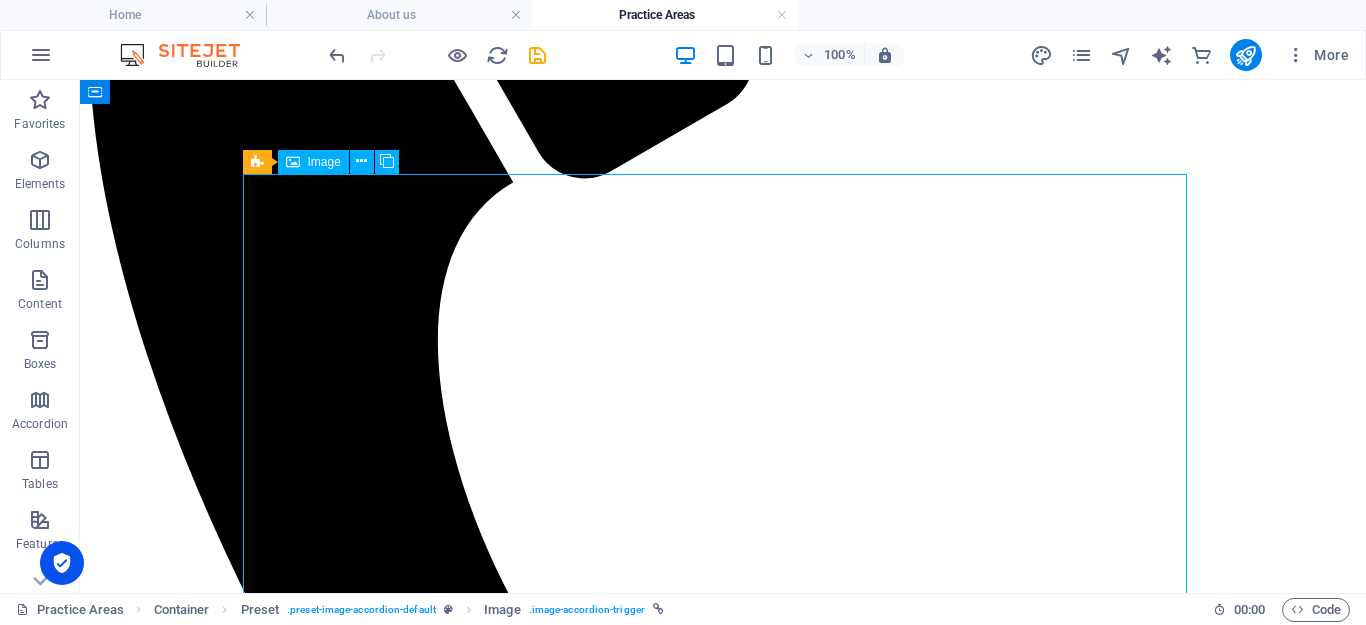 drag, startPoint x: 813, startPoint y: 425, endPoint x: 451, endPoint y: 430, distance: 362.03452 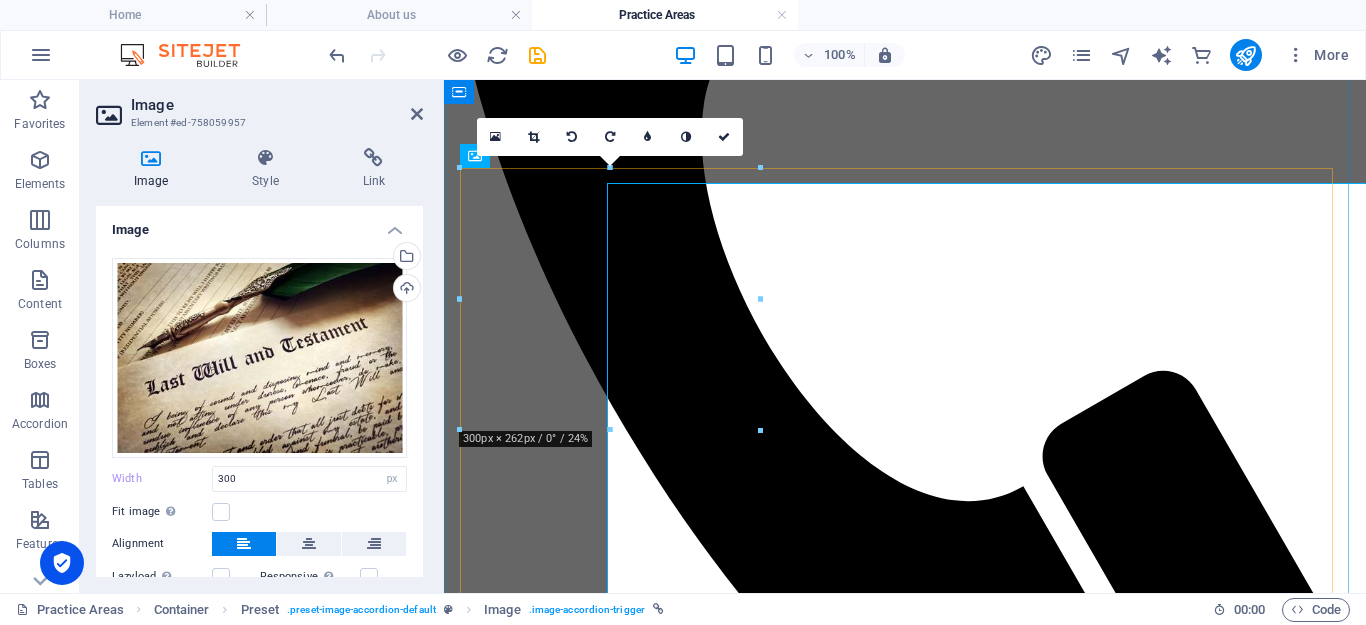 scroll, scrollTop: 474, scrollLeft: 0, axis: vertical 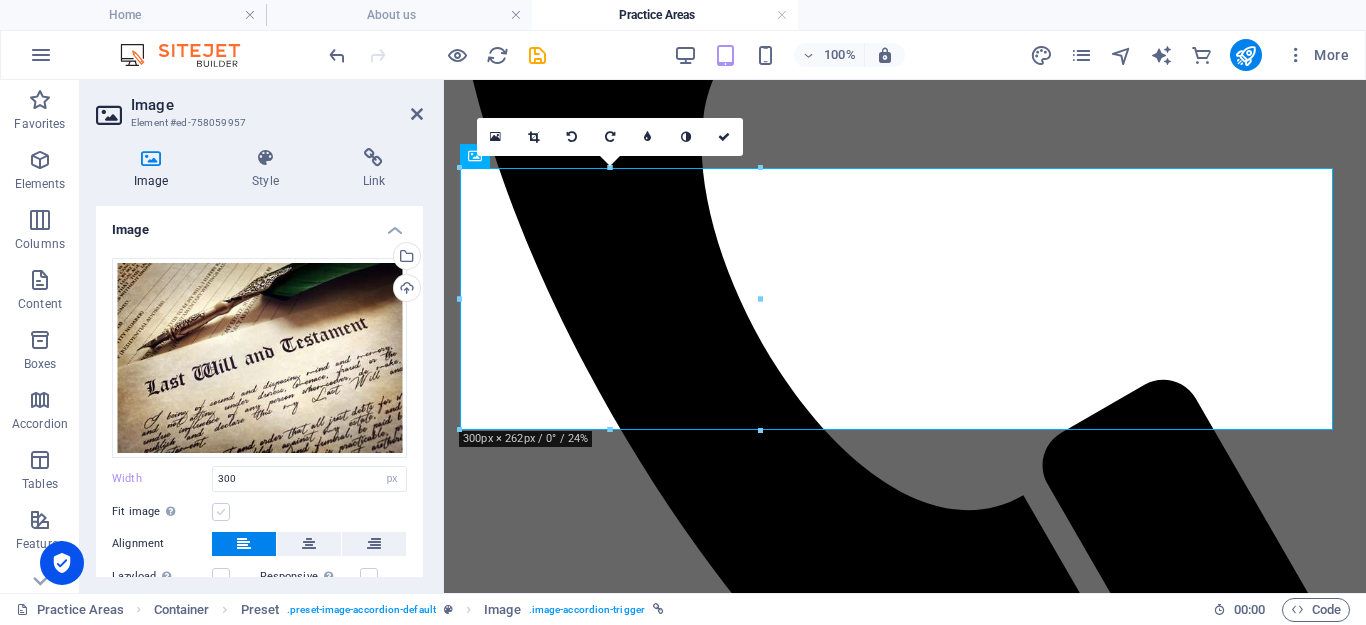 click at bounding box center (221, 512) 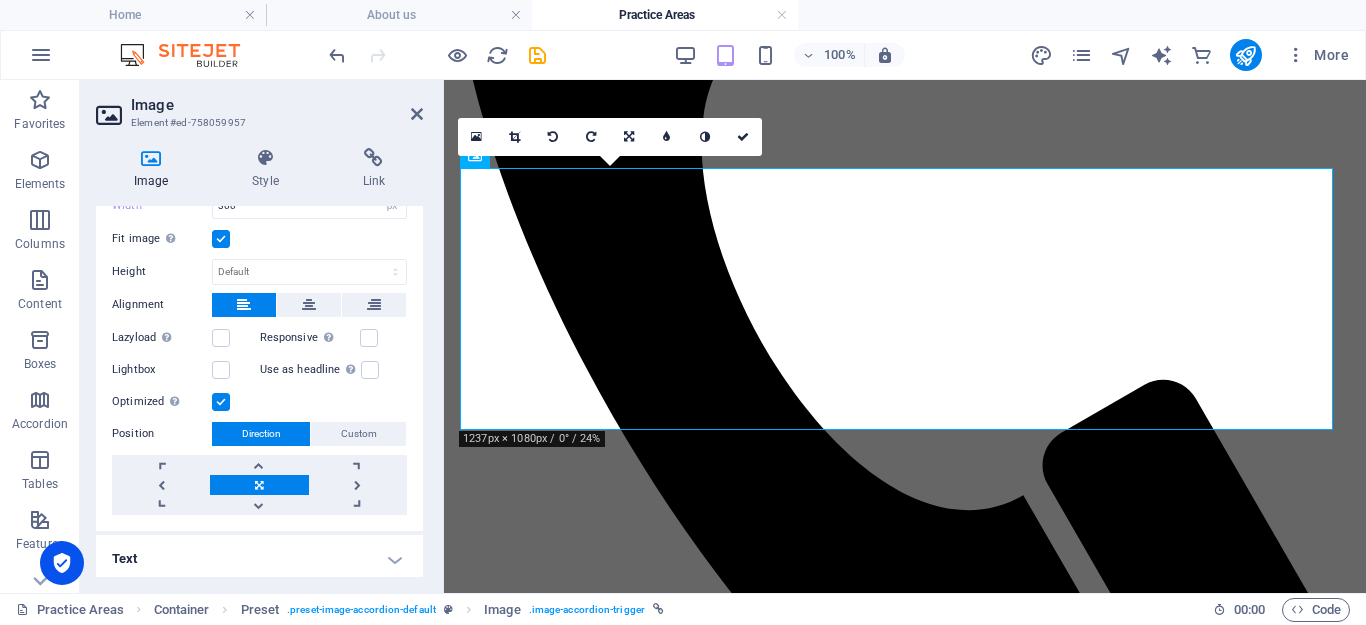 scroll, scrollTop: 276, scrollLeft: 0, axis: vertical 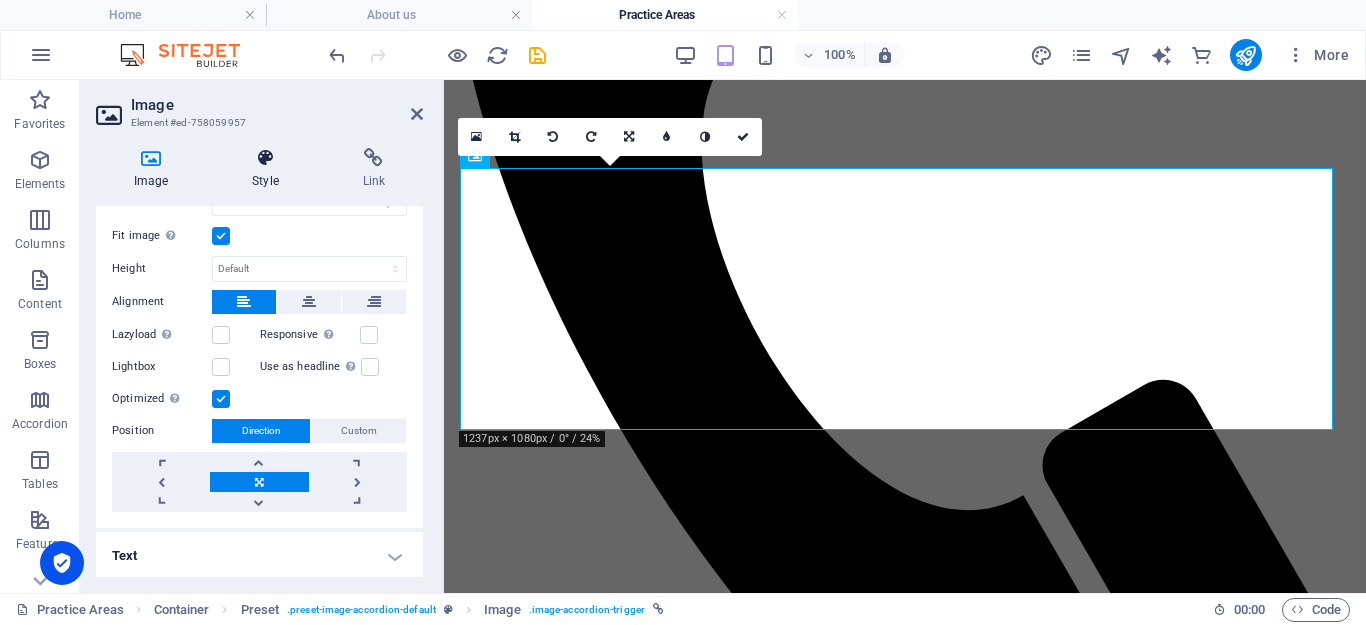 click on "Style" at bounding box center [269, 169] 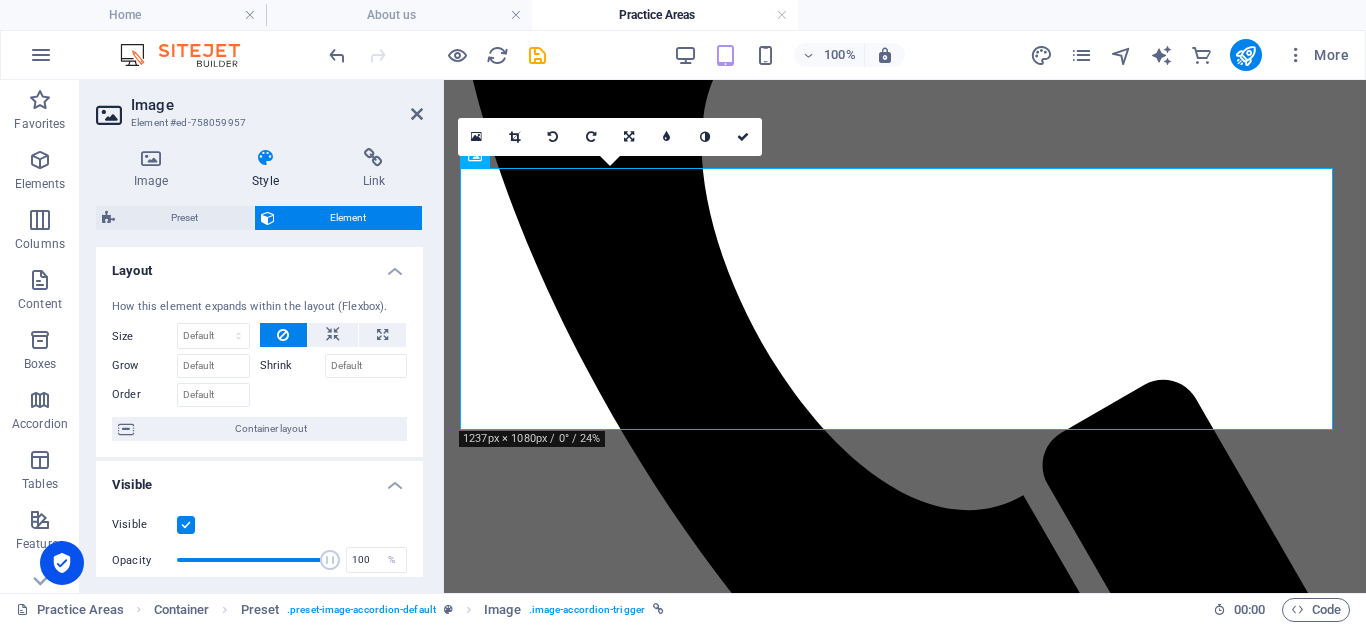 click on "Shrink" at bounding box center [292, 366] 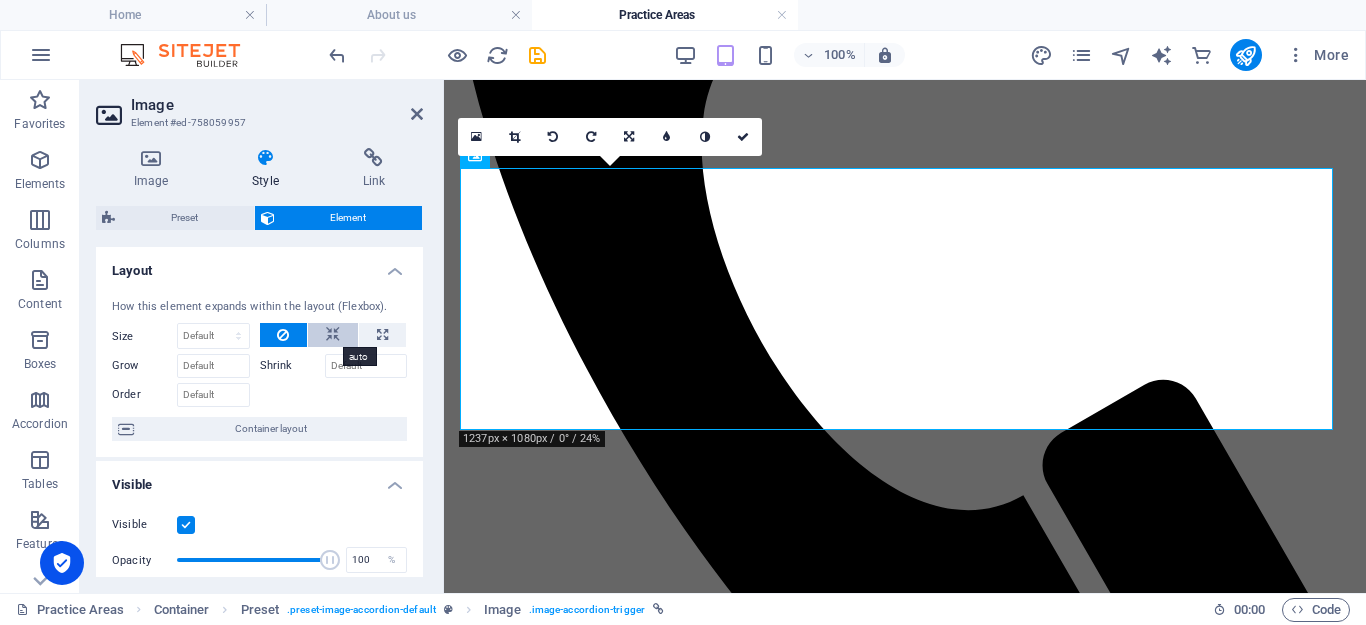 click at bounding box center [333, 335] 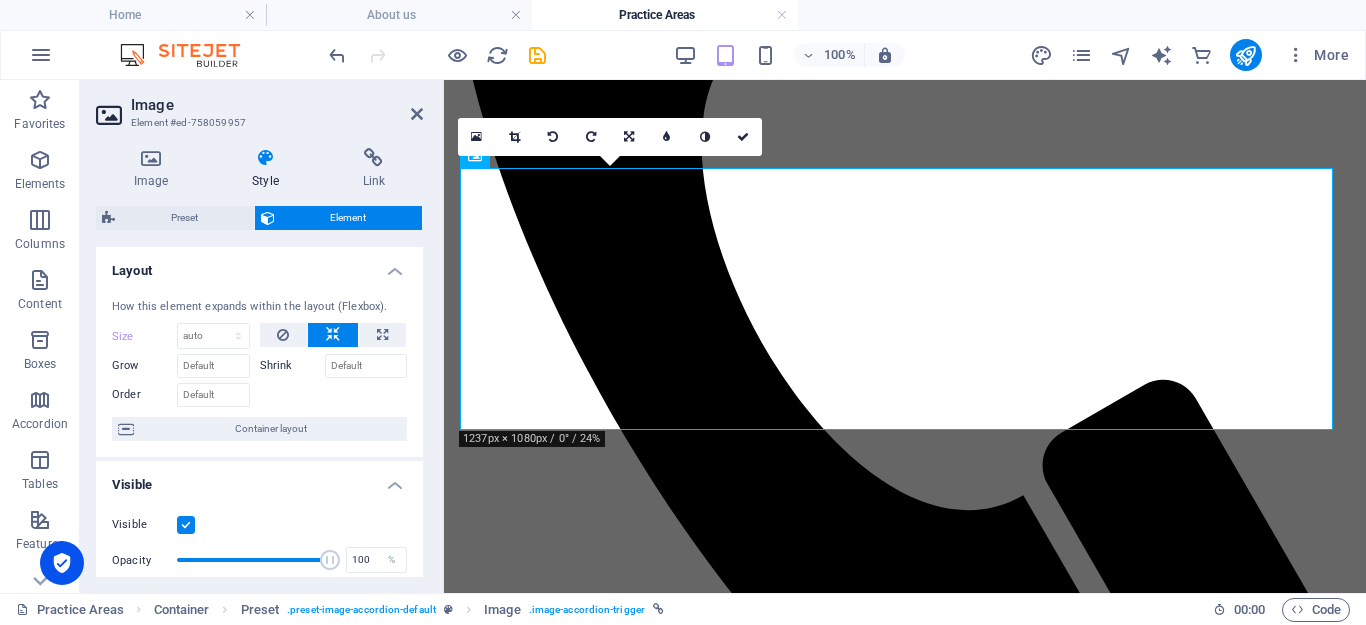 click at bounding box center [333, 335] 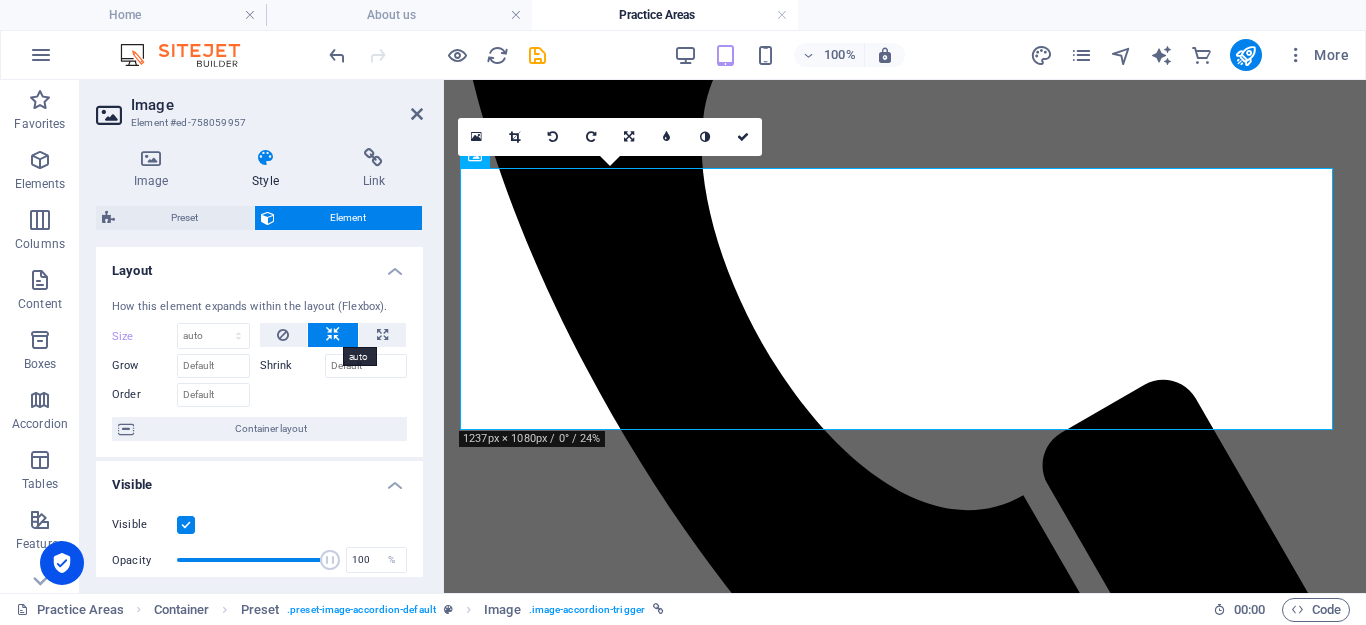 click at bounding box center [333, 335] 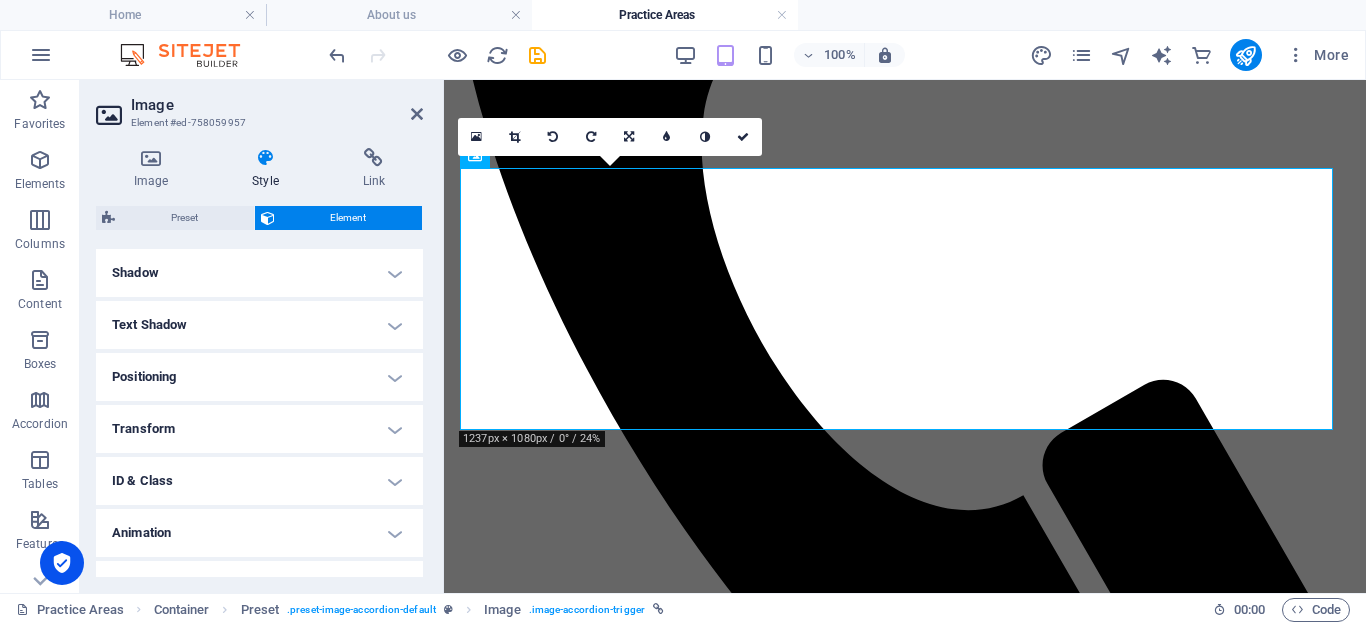 scroll, scrollTop: 488, scrollLeft: 0, axis: vertical 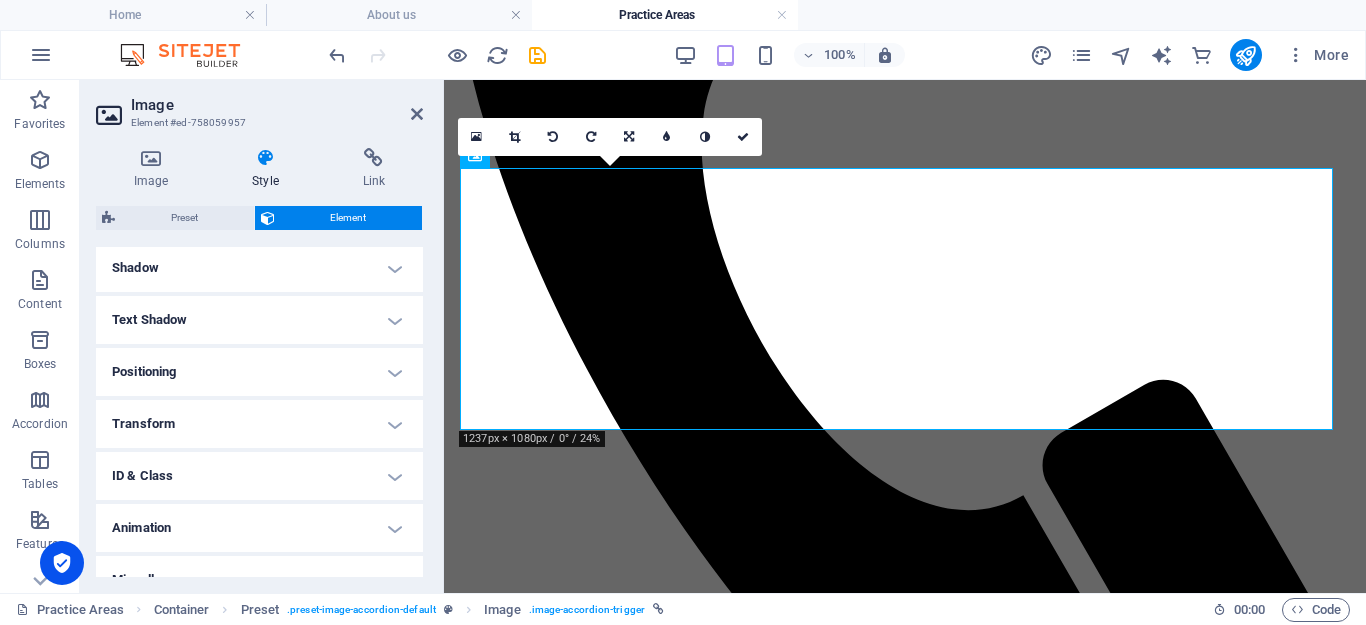 drag, startPoint x: 422, startPoint y: 299, endPoint x: 8, endPoint y: 407, distance: 427.8551 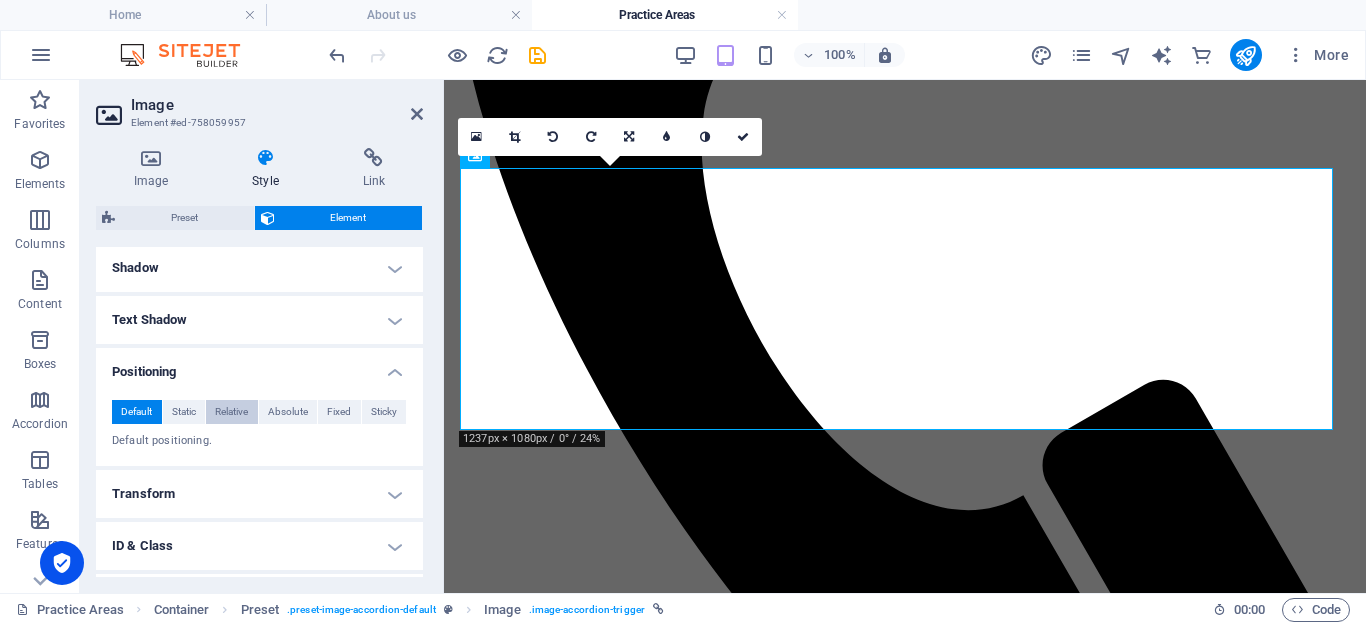 click on "Relative" at bounding box center [231, 412] 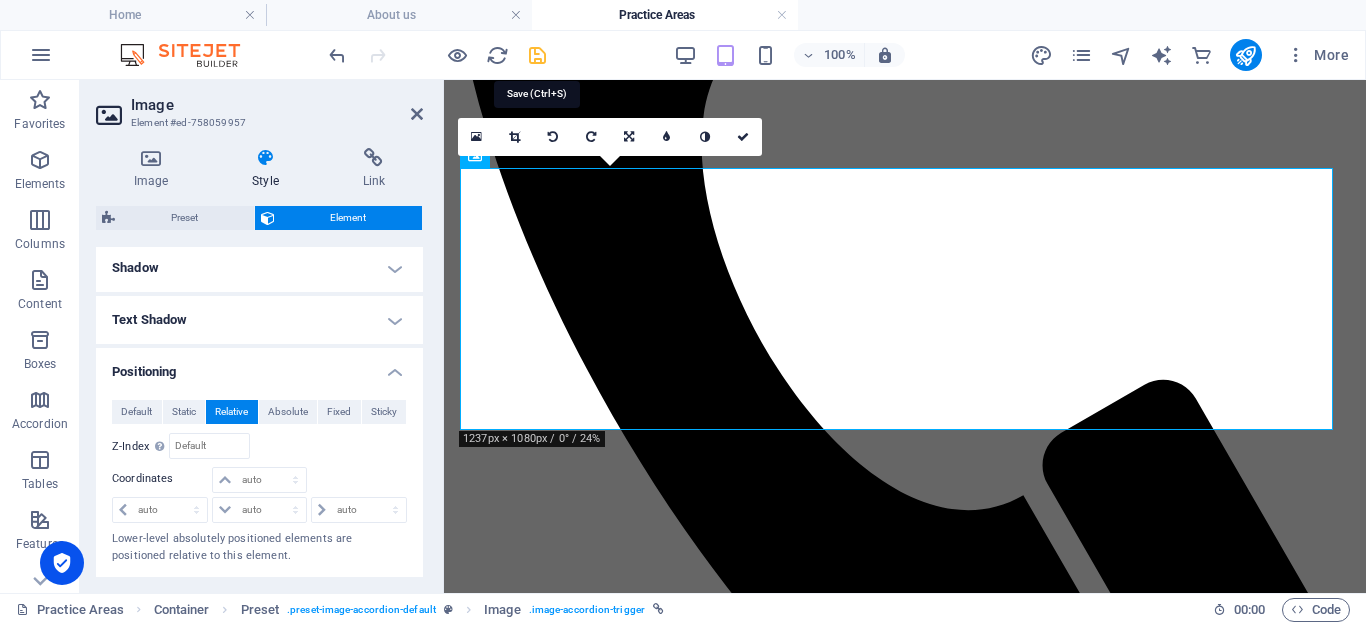 click at bounding box center (537, 55) 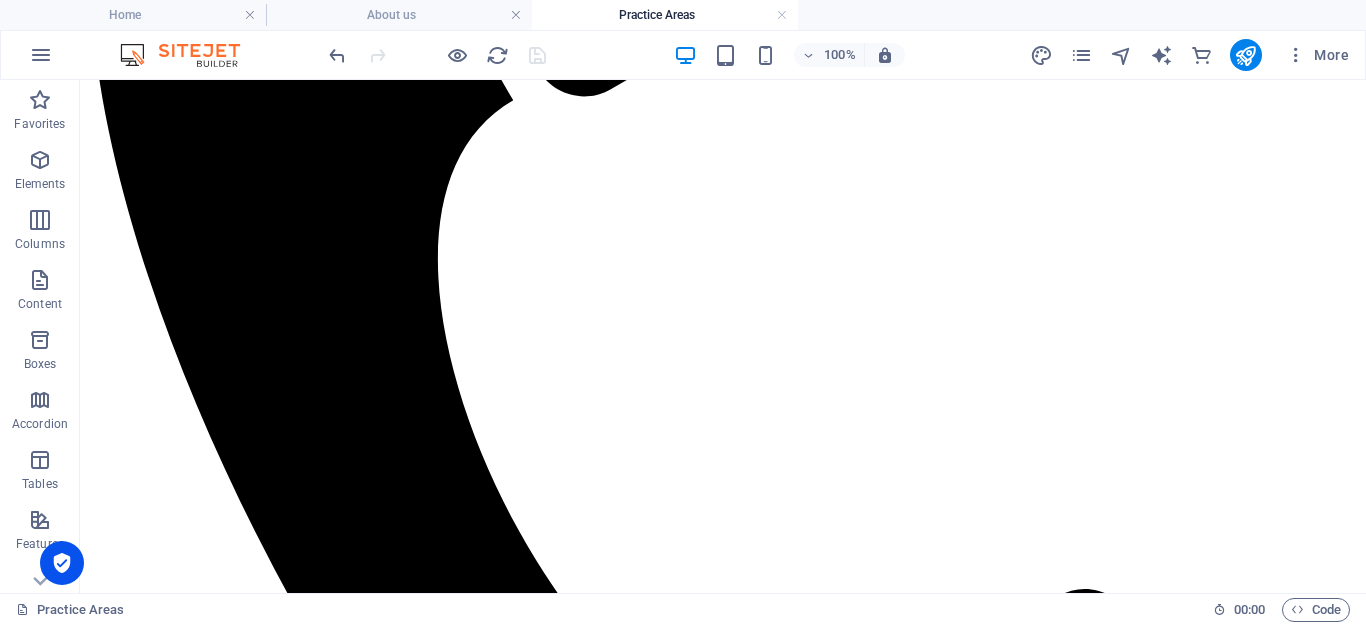 scroll, scrollTop: 602, scrollLeft: 0, axis: vertical 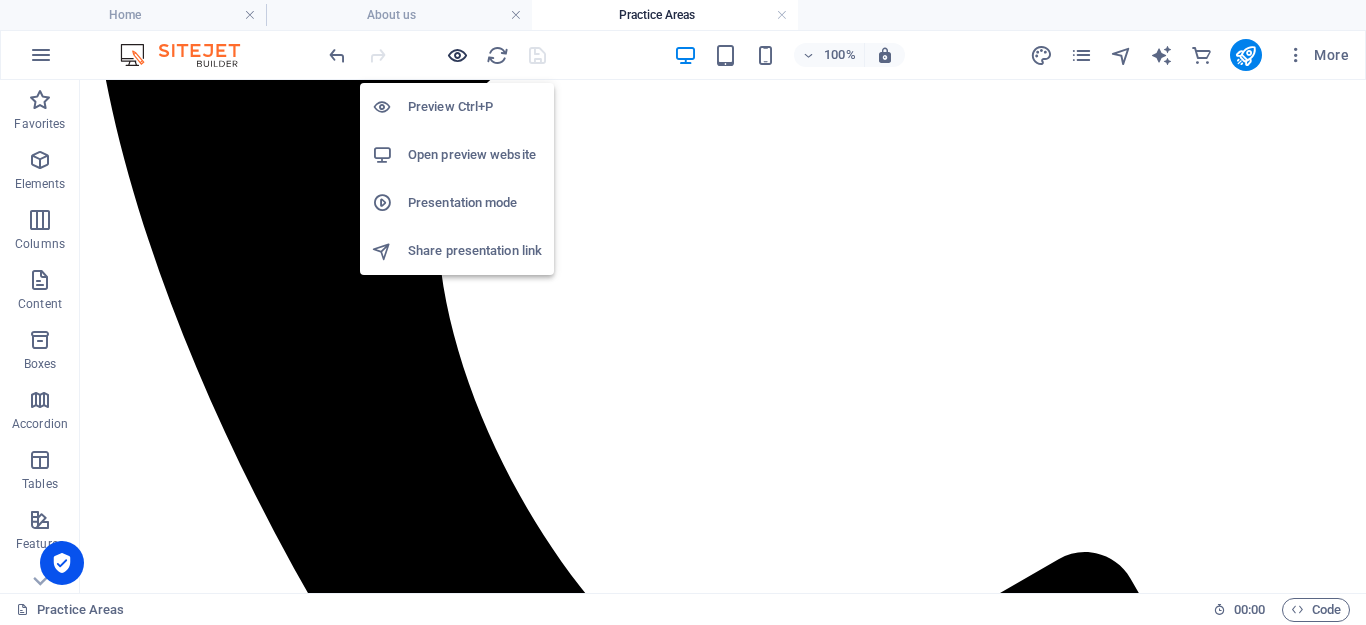click at bounding box center (457, 55) 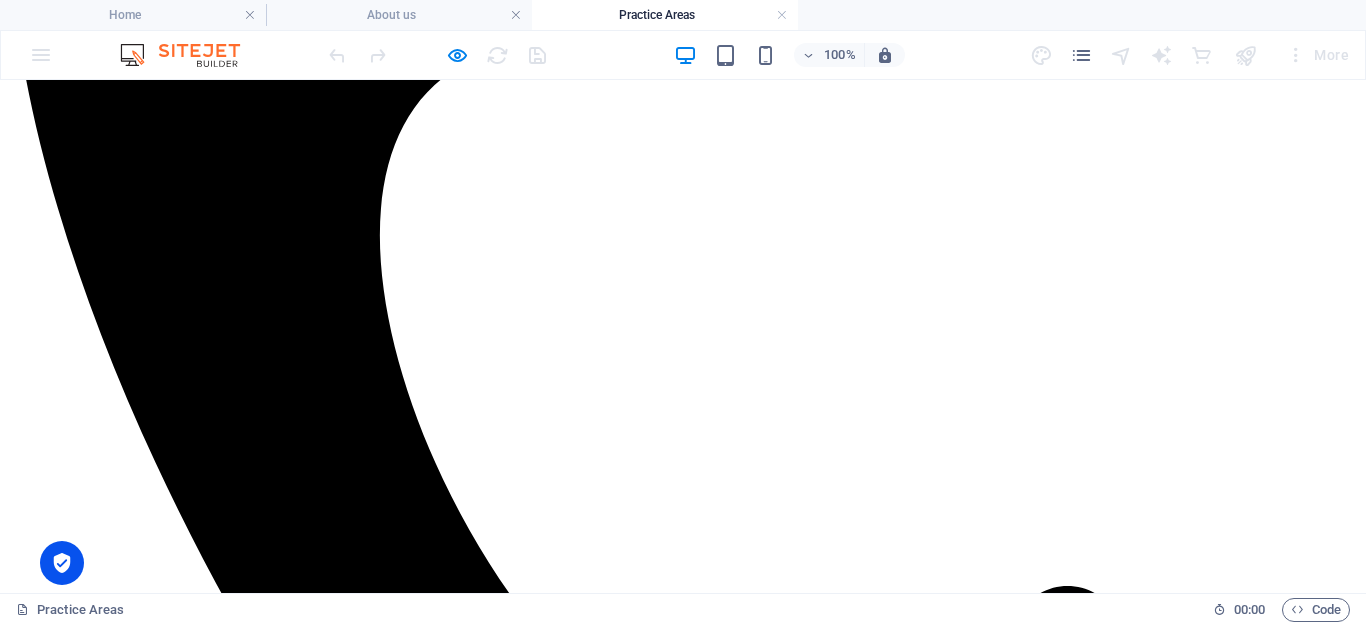 scroll, scrollTop: 645, scrollLeft: 0, axis: vertical 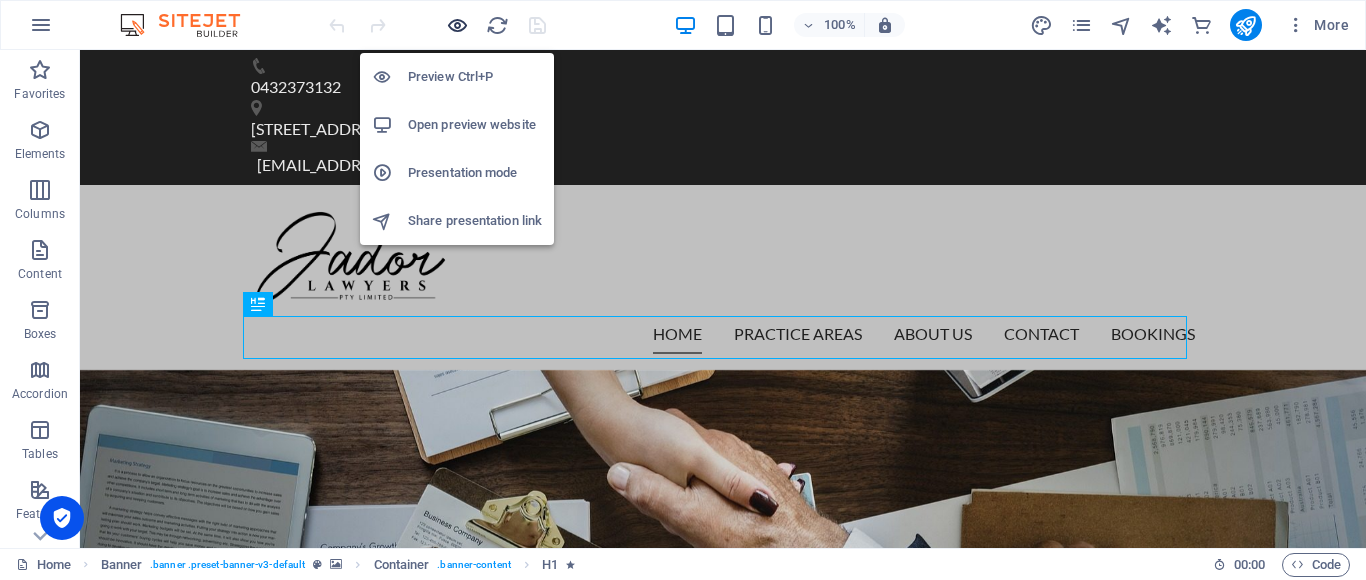 click at bounding box center [457, 25] 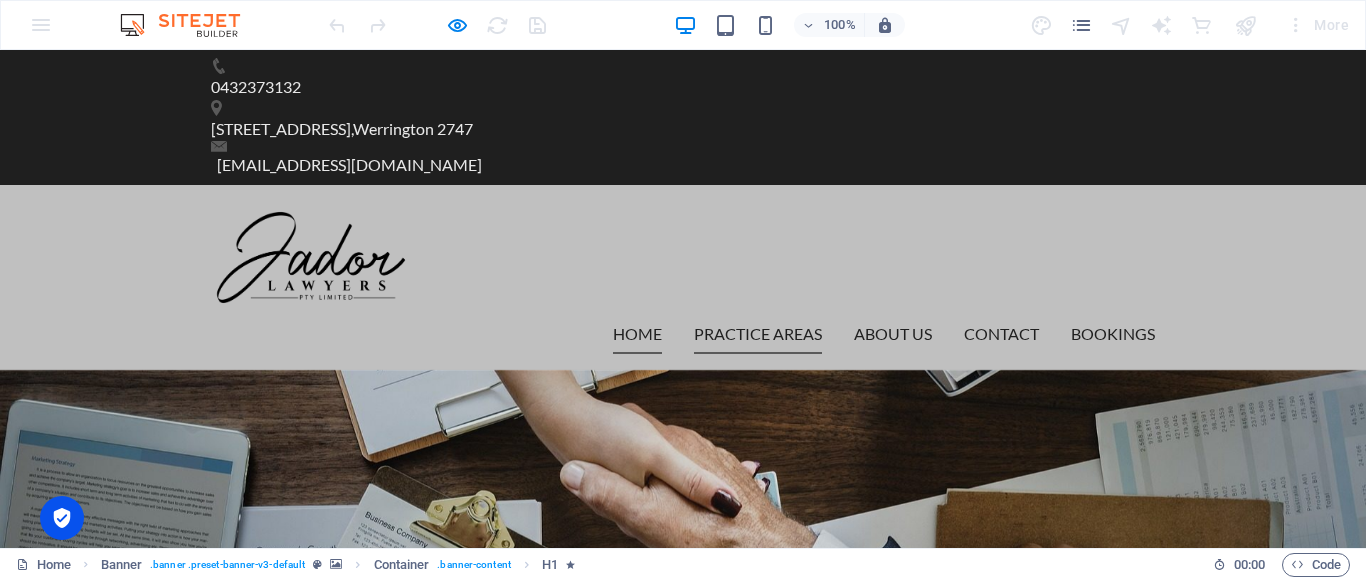 click on "Practice Areas" at bounding box center (758, 334) 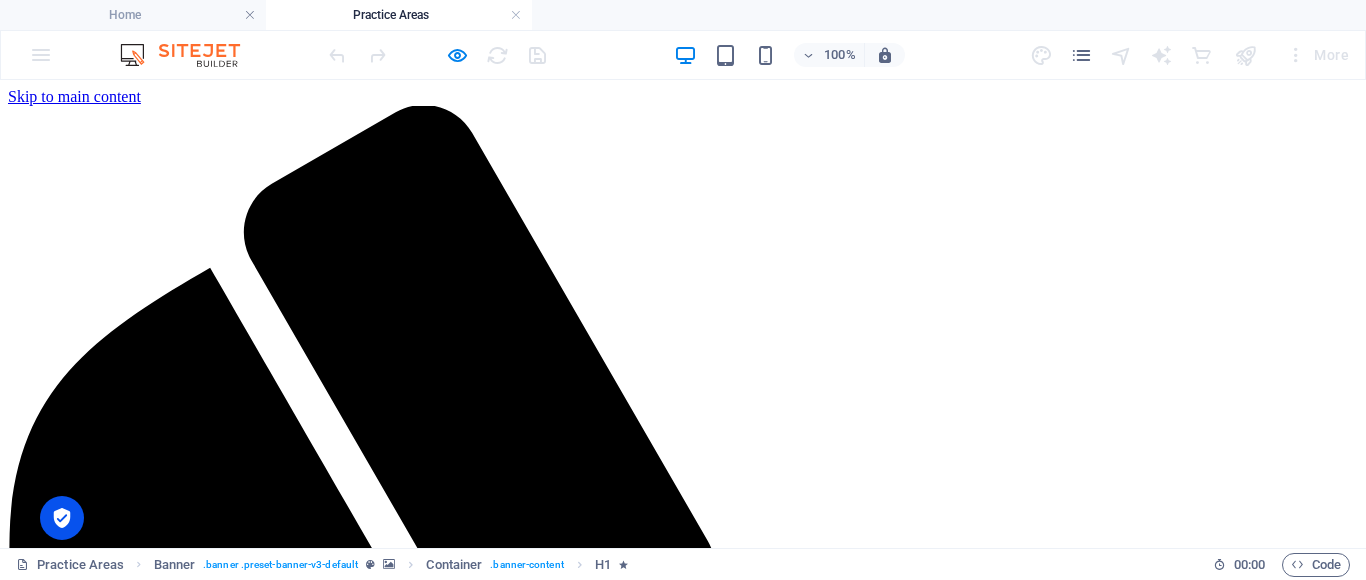scroll, scrollTop: 0, scrollLeft: 0, axis: both 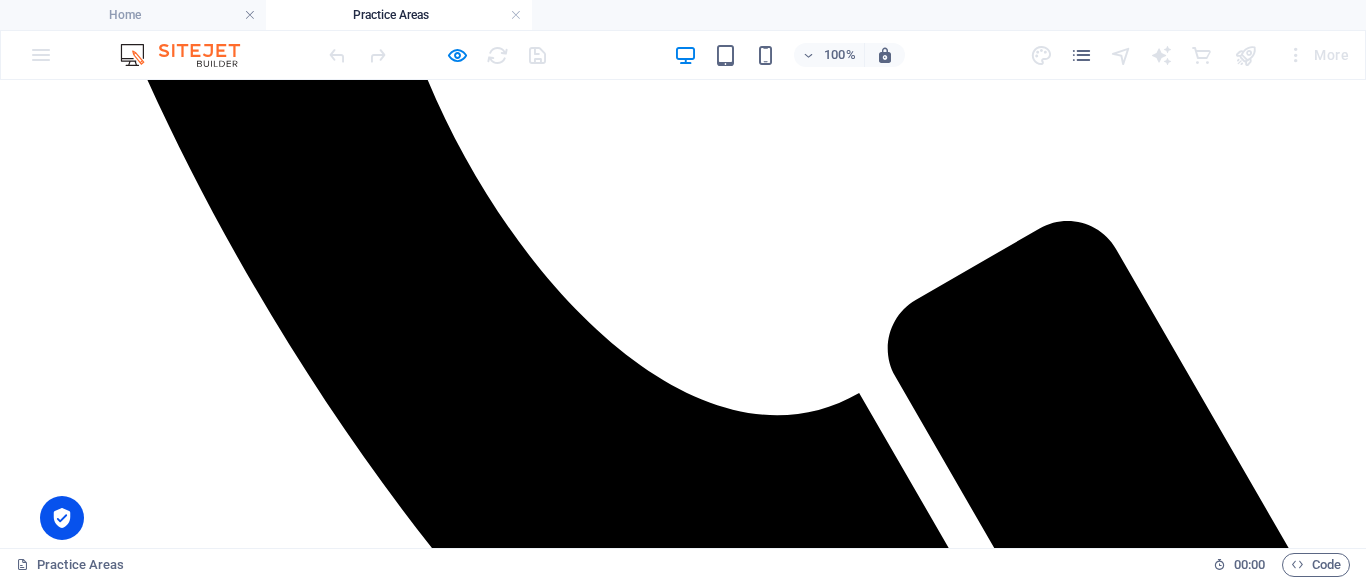 click on "Home Practice Areas About us Contact Bookings" at bounding box center (683, 4155) 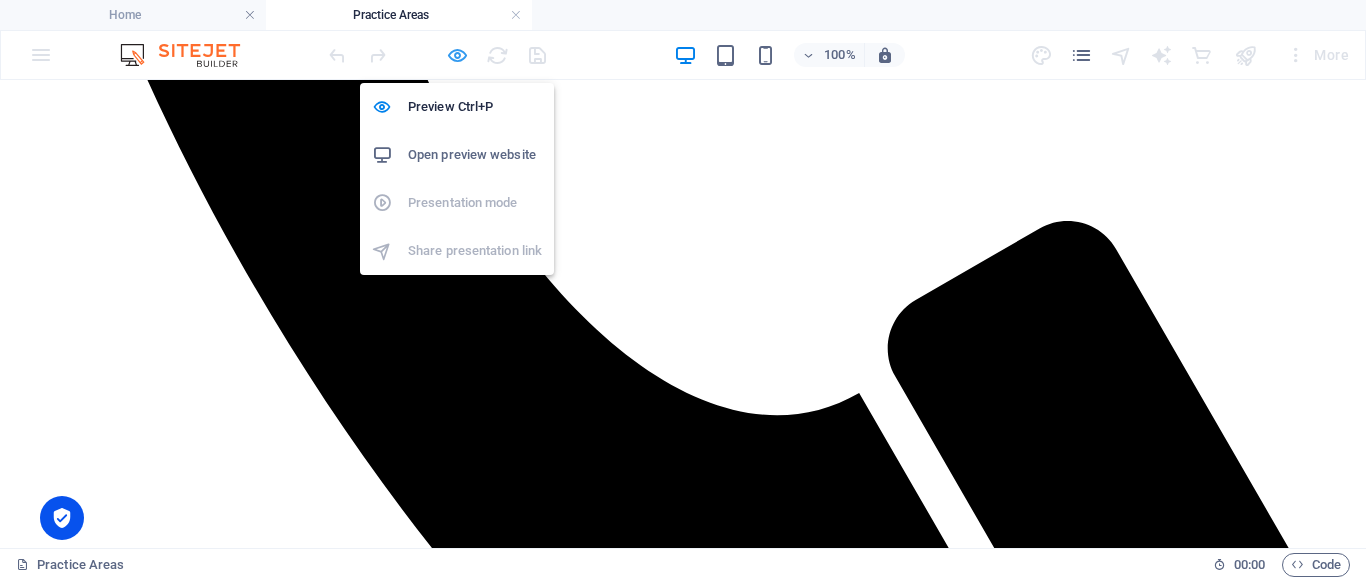 click at bounding box center (457, 55) 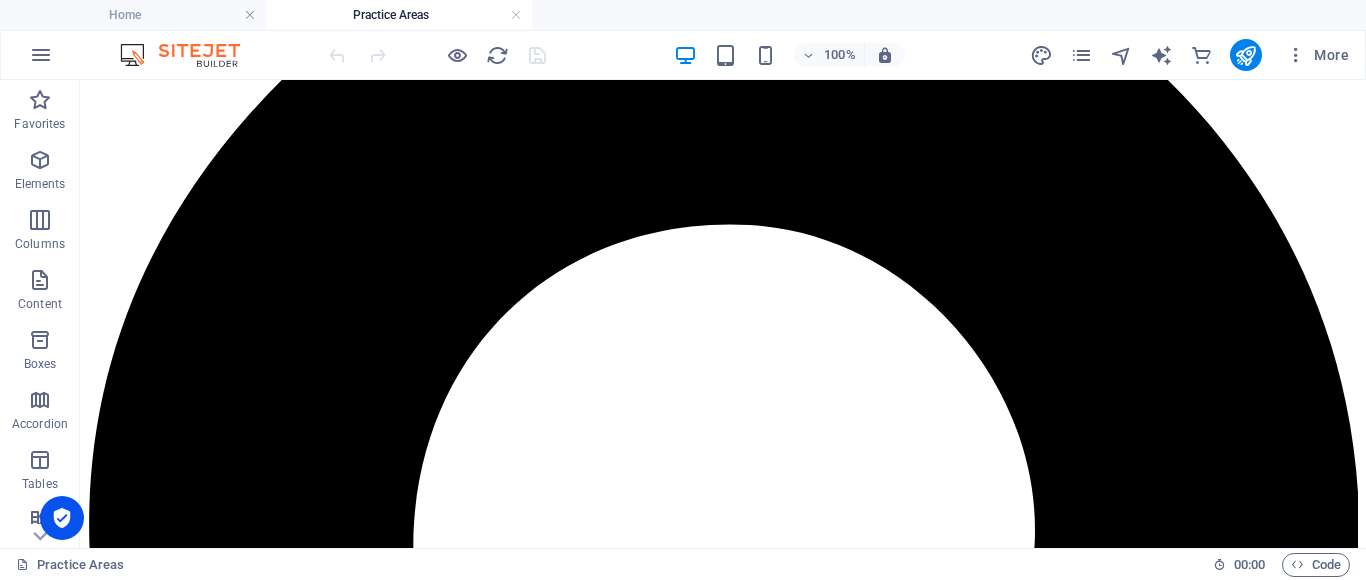 scroll, scrollTop: 1961, scrollLeft: 0, axis: vertical 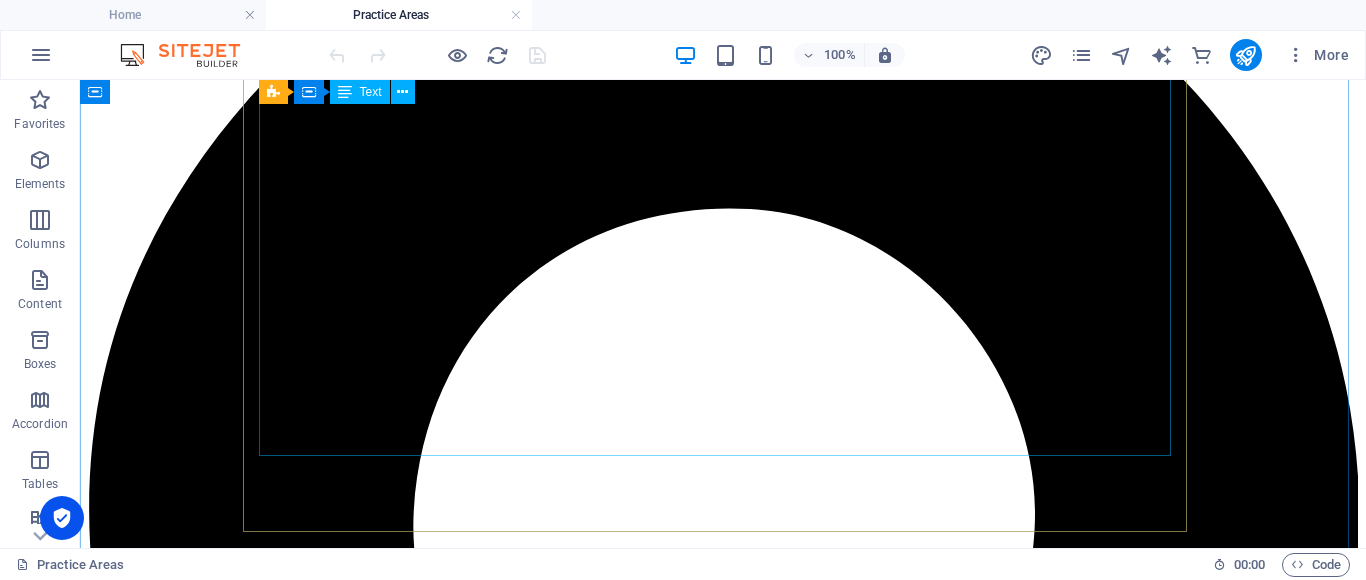 click on "At Jador Lawyers, we guide individuals and families through every stage of estate planning, administration, and dispute resolution. Whether you're making a Will, applying for probate, or facing a contested estate, we offer practical, compassionate, and strategic legal advice tailored to your needs. Our services include: [PERSON_NAME] and Testamentary Trusts Carefully drafted [PERSON_NAME] that reflect your wishes — including complex structures such as trusts for children, blended families, or vulnerable beneficiaries. Powers of Attorney & Enduring Guardianship Legally appoint someone to make decisions on your behalf if you're unable to. Advance Care Directives Set clear healthcare instructions for the future. Probate & Letters of Administration We support executors and family members through the entire estate administration process — from Supreme Court applications to asset distribution. Contested Estates & Family Provision Claims Succession Act 2006 ([GEOGRAPHIC_DATA]) . We handle disputes involving: Claims for further provision" at bounding box center [723, 6571] 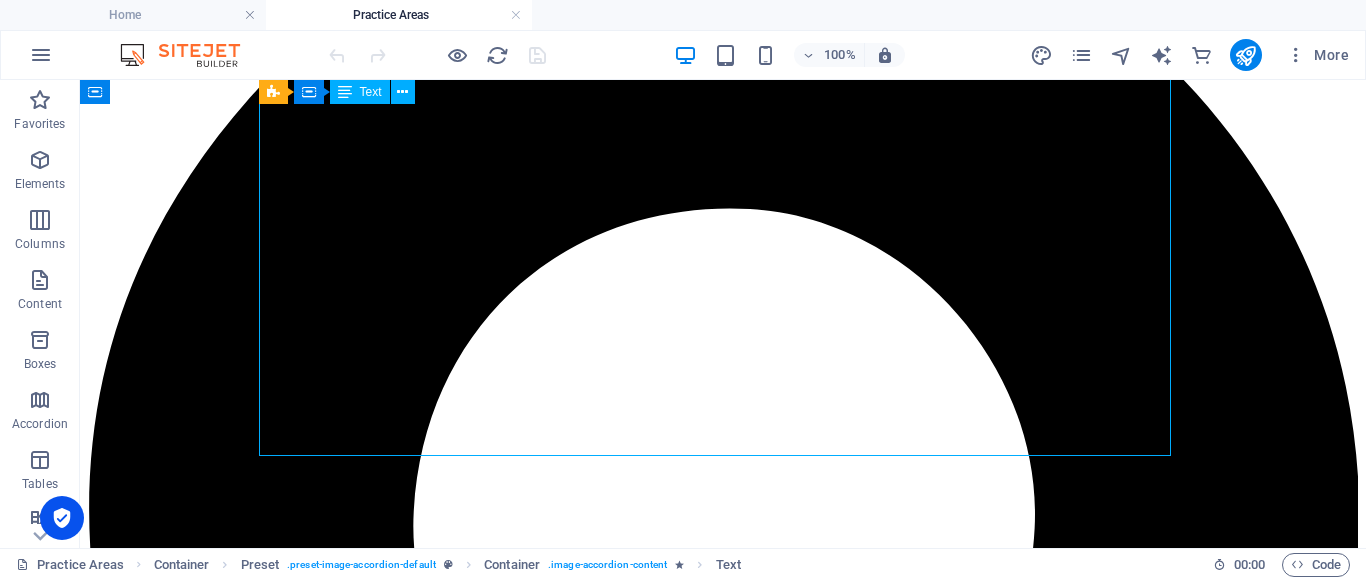 drag, startPoint x: 423, startPoint y: 441, endPoint x: 487, endPoint y: 564, distance: 138.65425 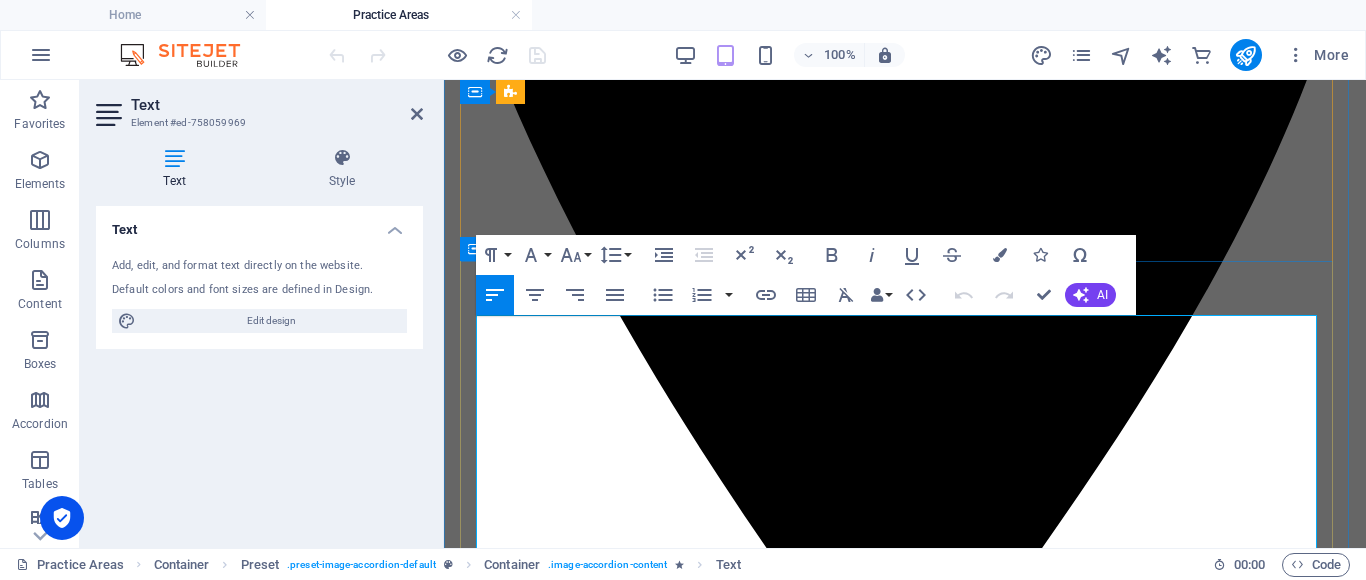 scroll, scrollTop: 659, scrollLeft: 0, axis: vertical 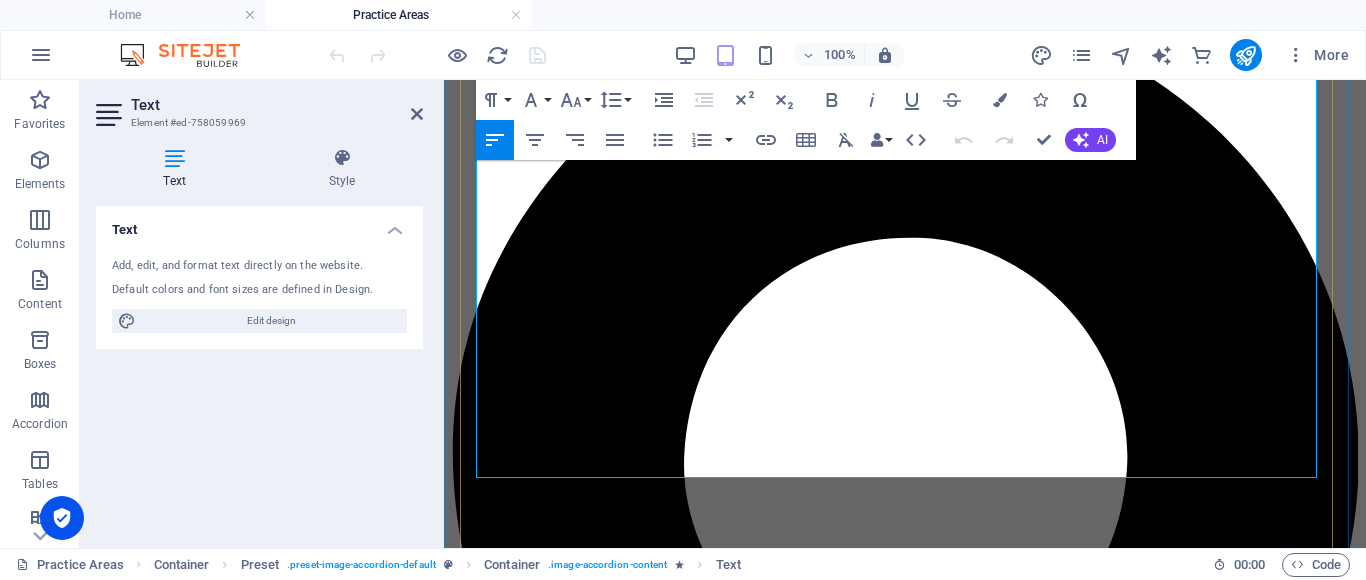 drag, startPoint x: 634, startPoint y: 466, endPoint x: 923, endPoint y: 555, distance: 302.39377 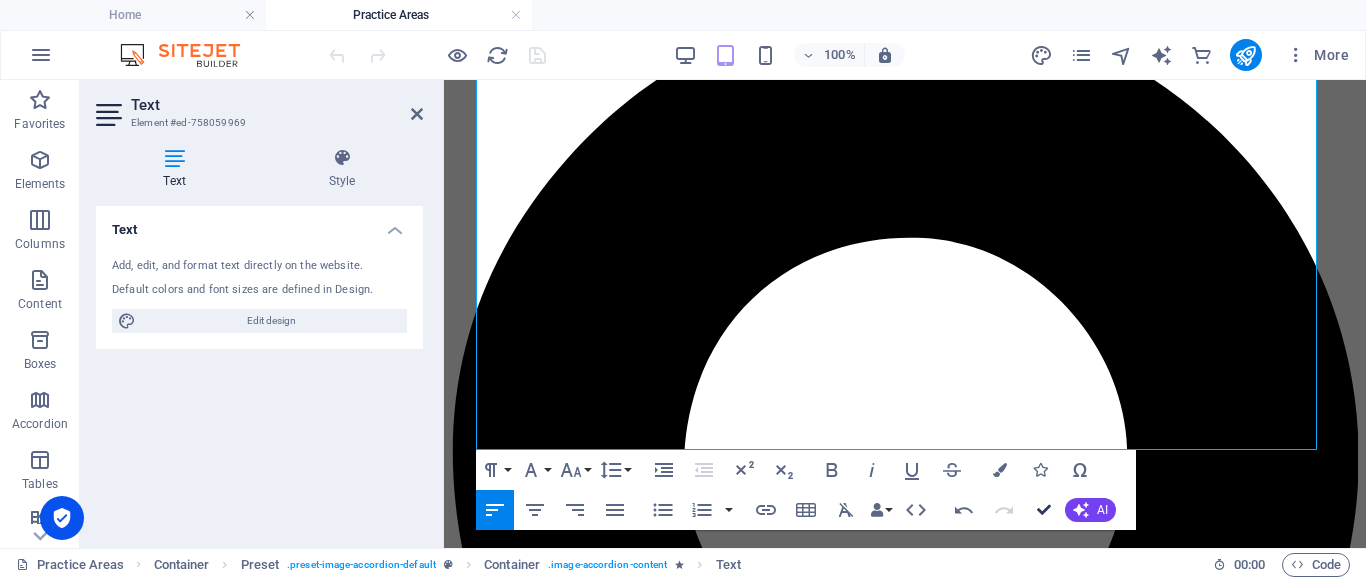 drag, startPoint x: 853, startPoint y: 221, endPoint x: 964, endPoint y: 427, distance: 234.00214 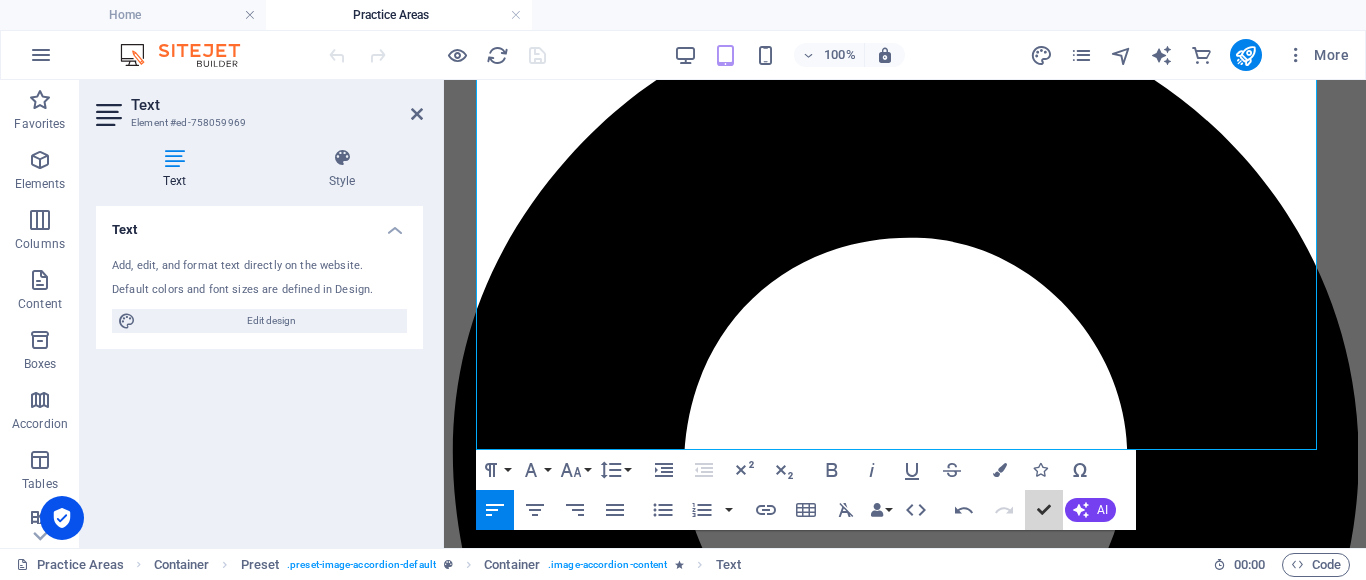 scroll, scrollTop: 1939, scrollLeft: 0, axis: vertical 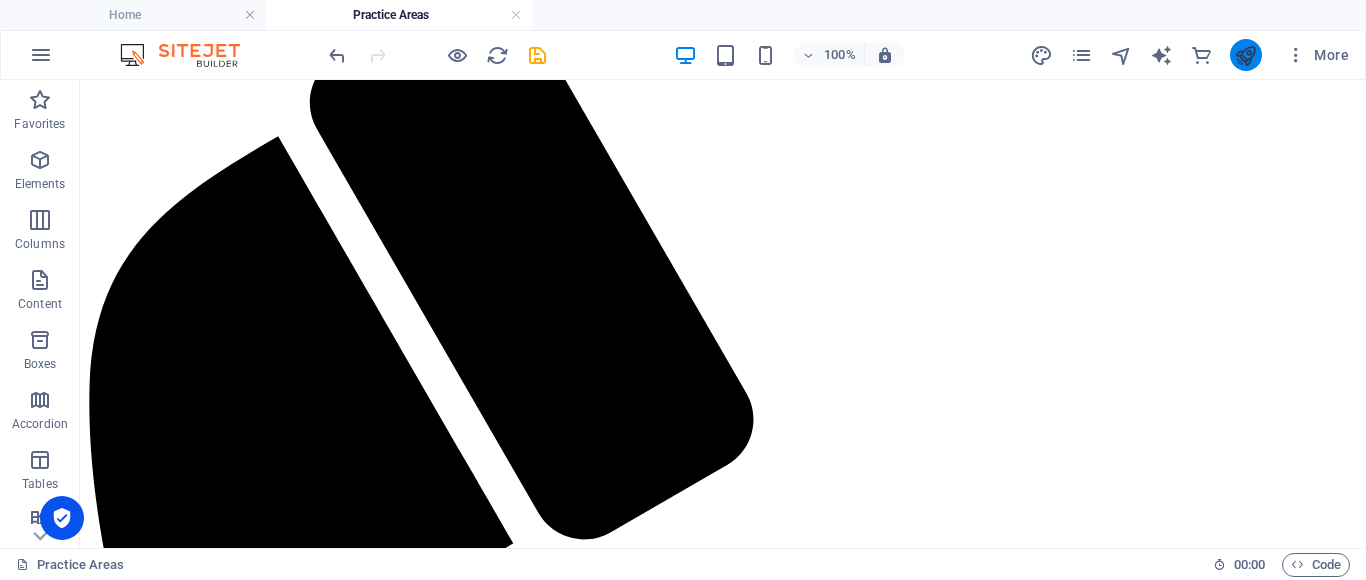 click at bounding box center (1246, 55) 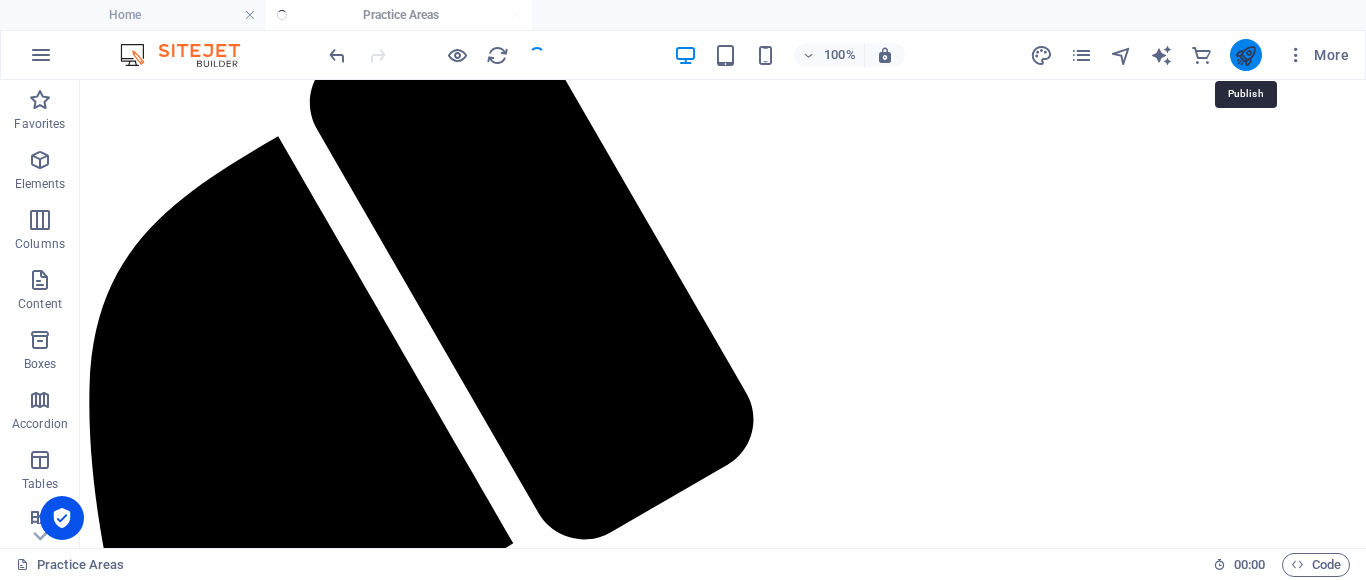 click at bounding box center [1245, 55] 